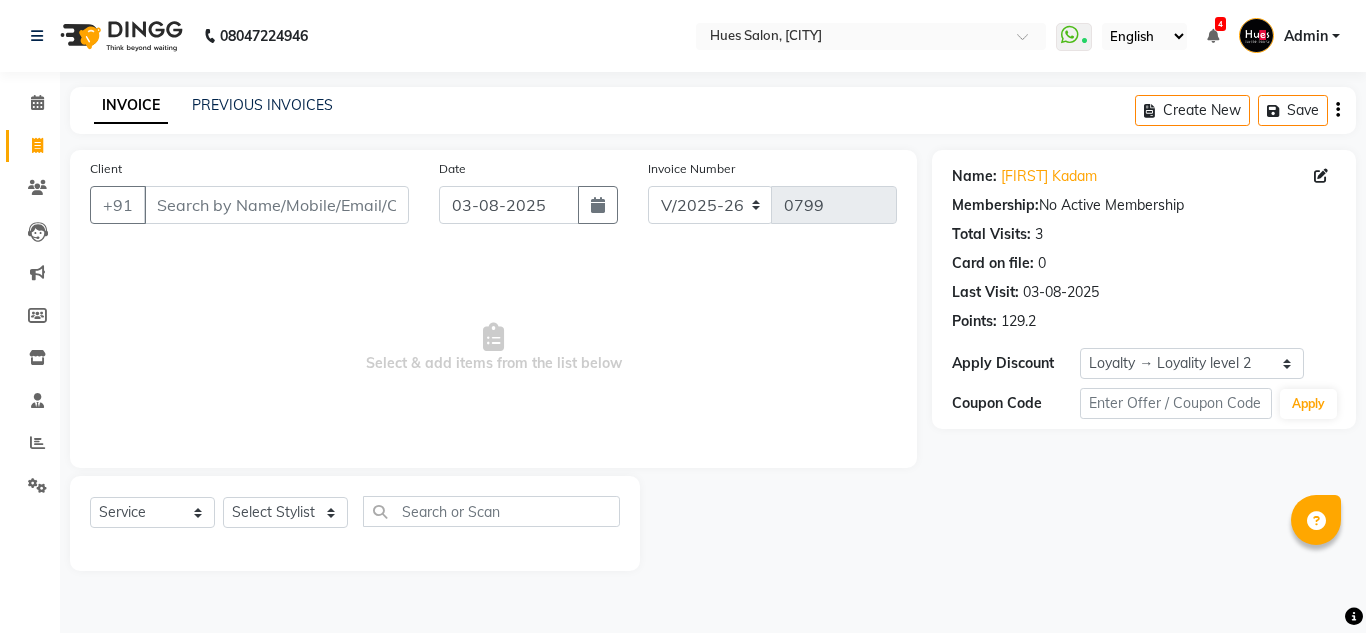 select on "3460" 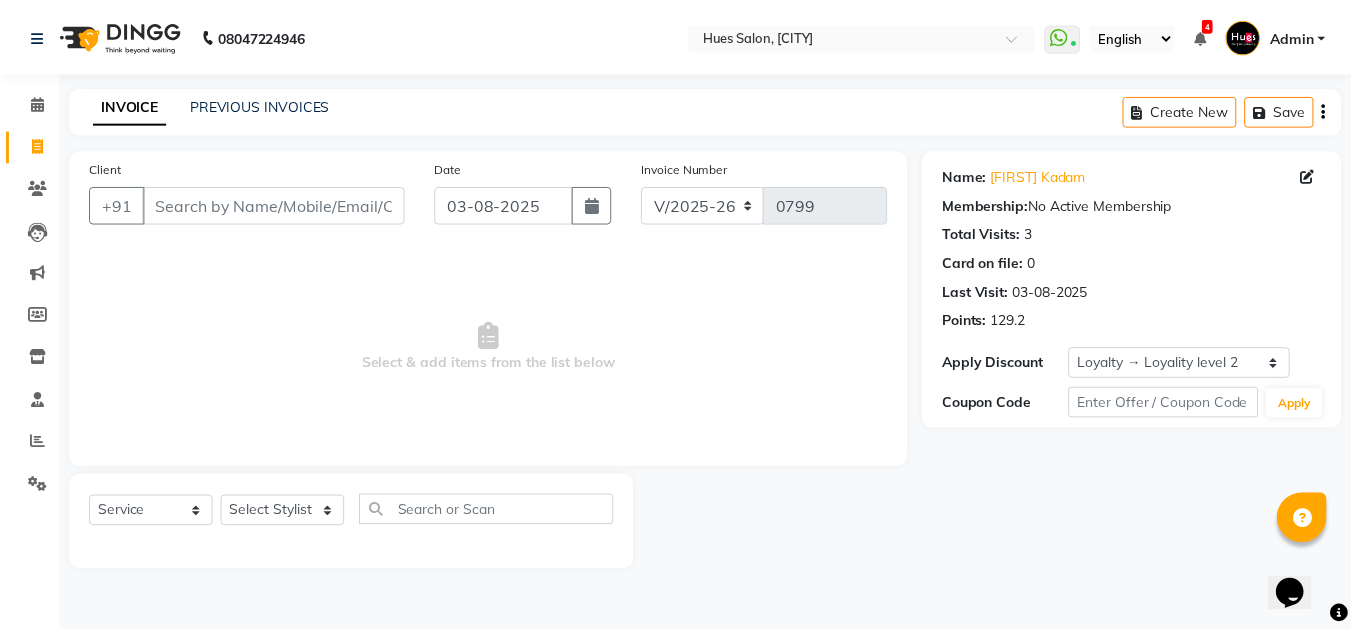 scroll, scrollTop: 0, scrollLeft: 0, axis: both 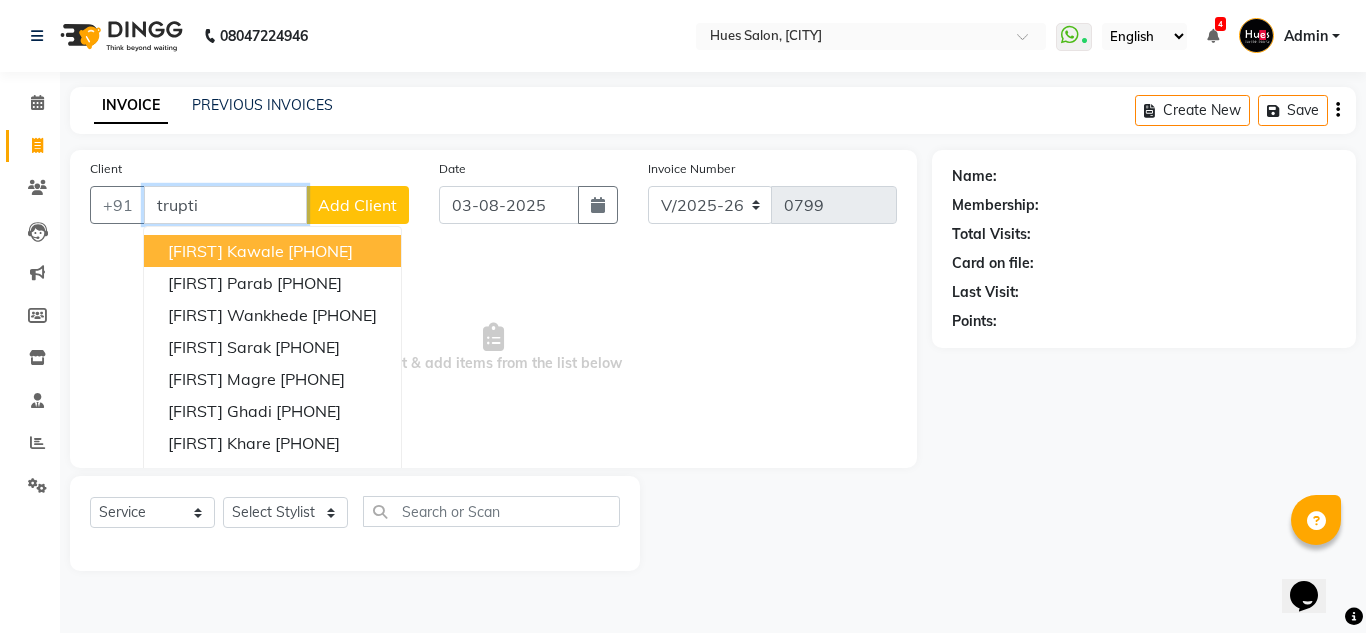 click on "[FIRST] Kawale  [PHONE]" at bounding box center [272, 251] 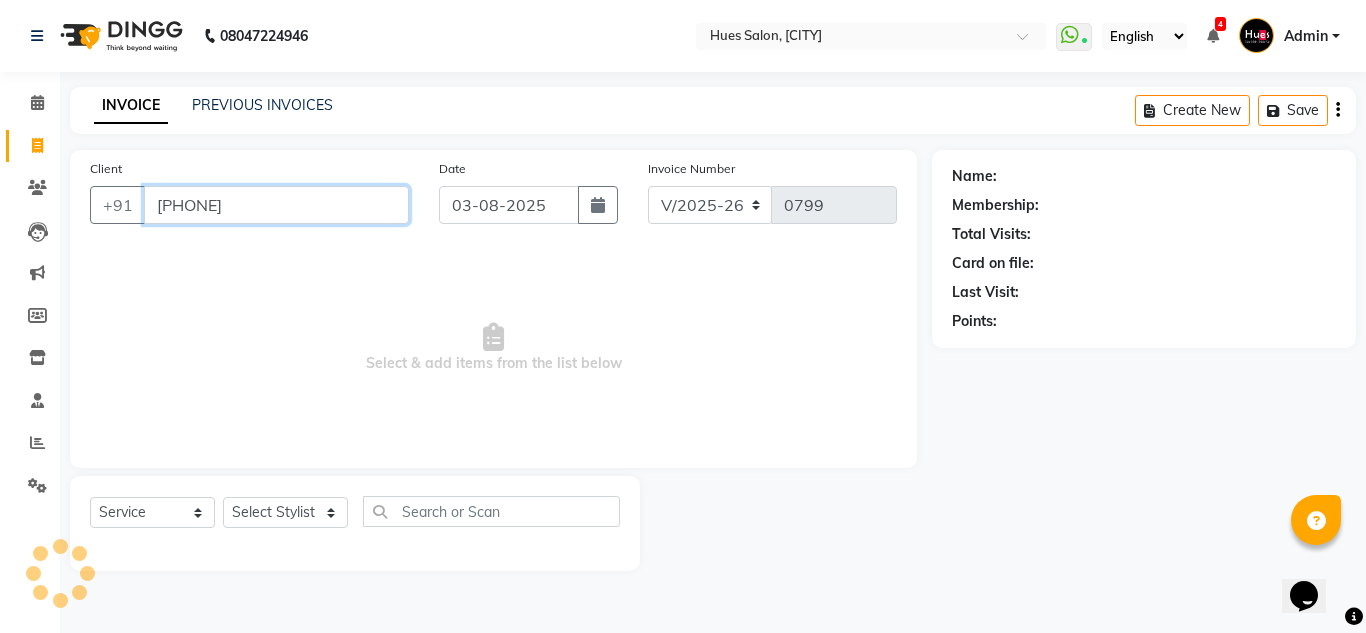 type on "[PHONE]" 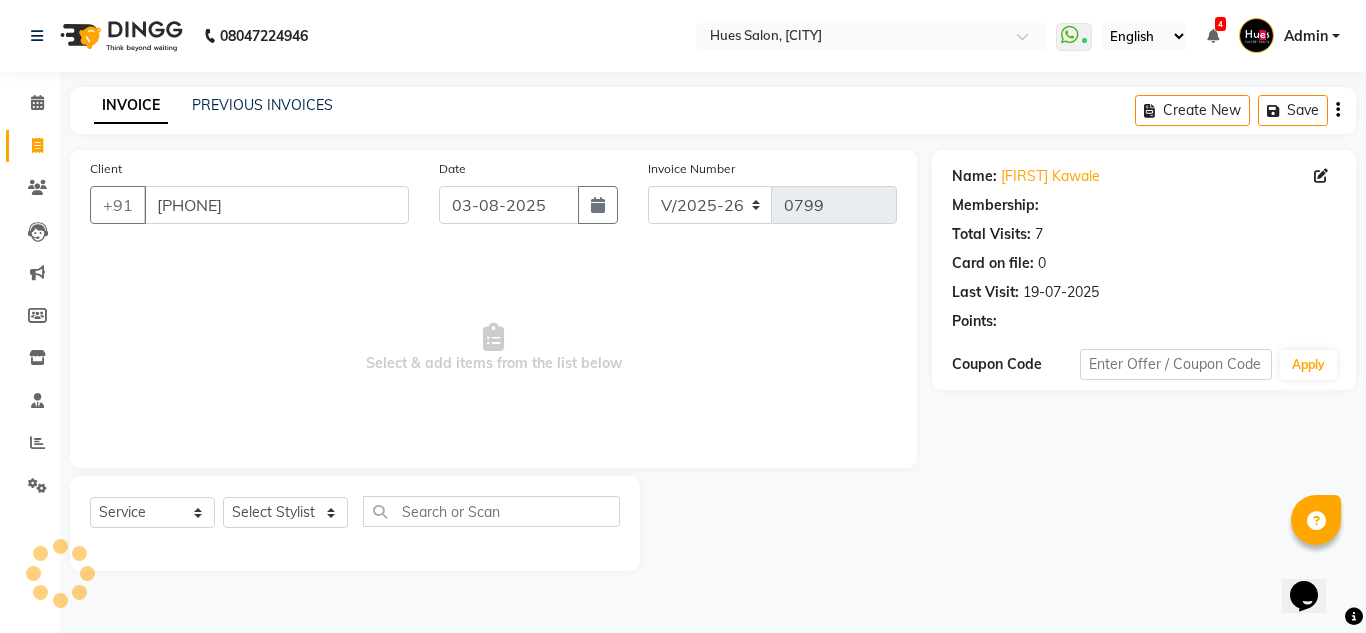 select on "1: Object" 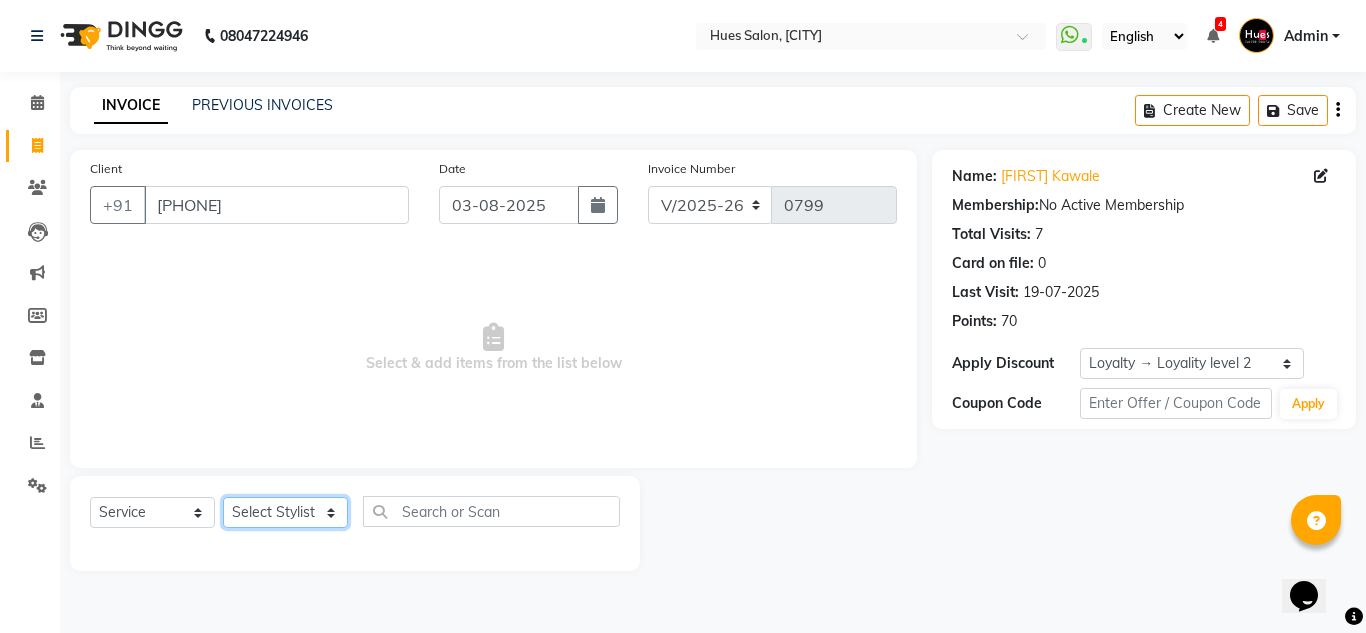 click on "Select Stylist [FIRST]  [FIRST] [FIRST] [FIRST] Office [FIRST] [FIRST] [FIRST]  [FIRST] Sen sunil [LAST]" 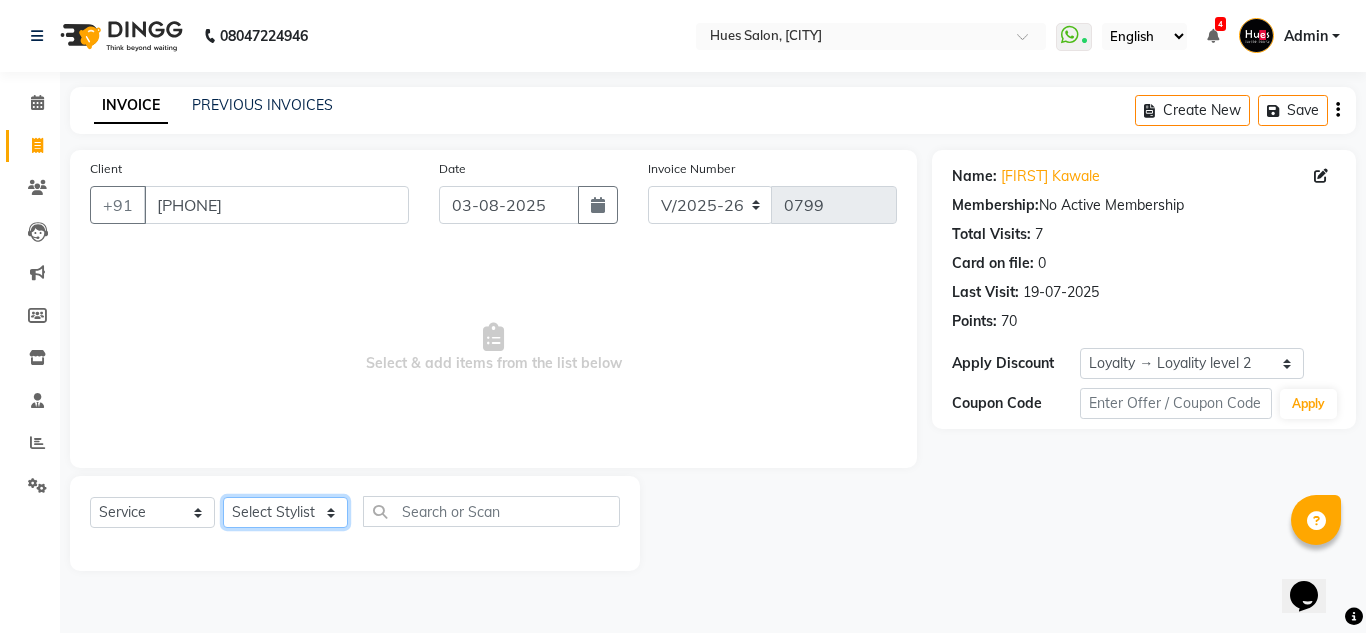 select on "69218" 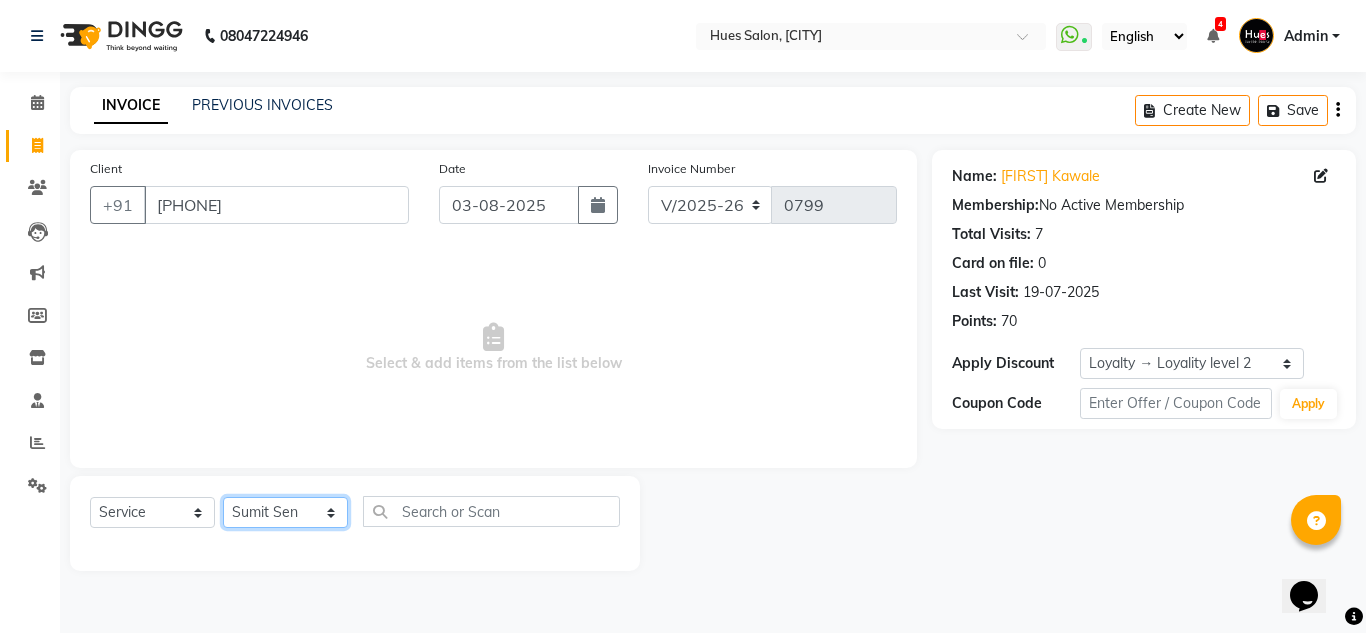 click on "Select Stylist [FIRST]  [FIRST] [FIRST] [FIRST] Office [FIRST] [FIRST] [FIRST]  [FIRST] Sen sunil [LAST]" 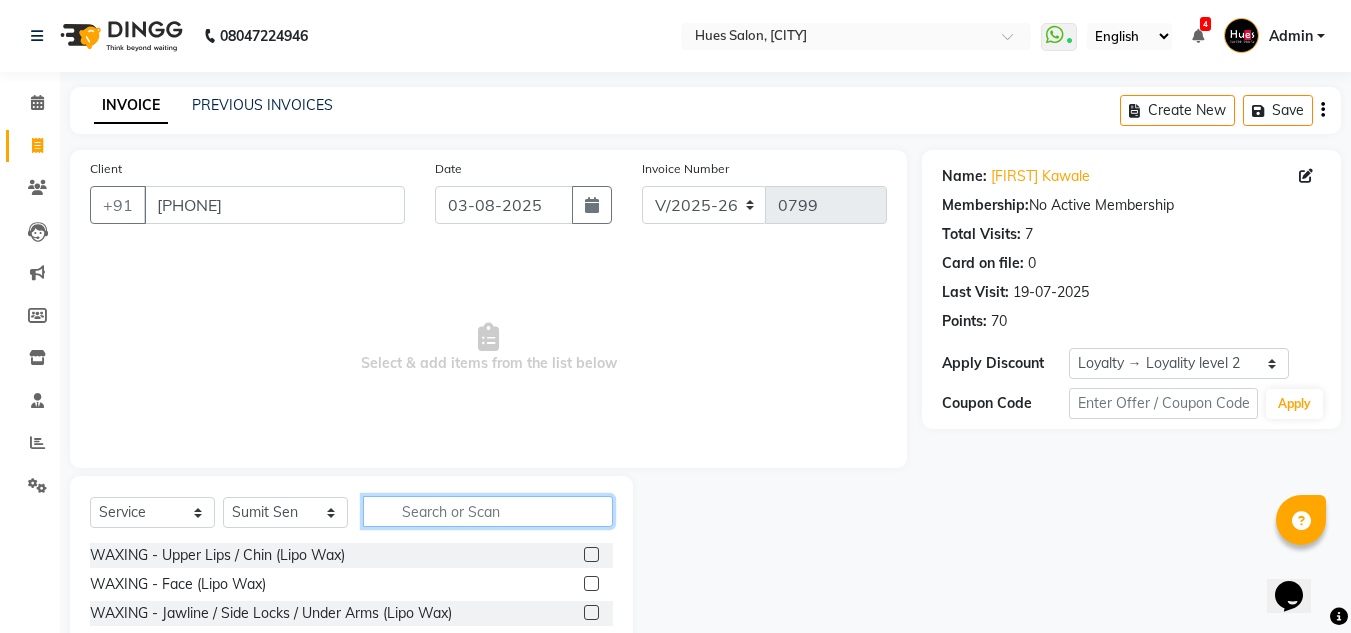 click 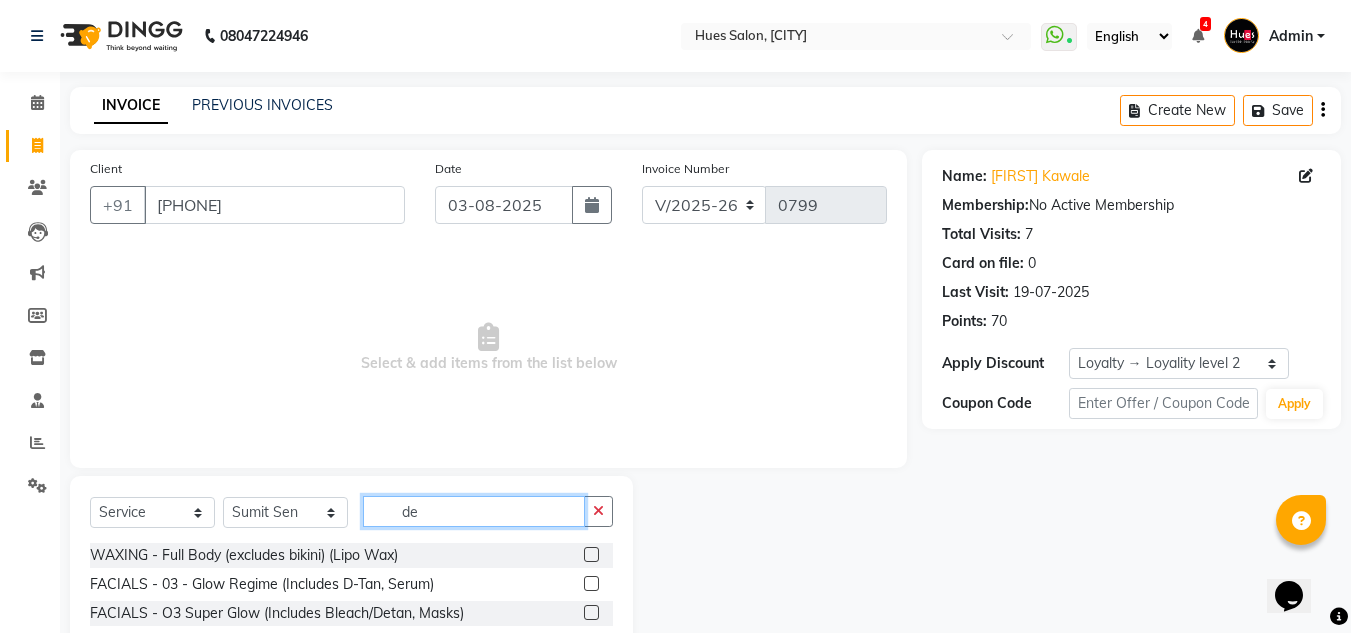 type on "d" 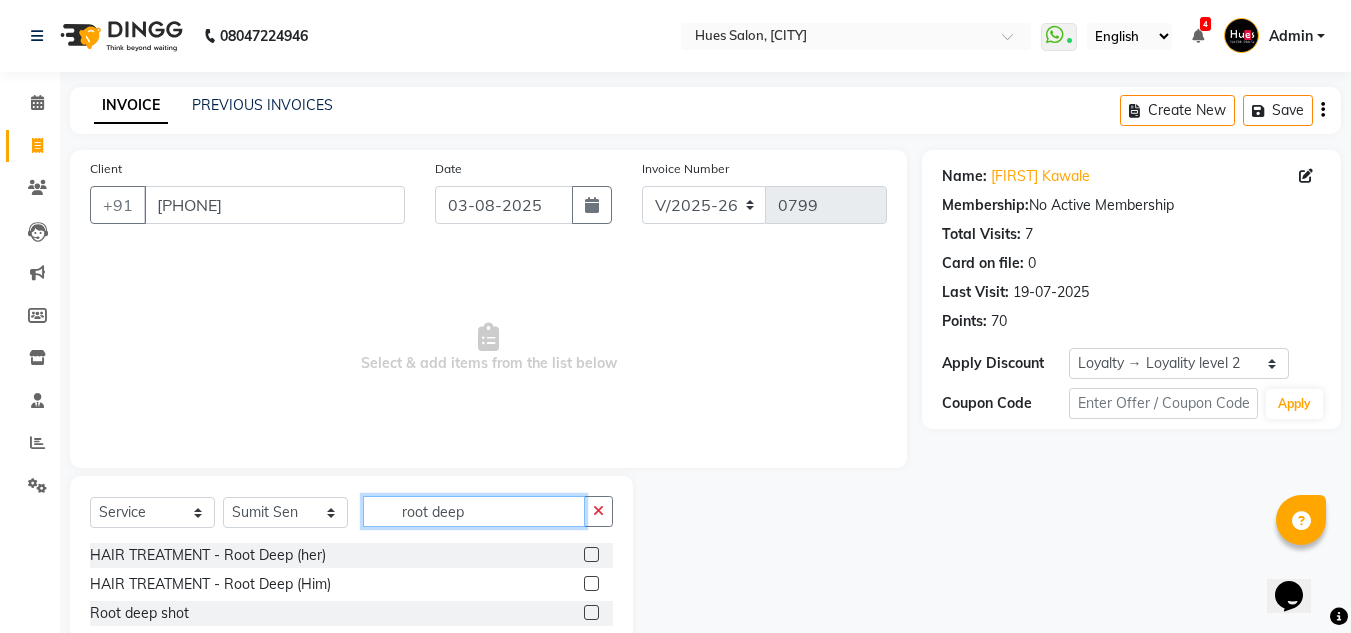 type on "root deep" 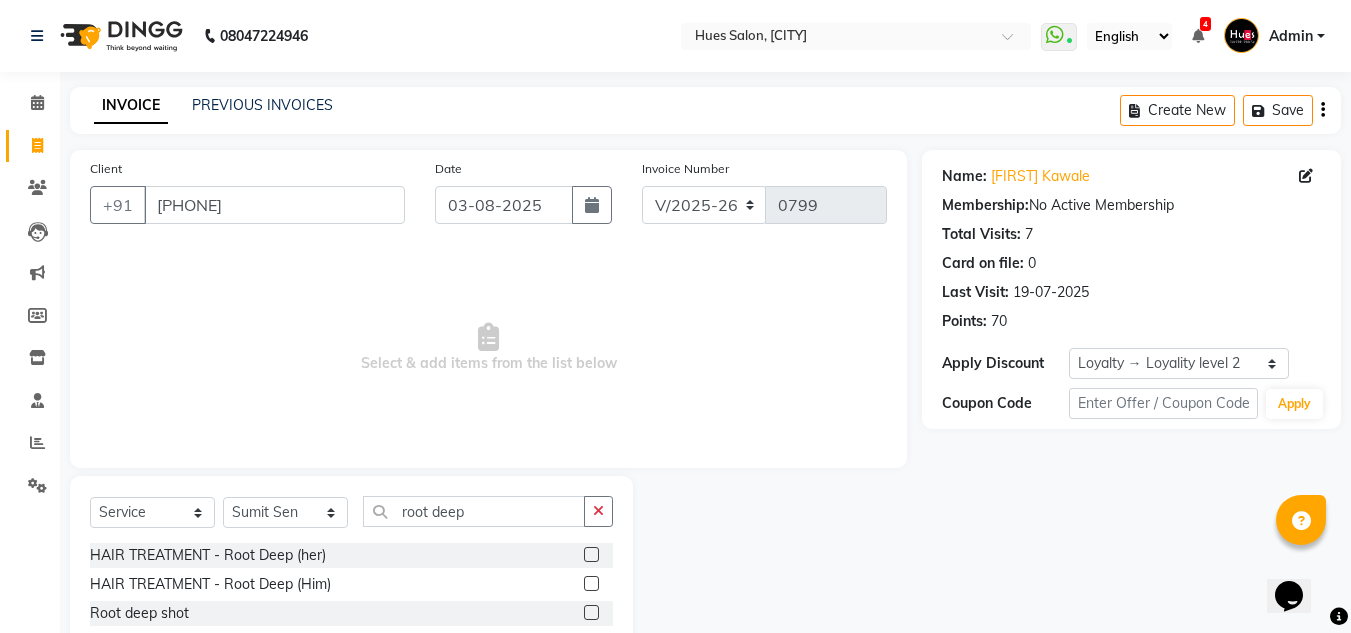 click 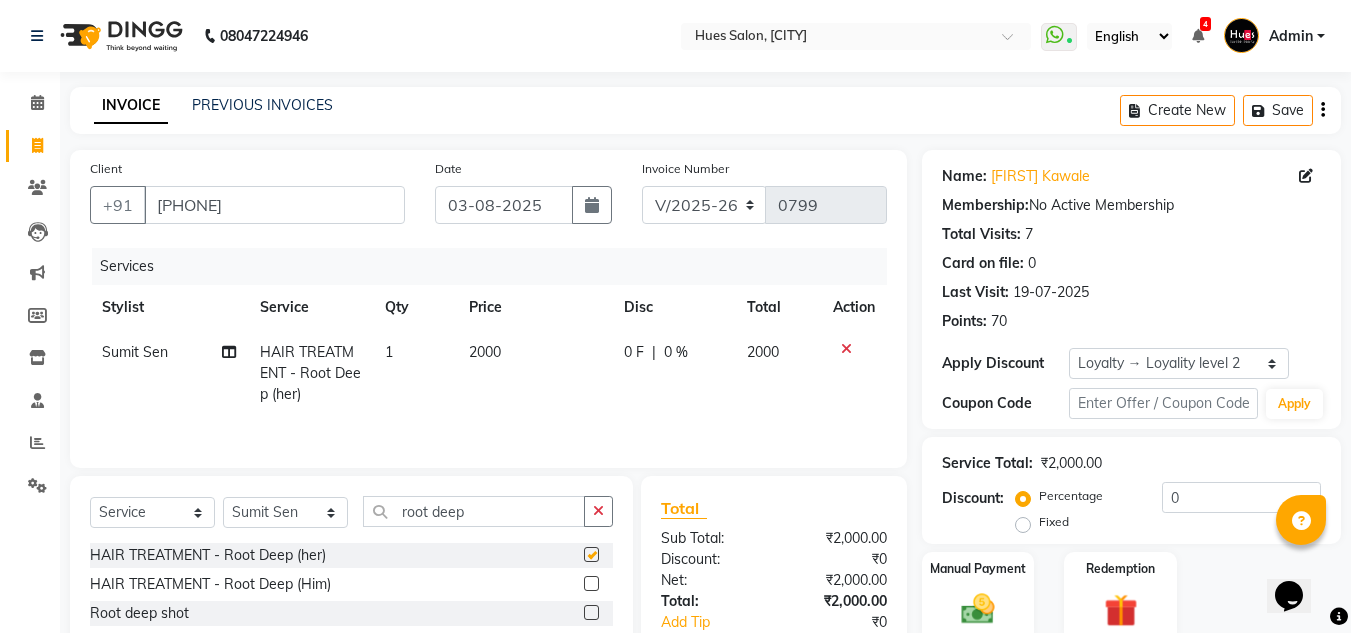 checkbox on "false" 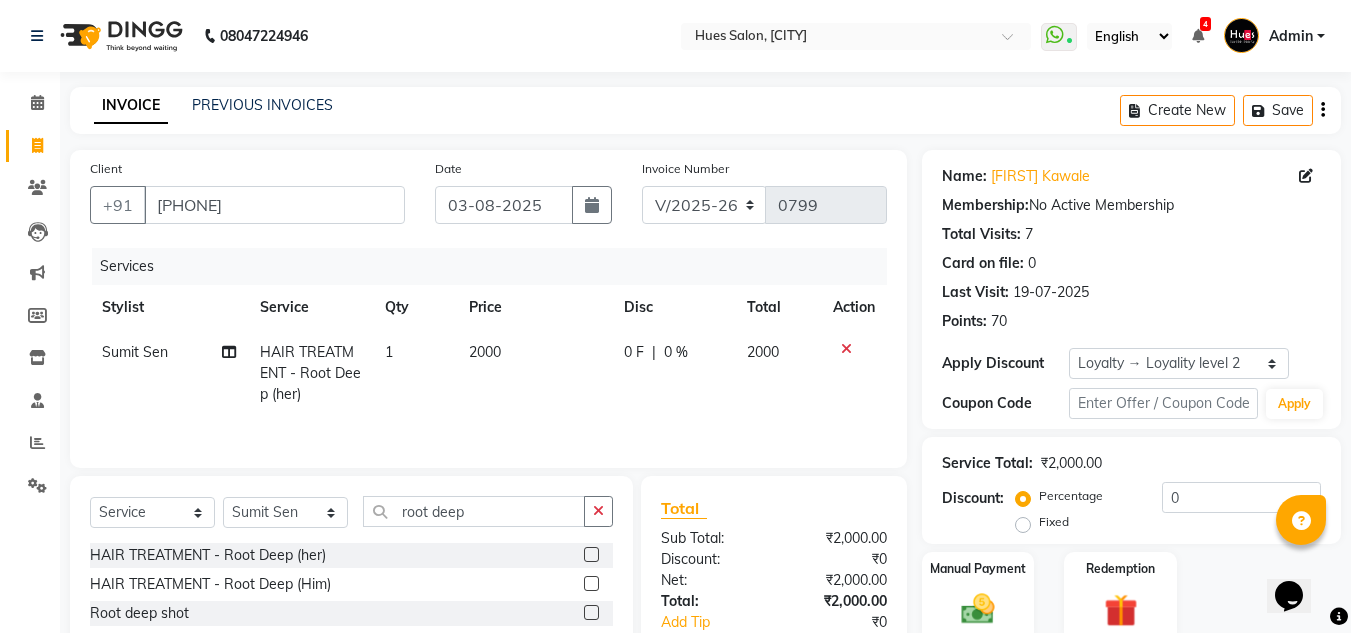 click on "0 F" 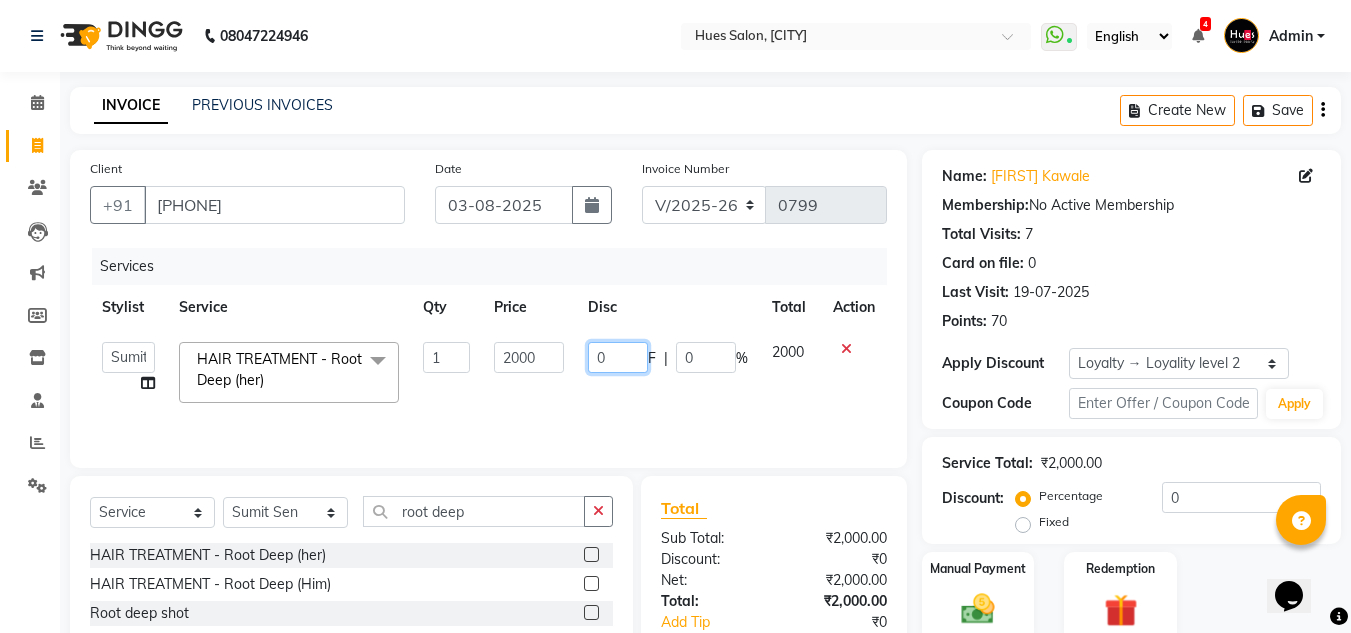 click on "0" 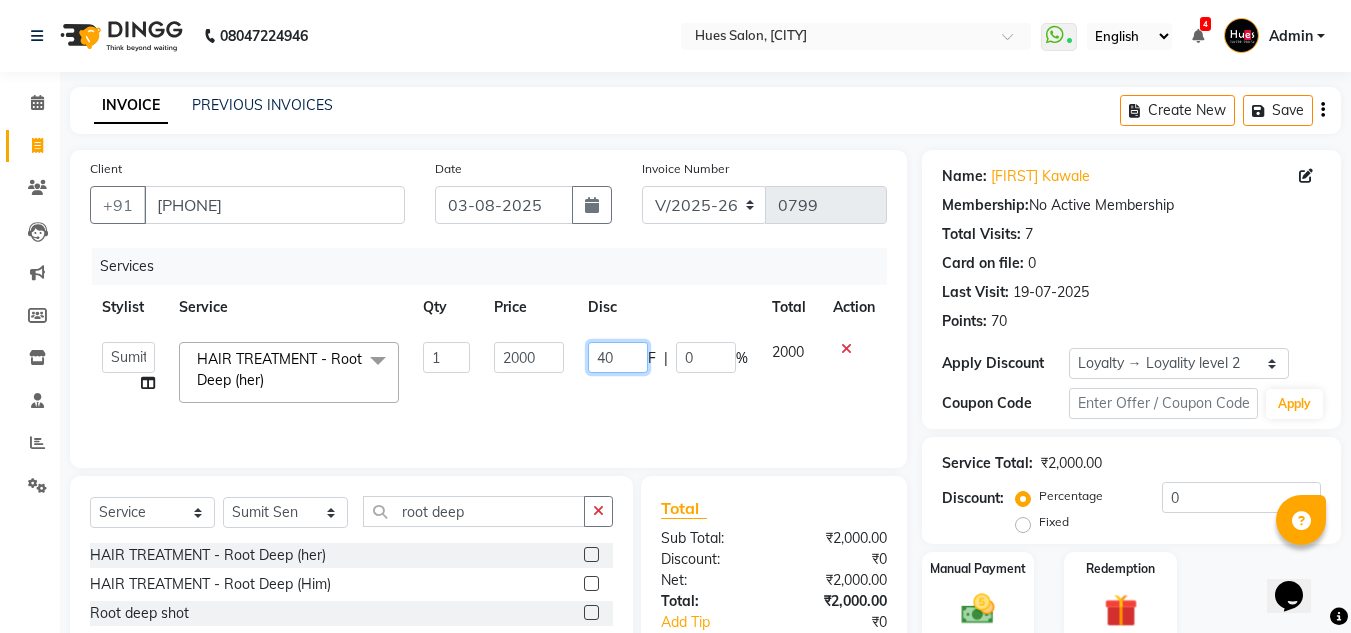 type on "400" 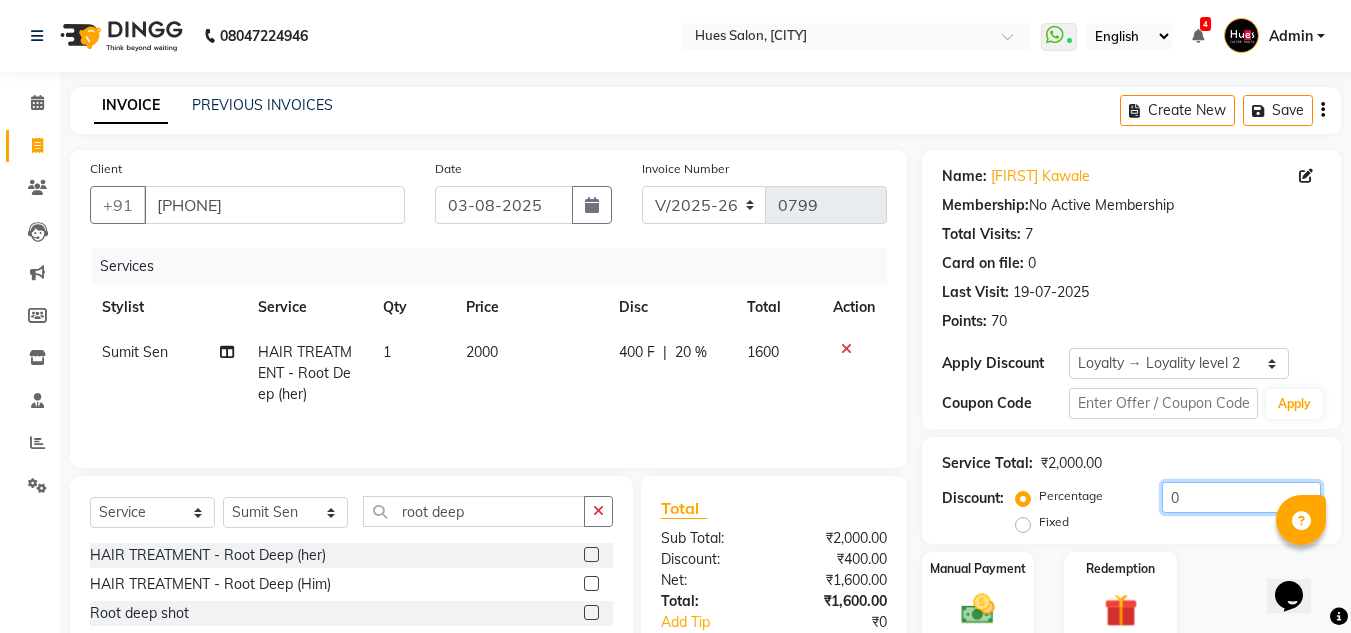 click on "0" 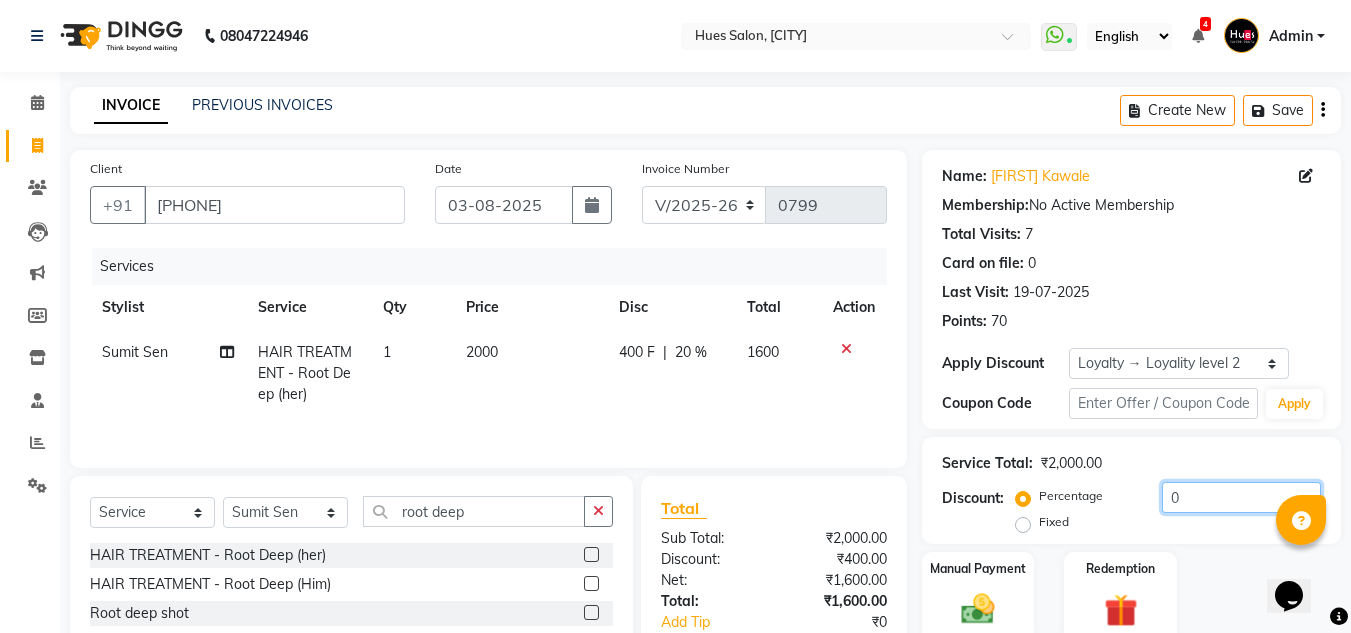 scroll, scrollTop: 125, scrollLeft: 0, axis: vertical 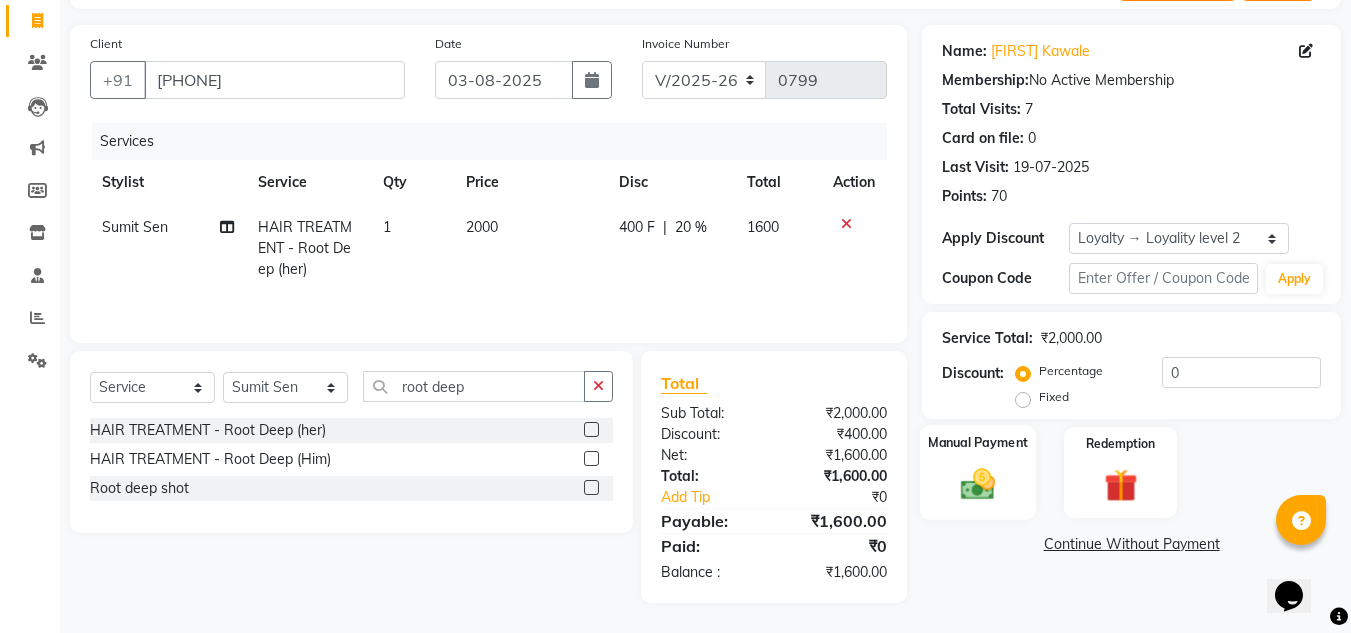 click 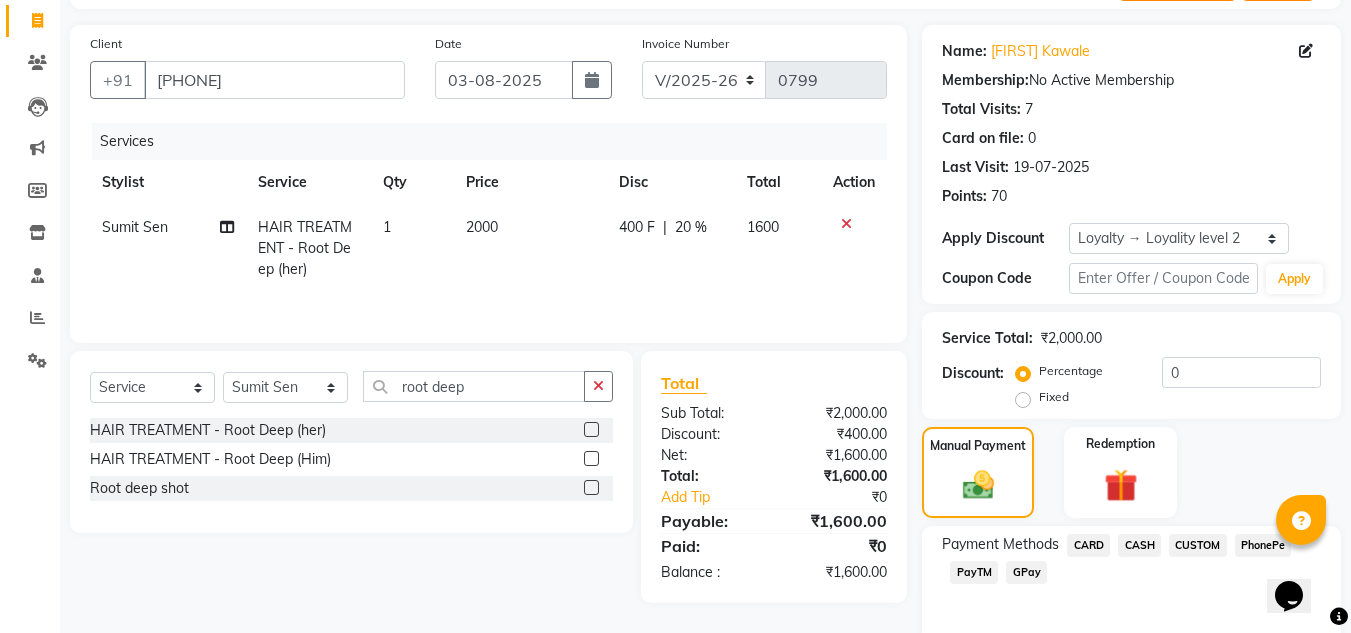 click on "PhonePe" 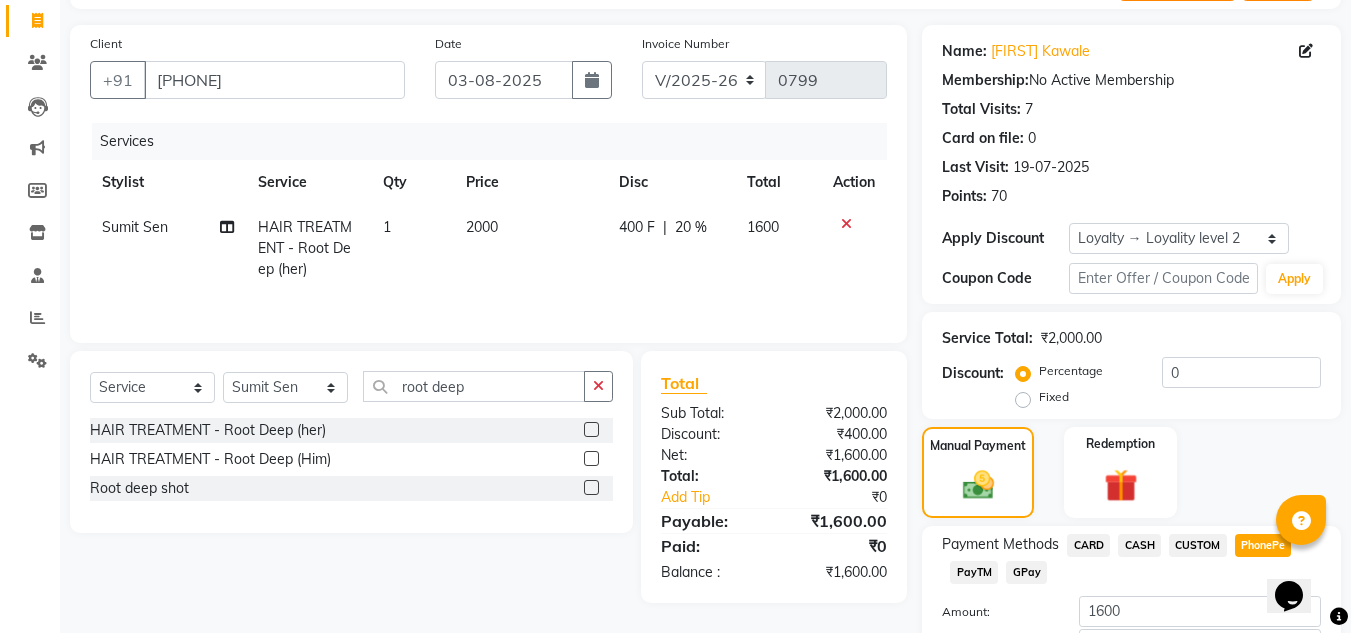 scroll, scrollTop: 265, scrollLeft: 0, axis: vertical 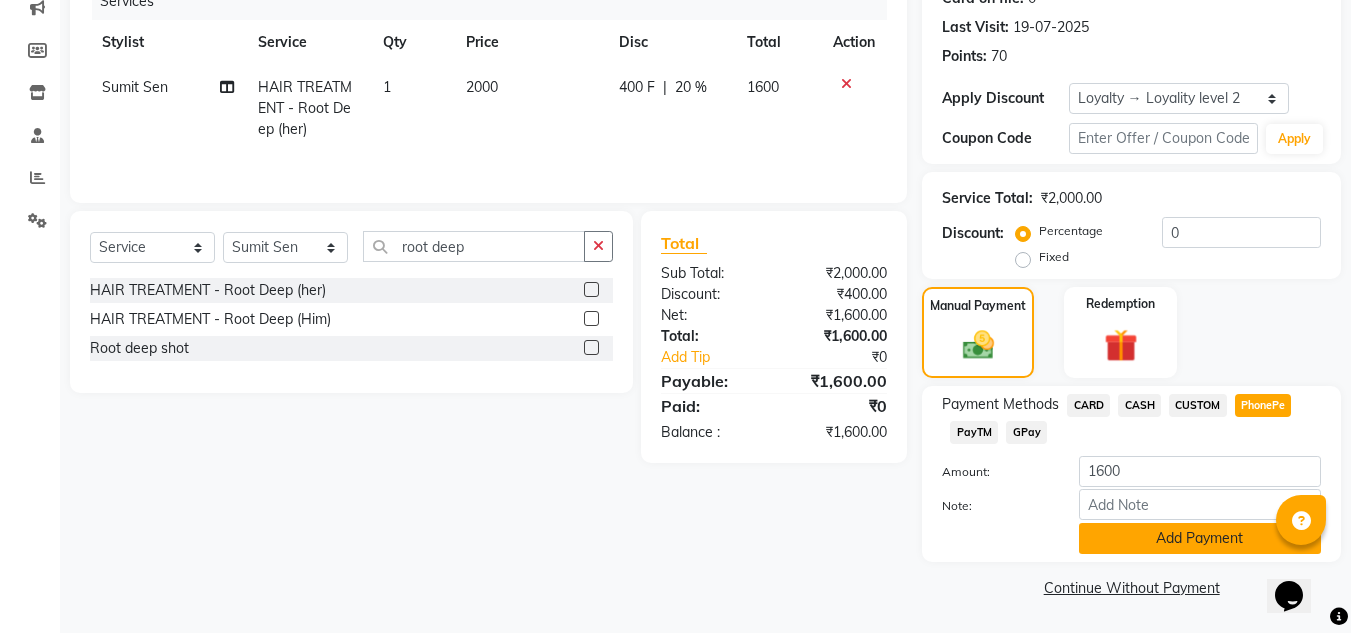 click on "Add Payment" 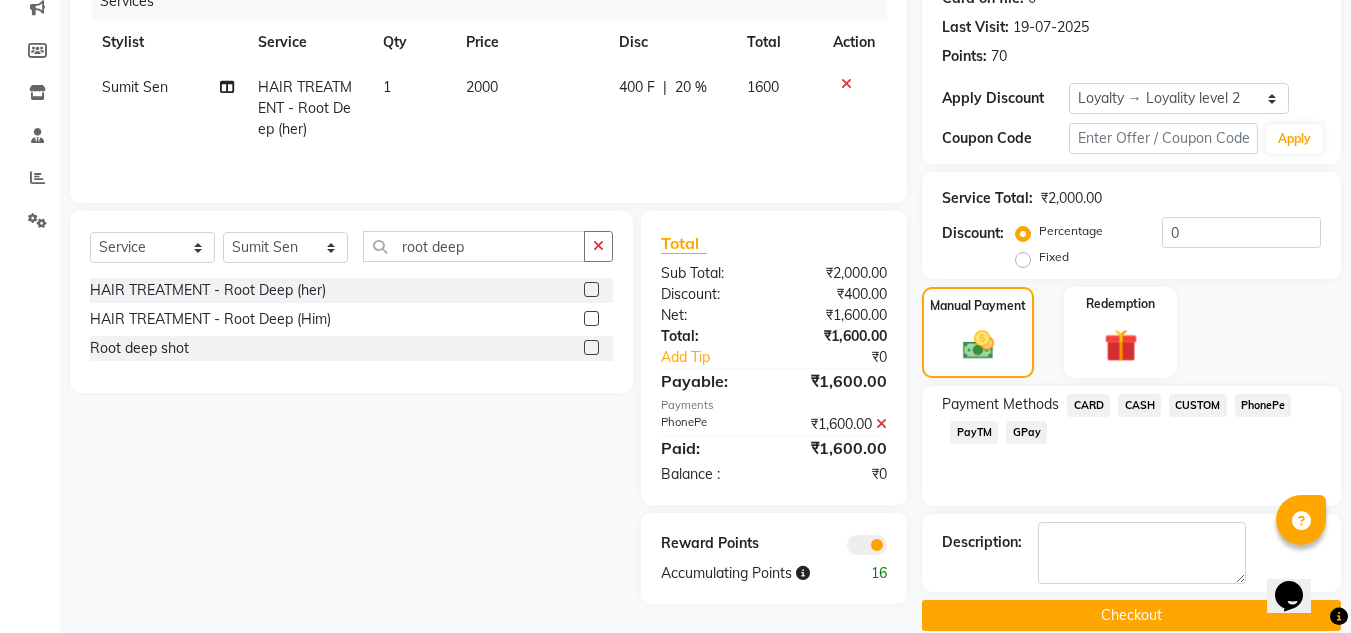 click on "Checkout" 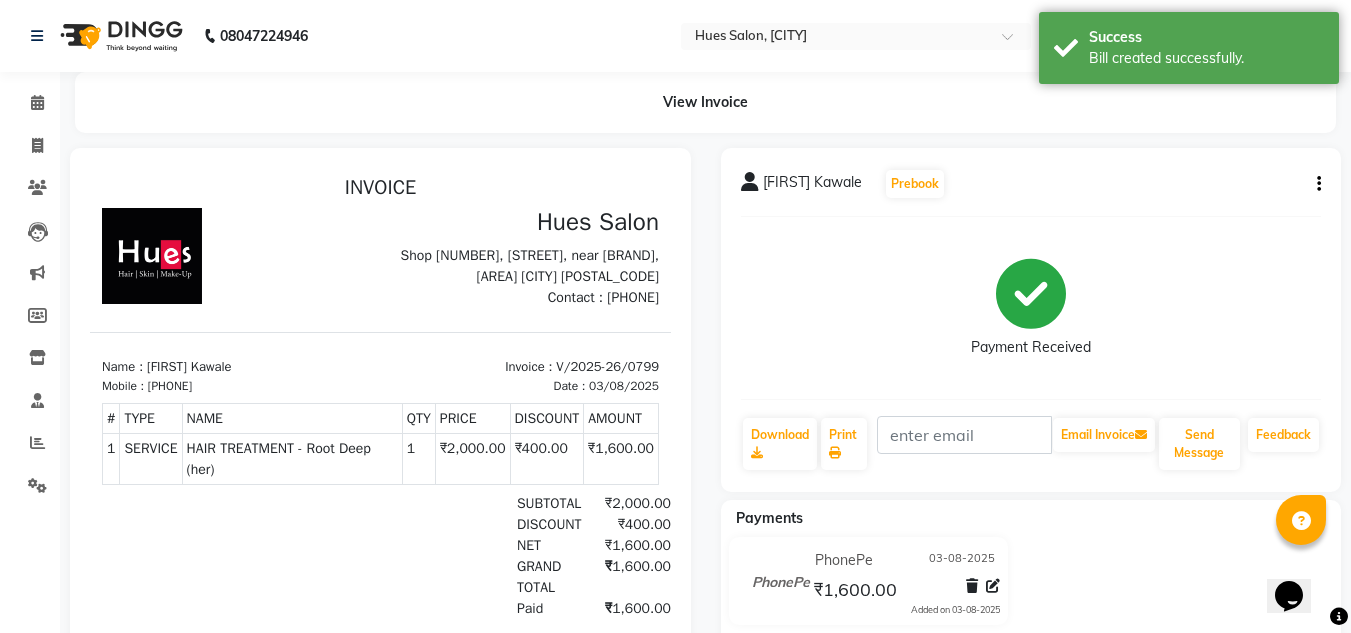 scroll, scrollTop: 0, scrollLeft: 0, axis: both 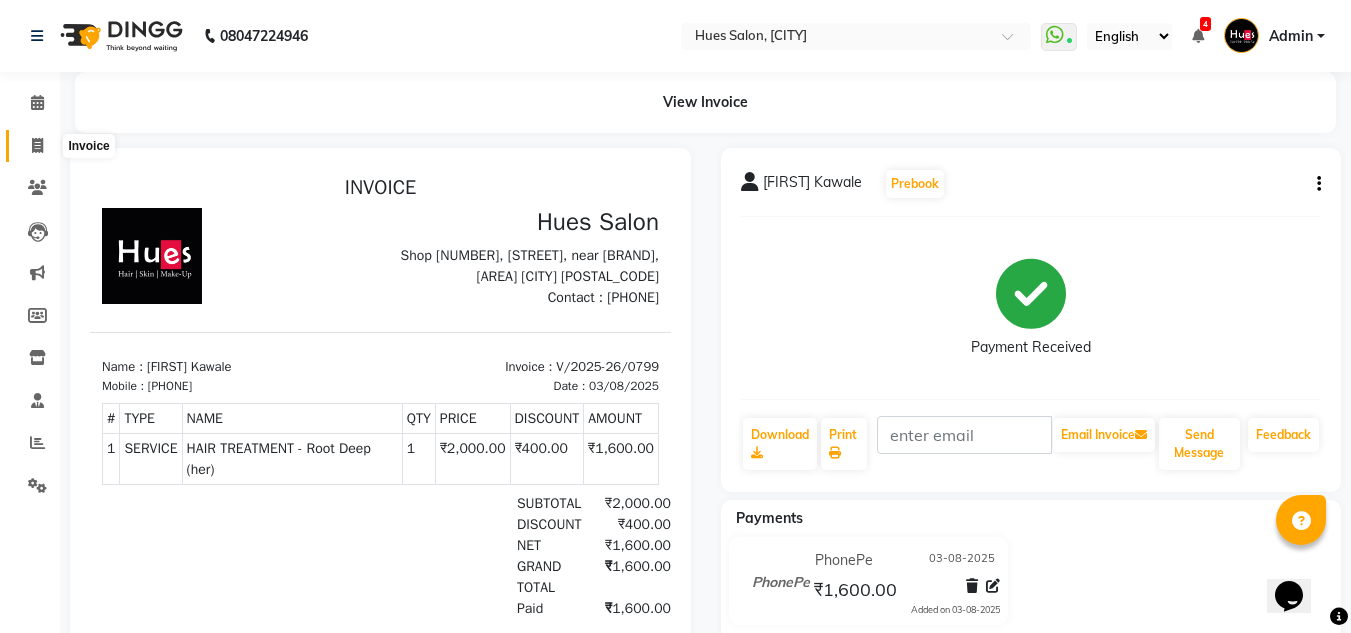 click 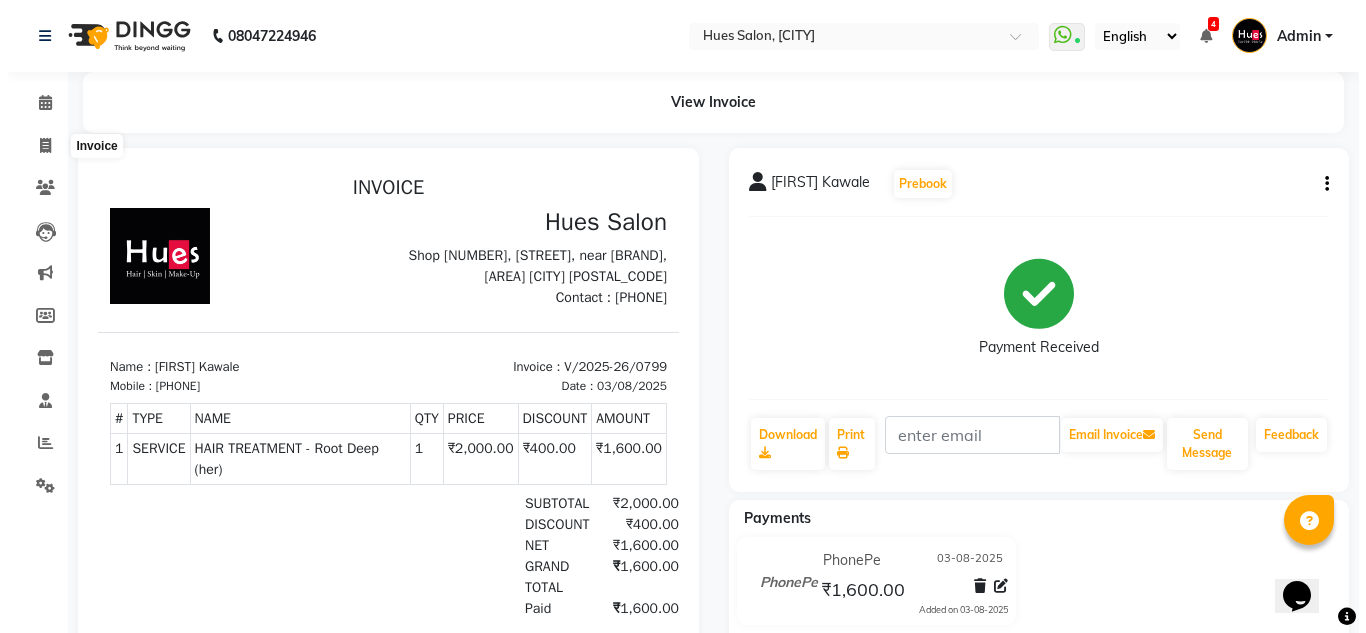 select on "service" 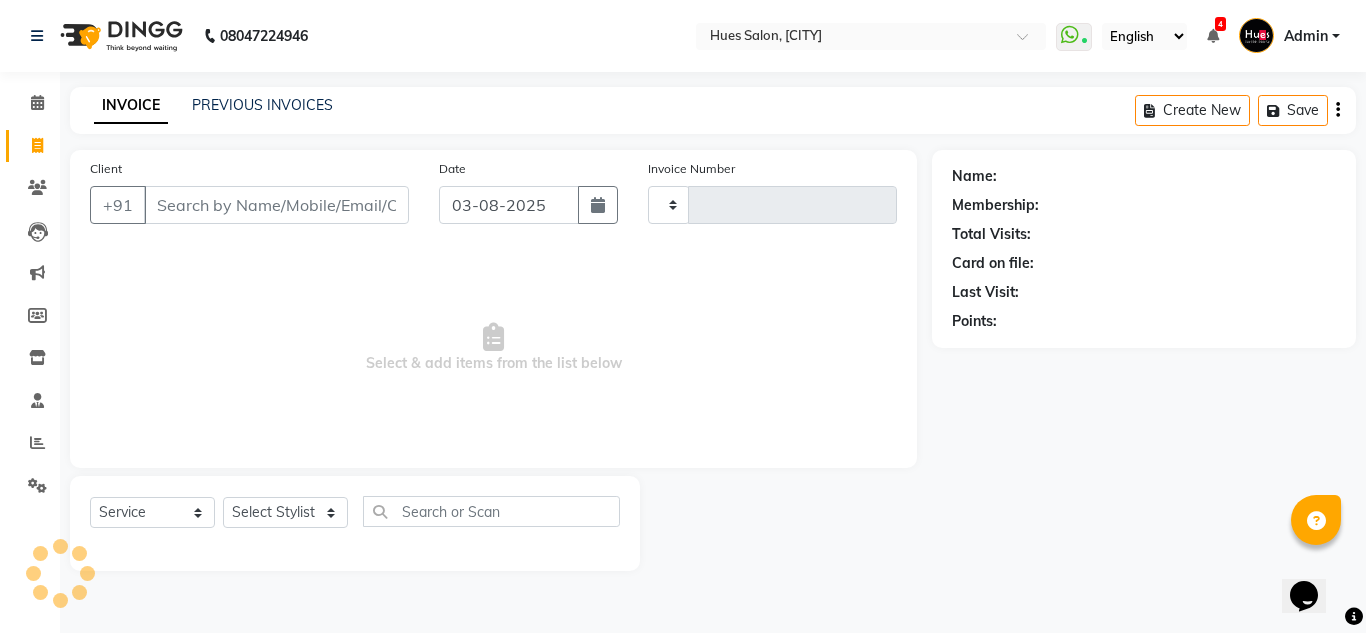 type on "0800" 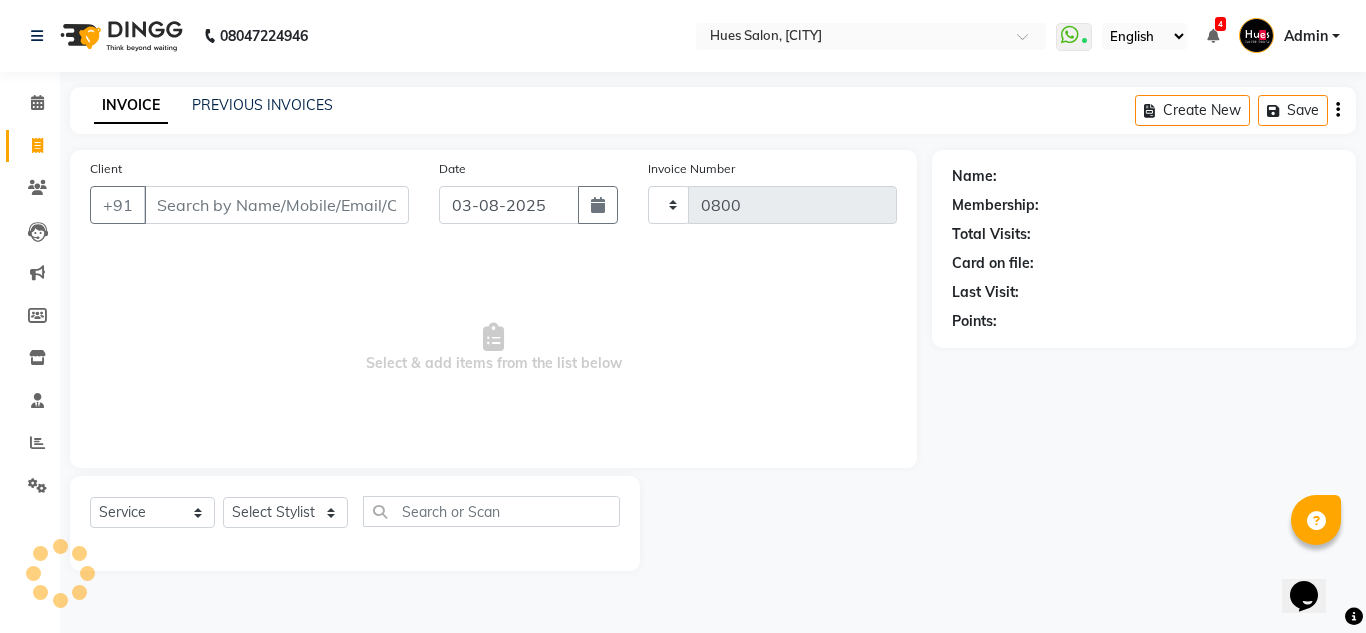 select on "3460" 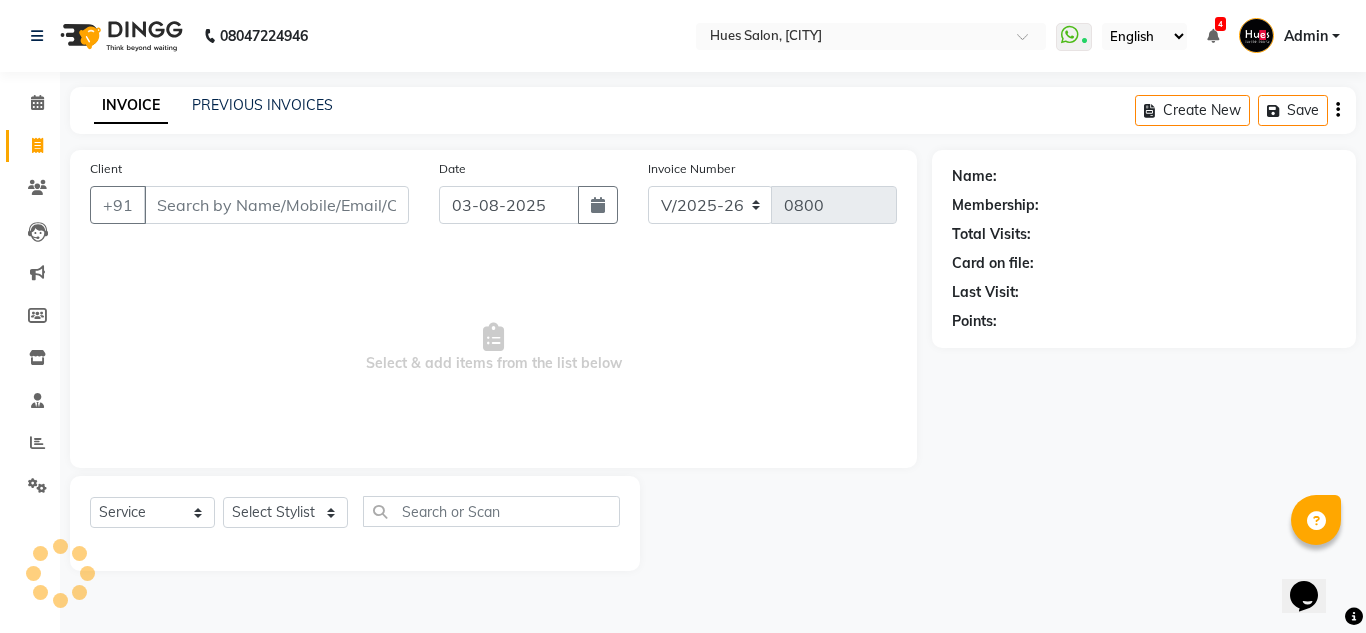 click on "Client" at bounding box center (276, 205) 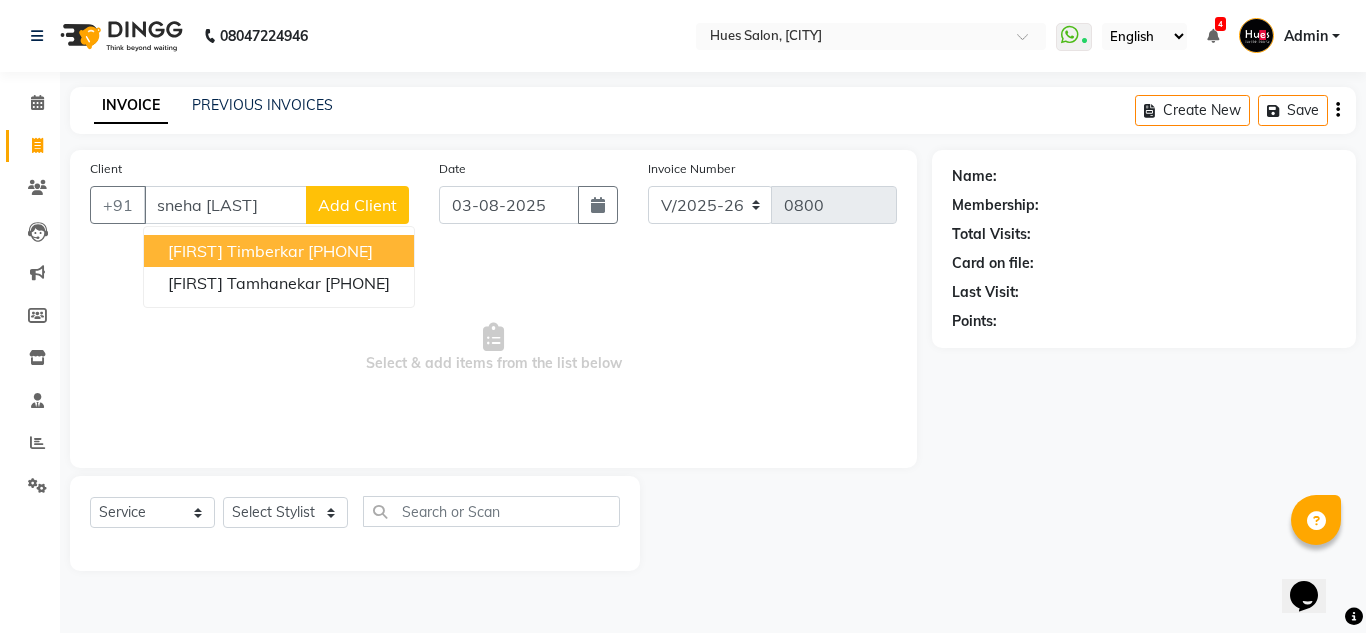 click on "[FIRST] Timberkar" at bounding box center [236, 251] 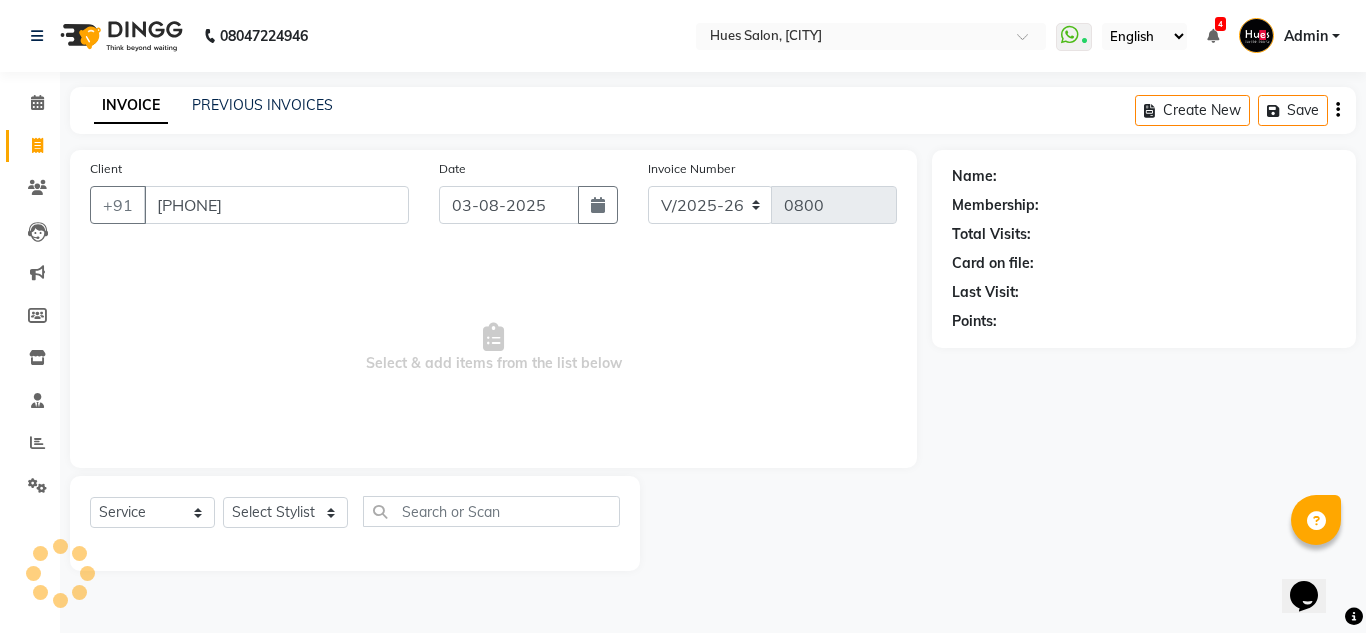 type on "[PHONE]" 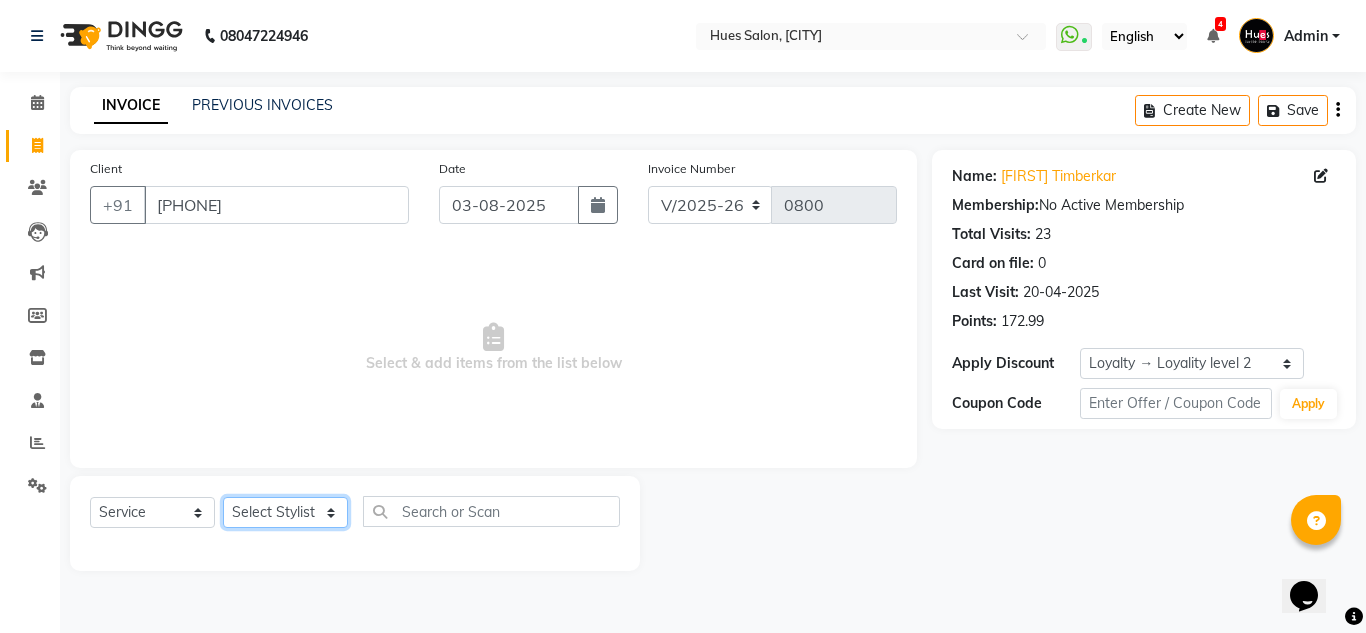 drag, startPoint x: 299, startPoint y: 512, endPoint x: 272, endPoint y: 336, distance: 178.05898 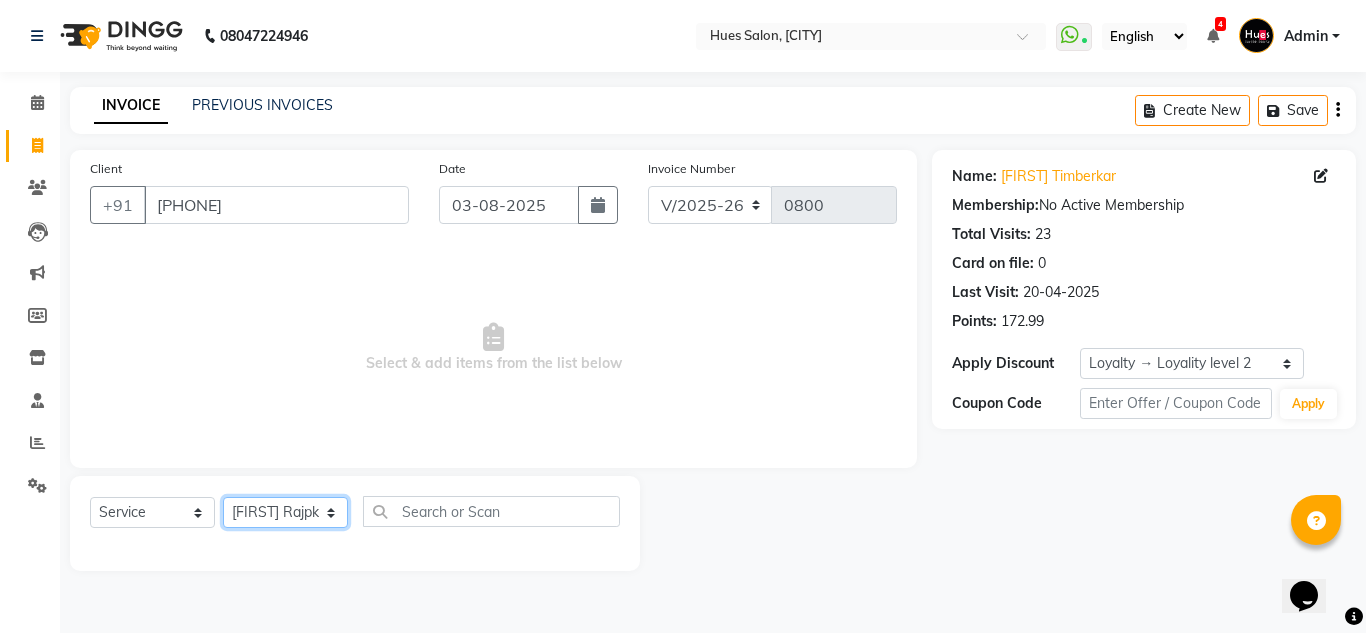 click on "Select Stylist [FIRST]  [FIRST] [FIRST] [FIRST] Office [FIRST] [FIRST] [FIRST]  [FIRST] Sen sunil [LAST]" 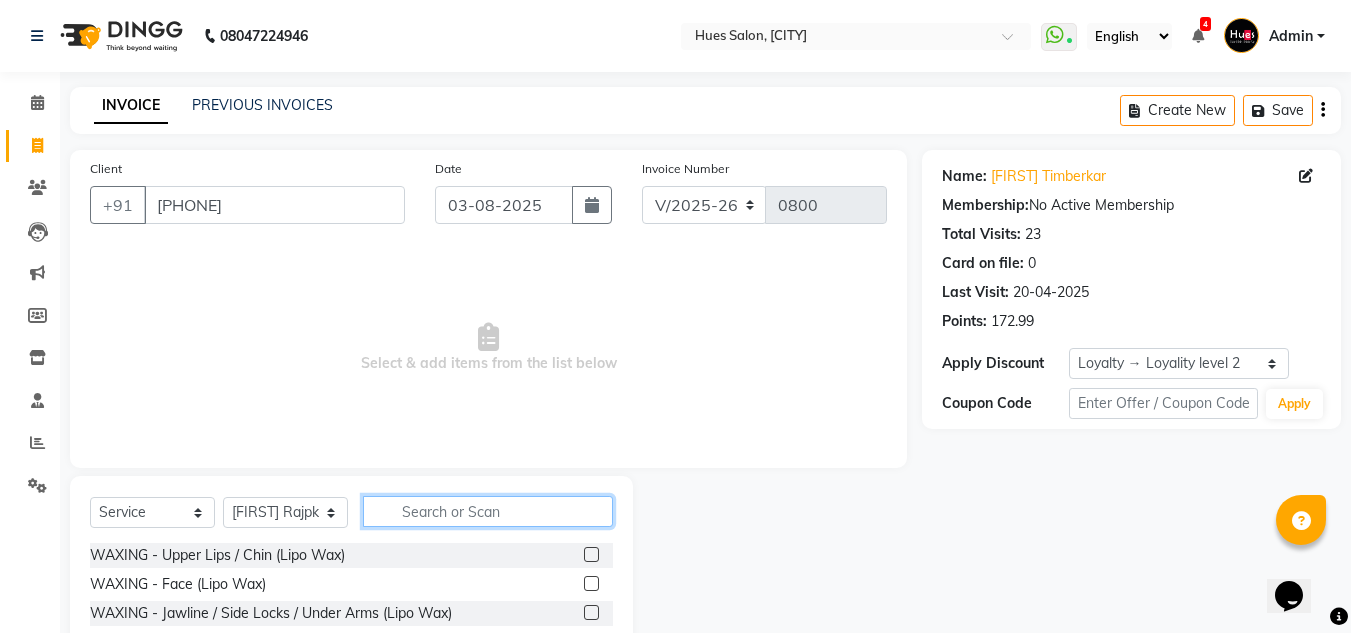click 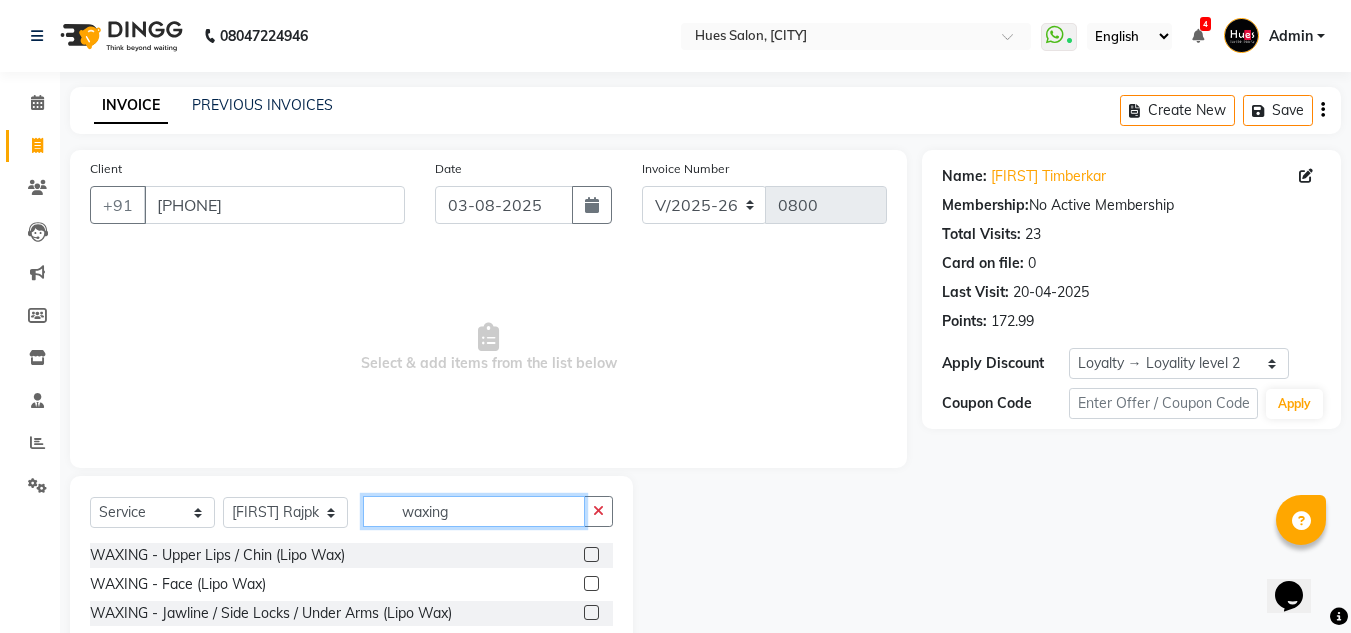 scroll, scrollTop: 168, scrollLeft: 0, axis: vertical 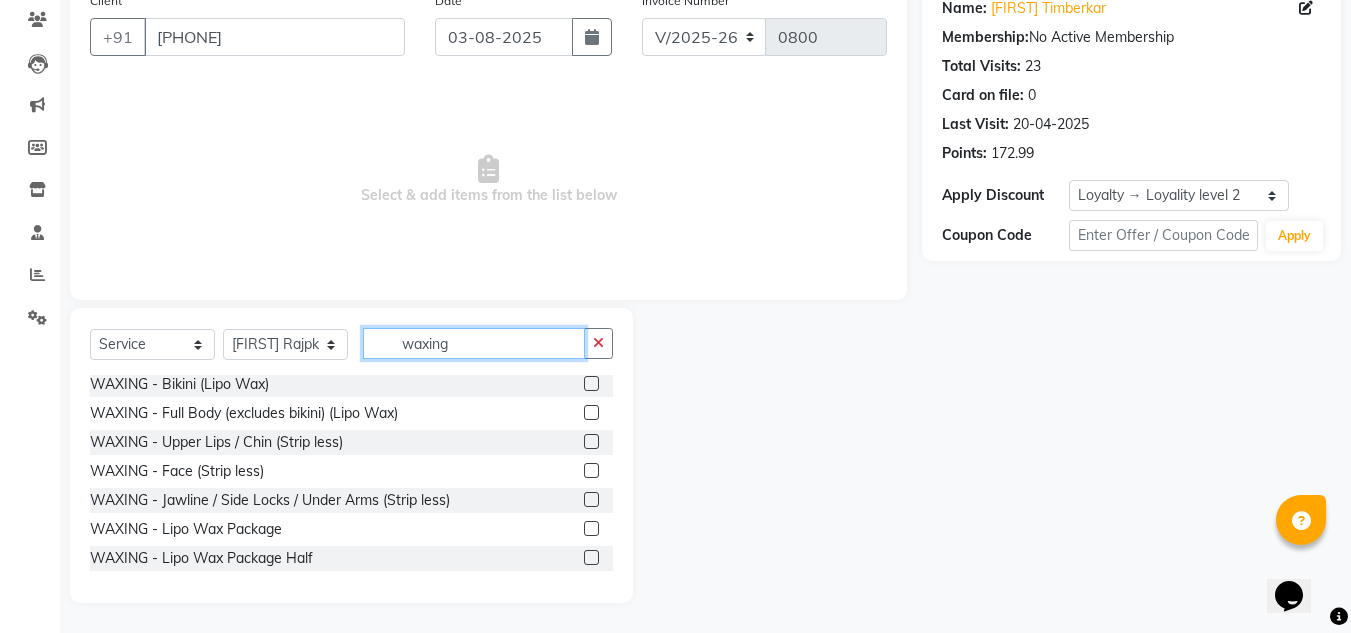 type on "waxing" 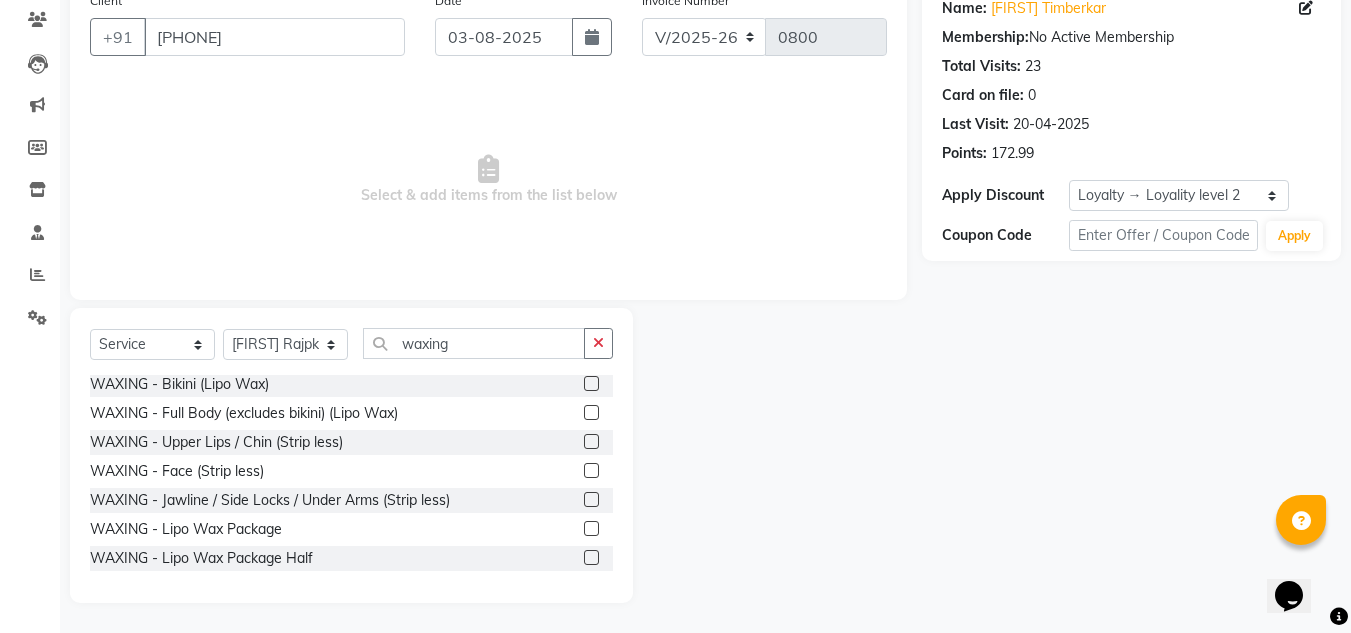 click 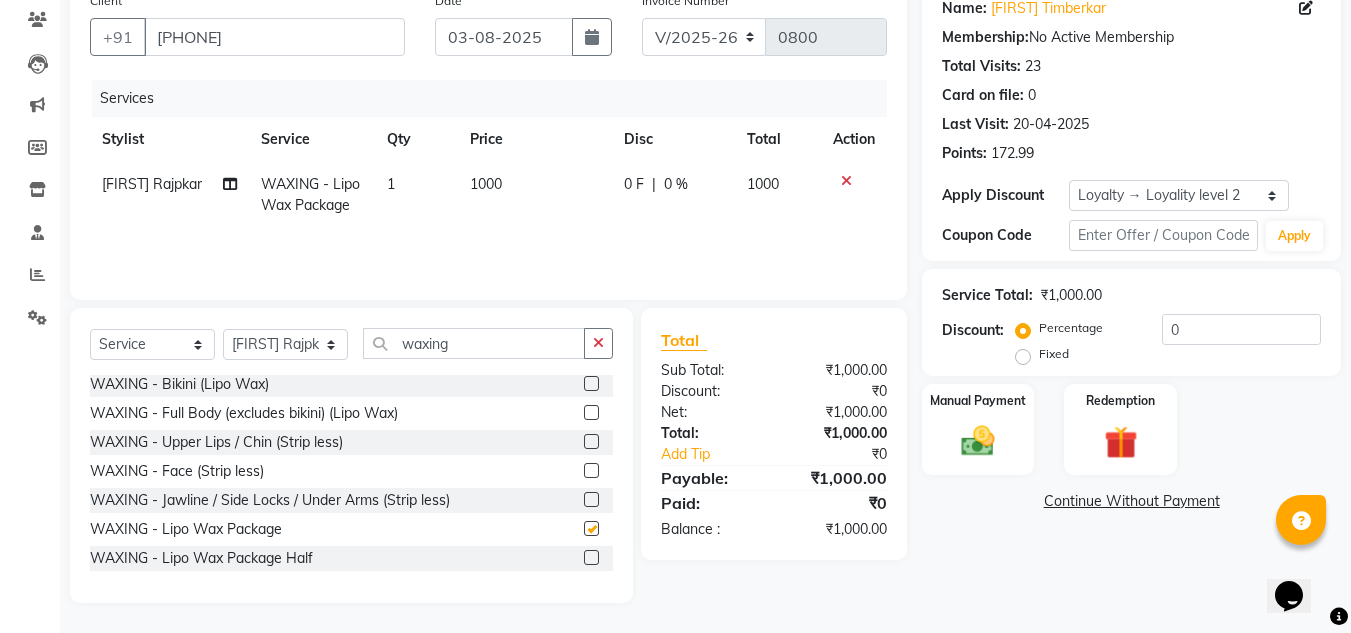 checkbox on "false" 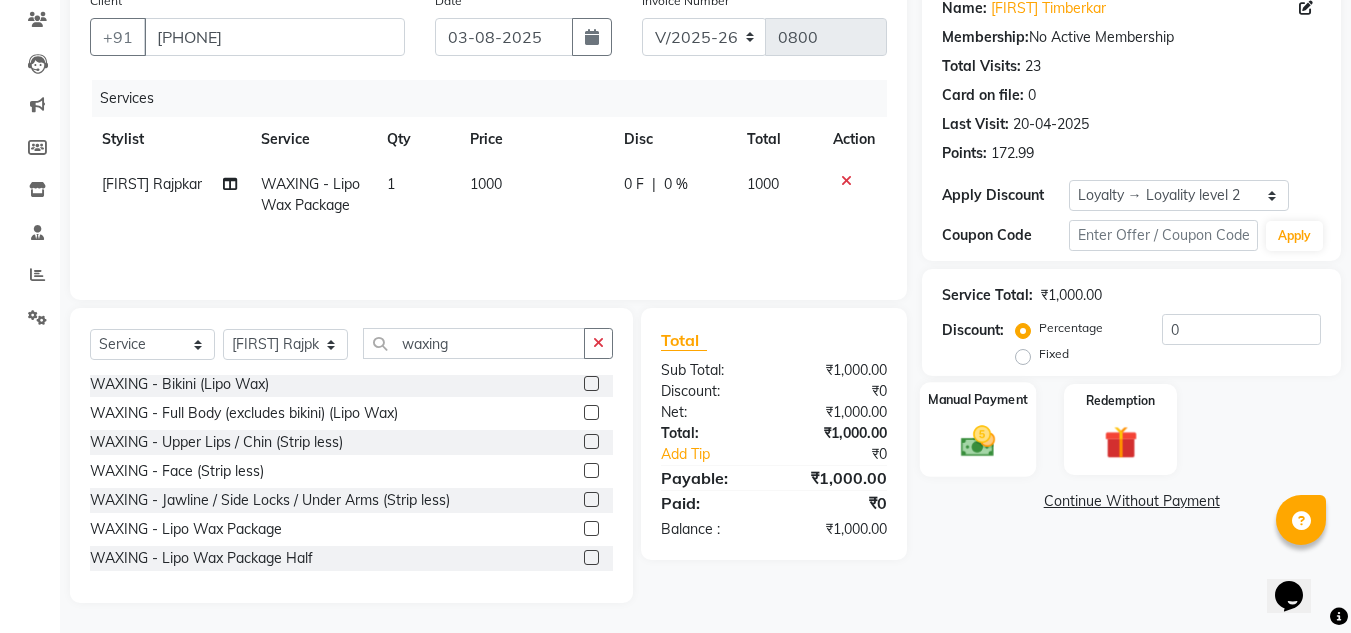 click 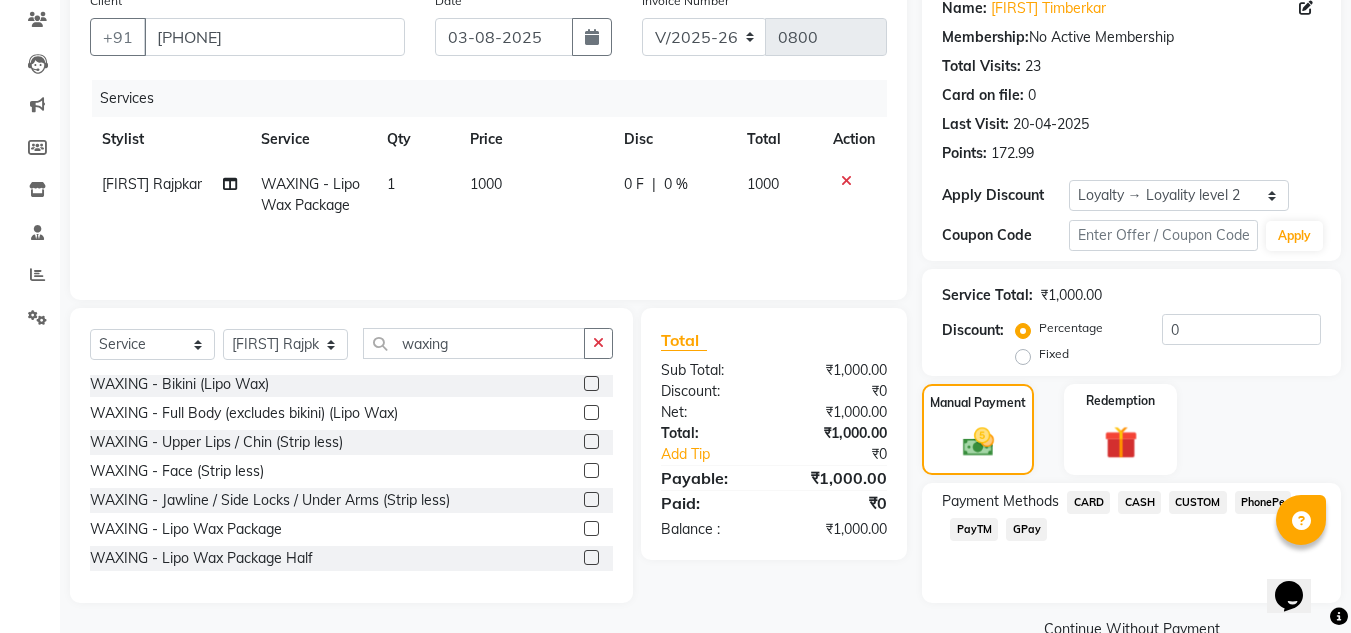 click on "PhonePe" 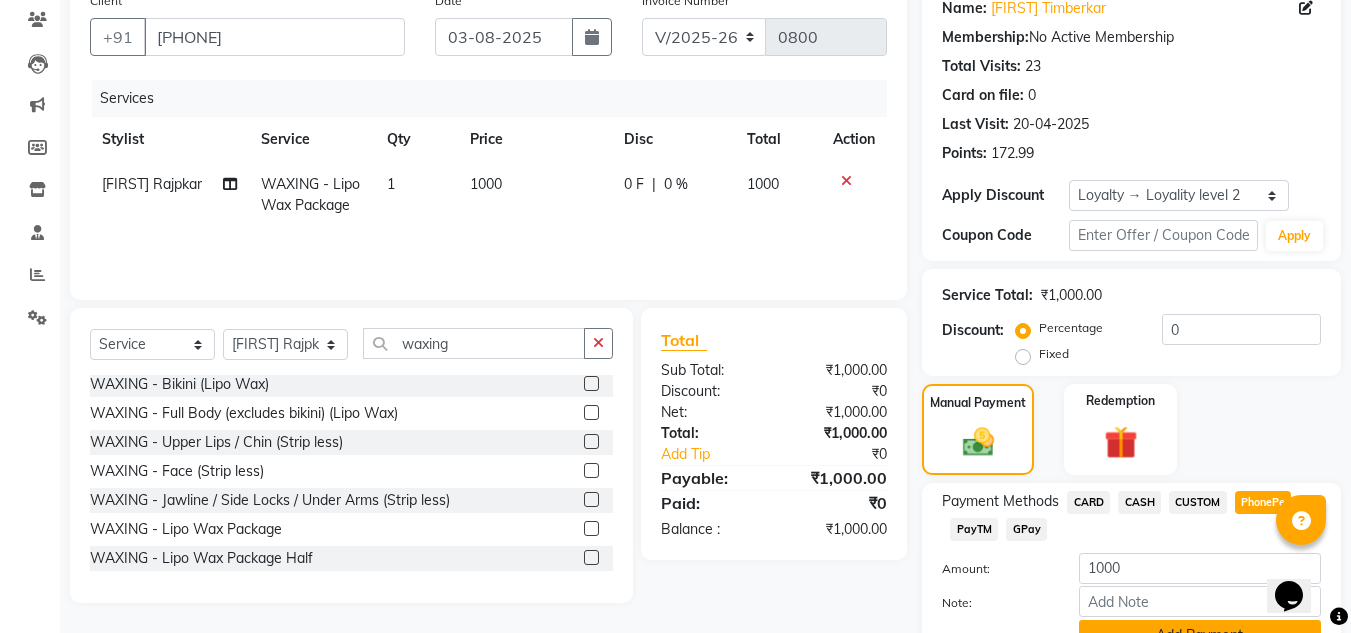 click on "Add Payment" 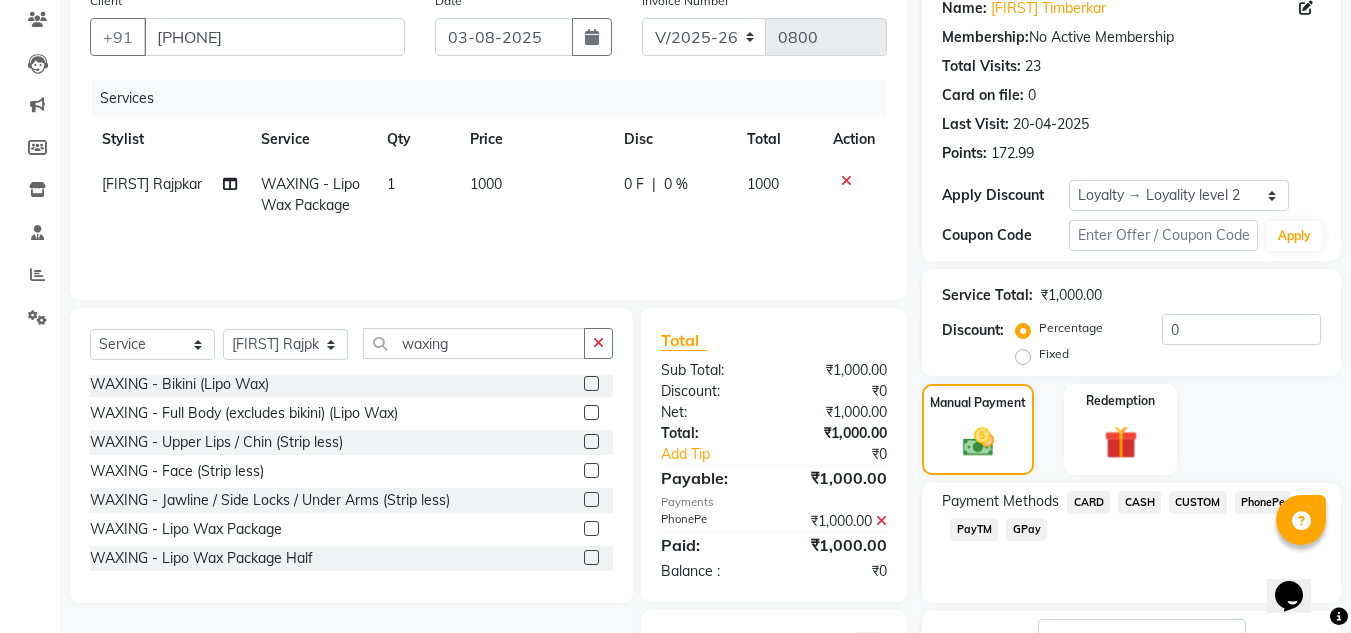 scroll, scrollTop: 293, scrollLeft: 0, axis: vertical 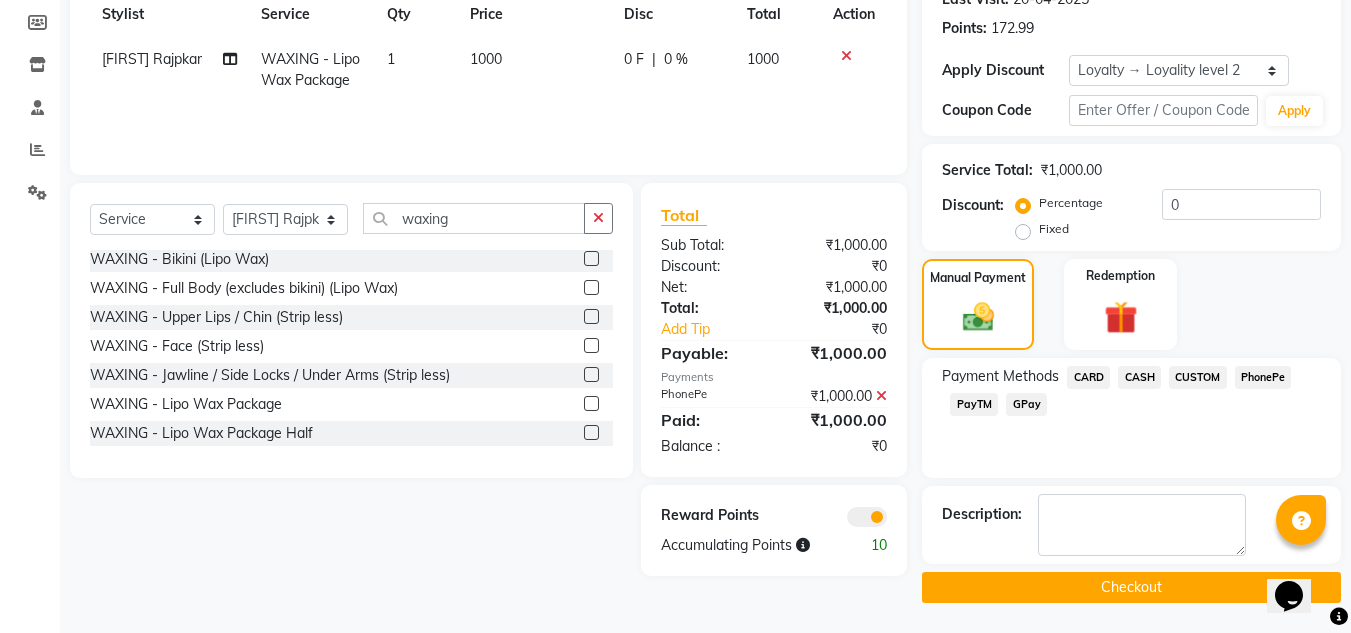 click on "Checkout" 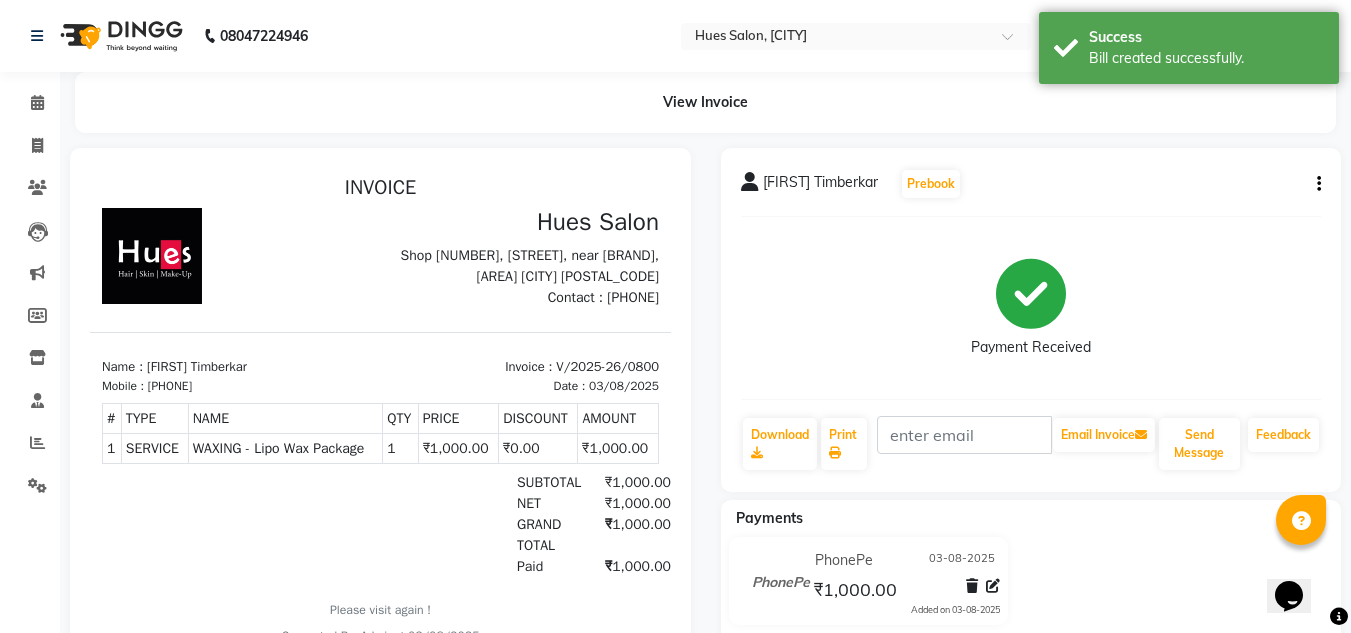 scroll, scrollTop: 0, scrollLeft: 0, axis: both 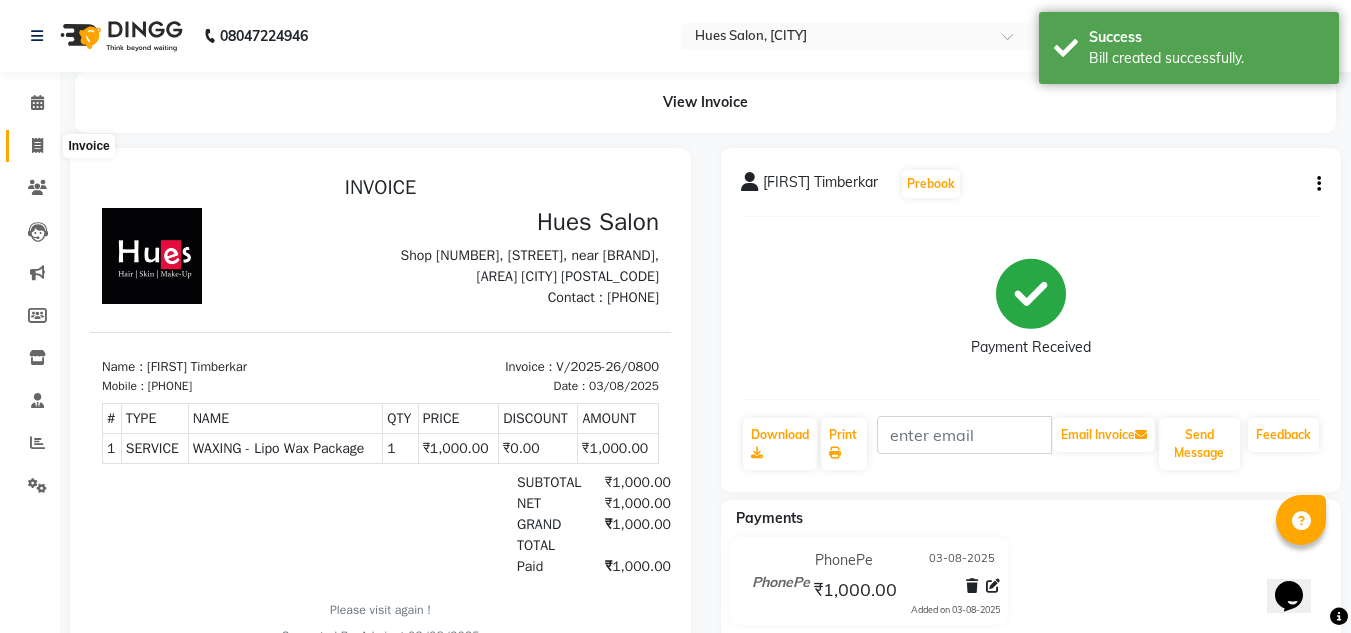 click 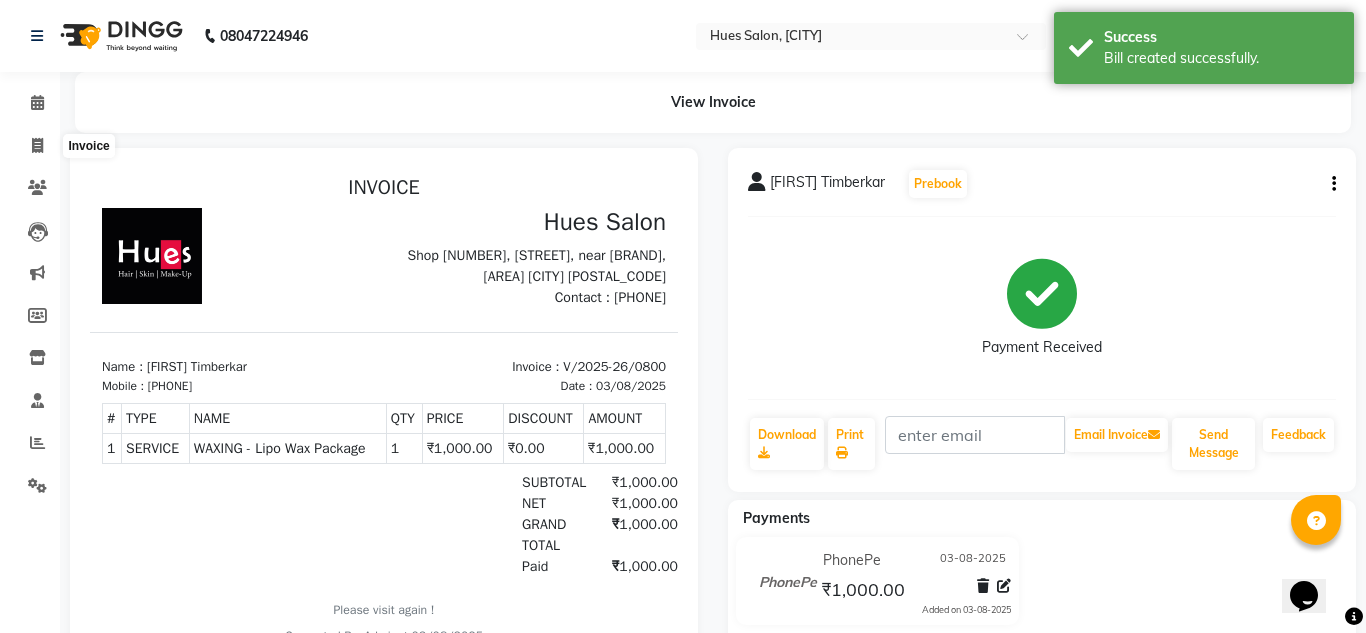 select on "3460" 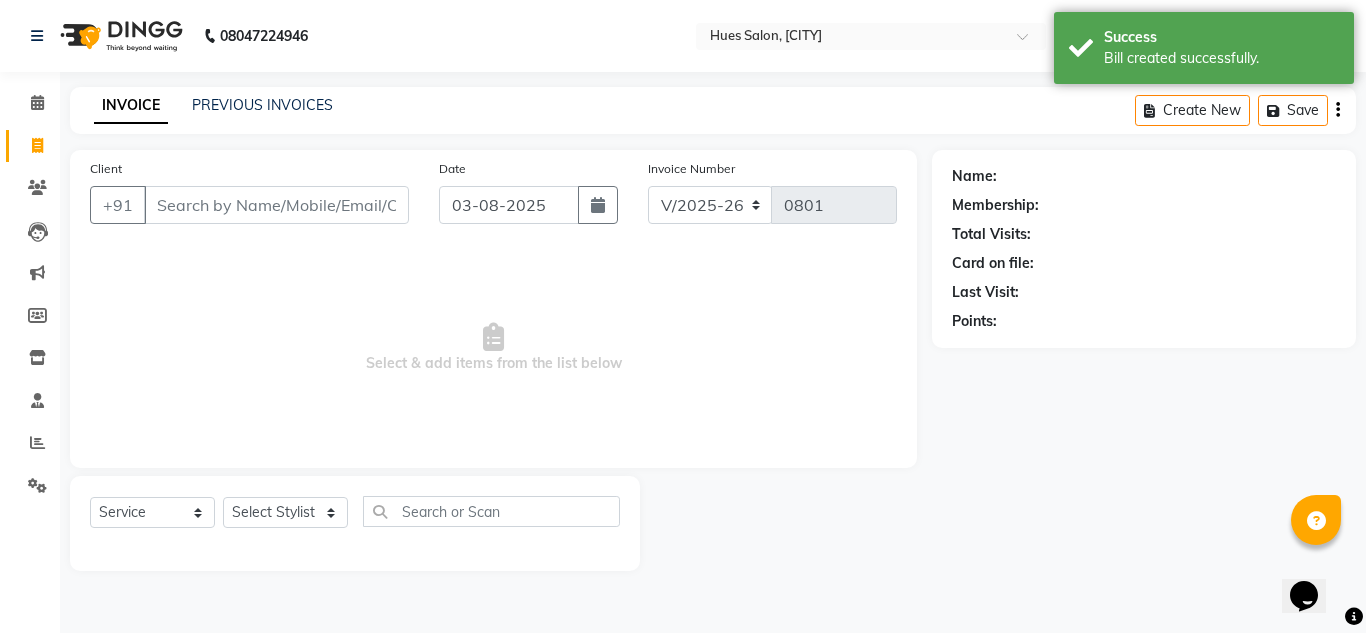 click on "Client" at bounding box center (276, 205) 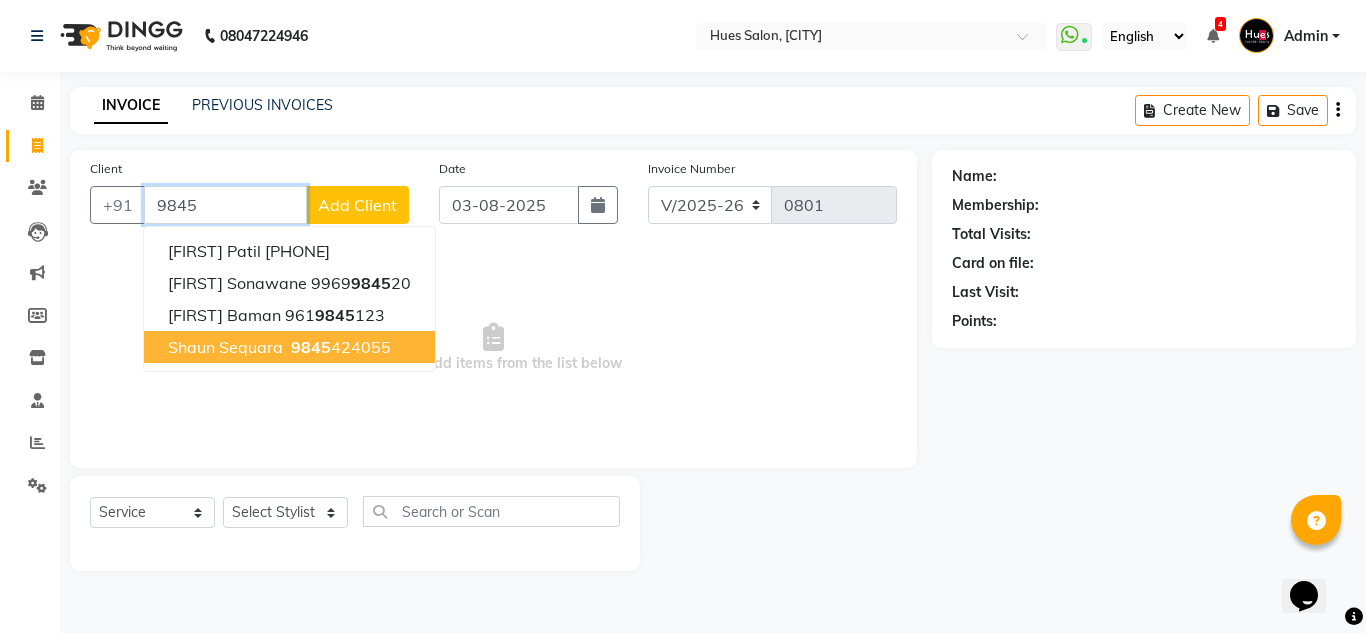 click on "shaun Sequara" at bounding box center (225, 347) 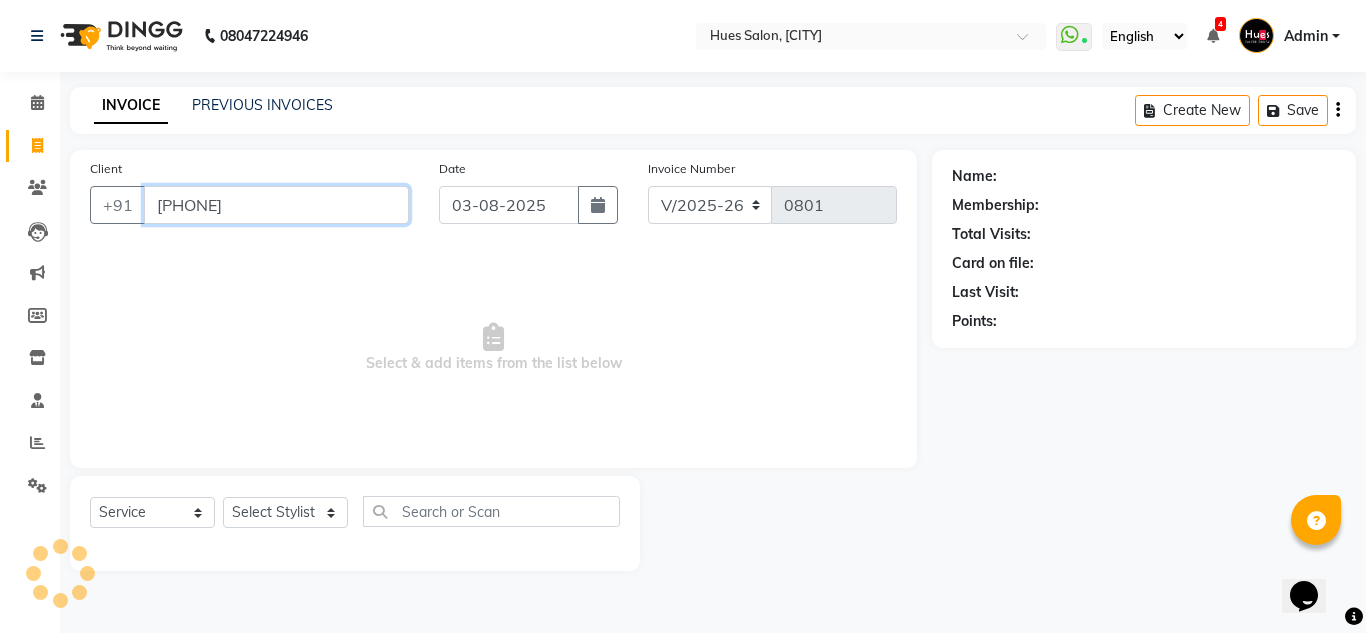 type on "[PHONE]" 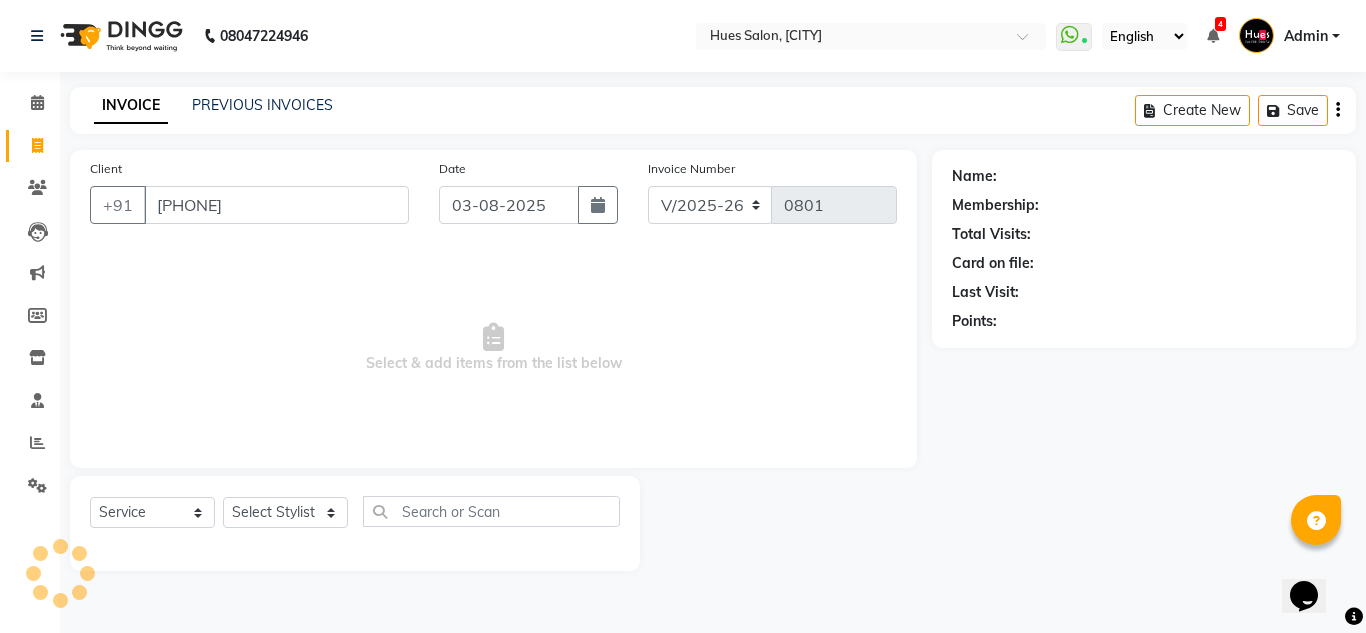 select on "1: Object" 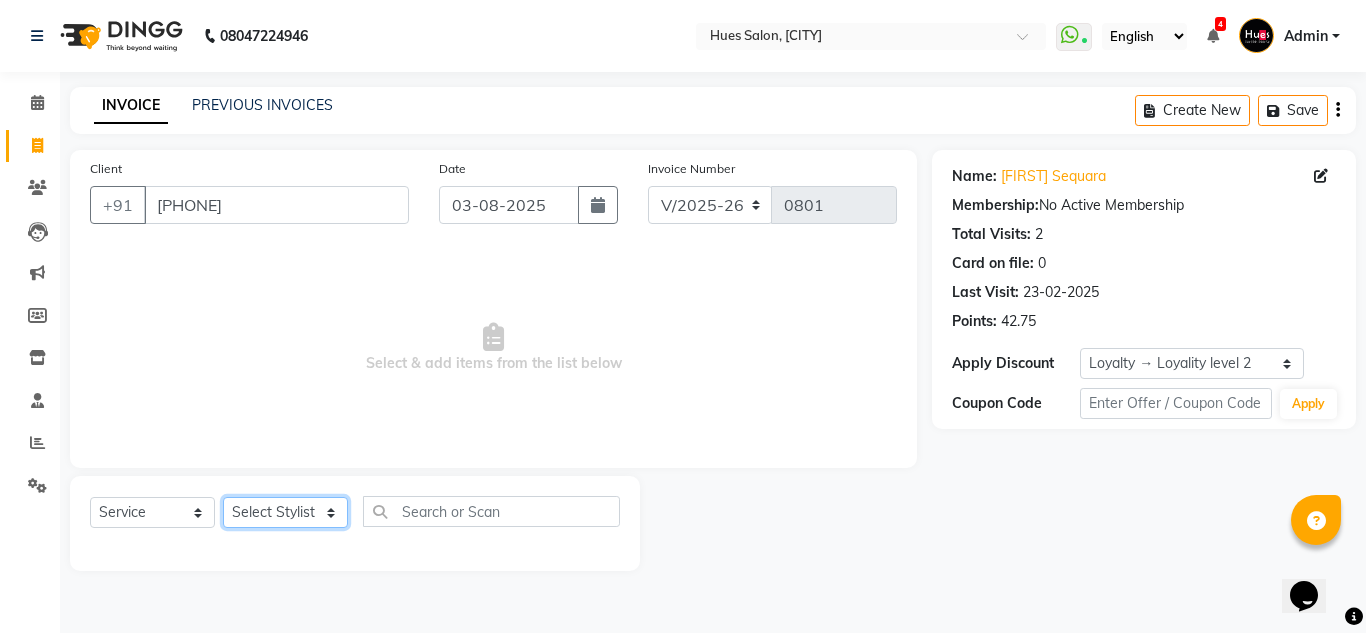 click on "Select Stylist [FIRST]  [FIRST] [FIRST] [FIRST] Office [FIRST] [FIRST] [FIRST]  [FIRST] Sen sunil [LAST]" 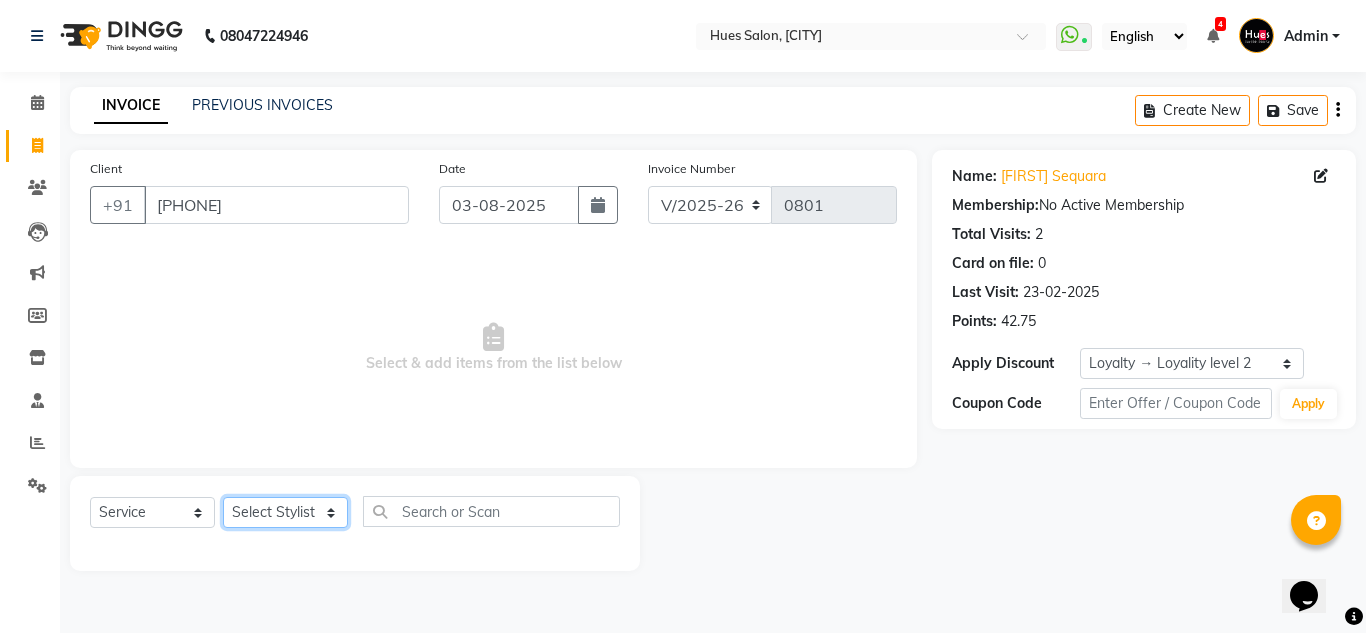 select on "69218" 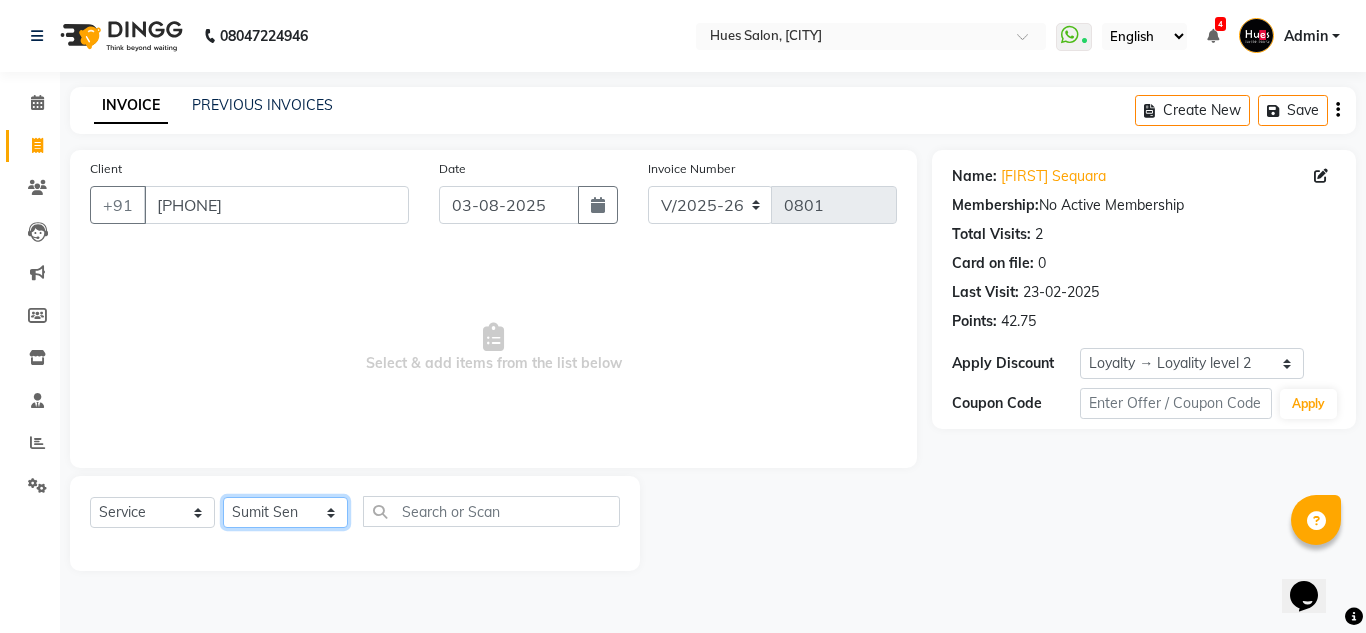click on "Select Stylist [FIRST]  [FIRST] [FIRST] [FIRST] Office [FIRST] [FIRST] [FIRST]  [FIRST] Sen sunil [LAST]" 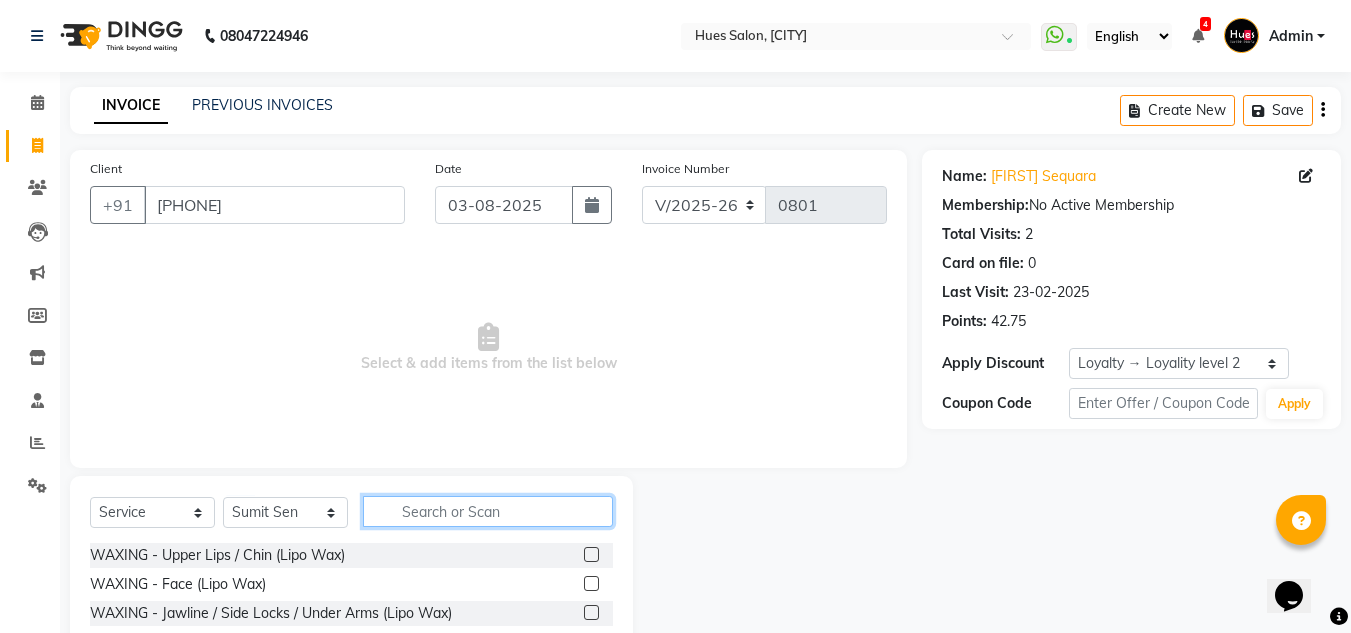 click 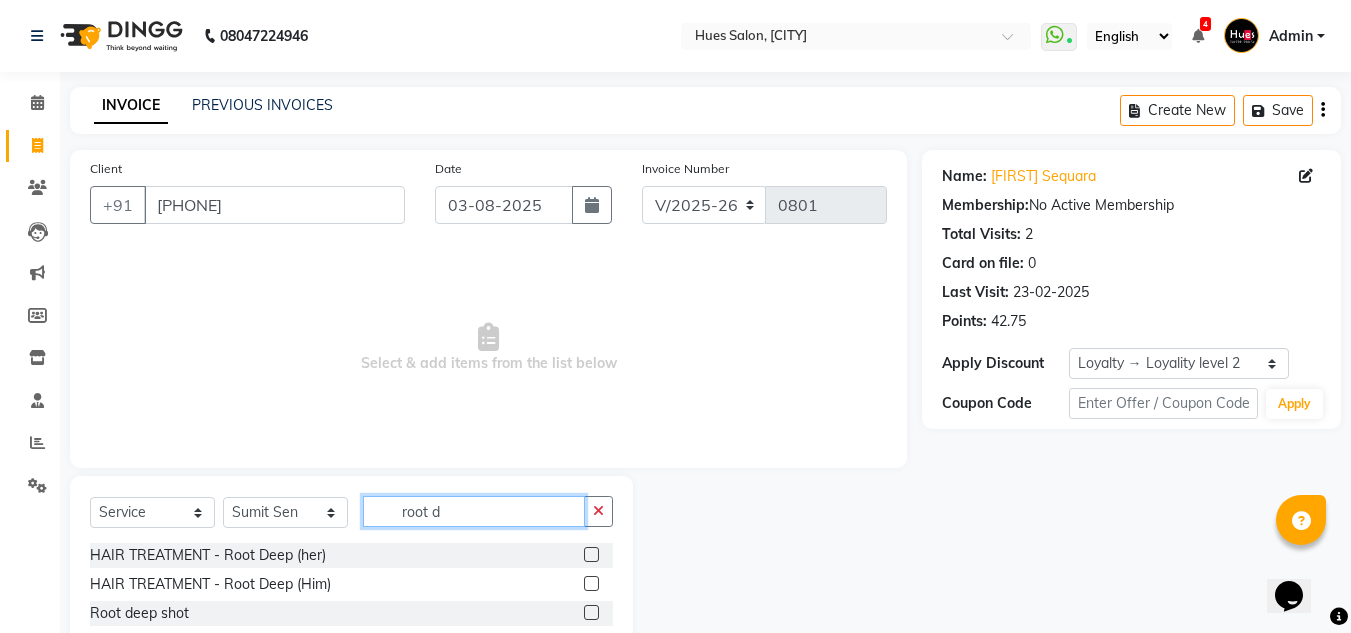 type on "root d" 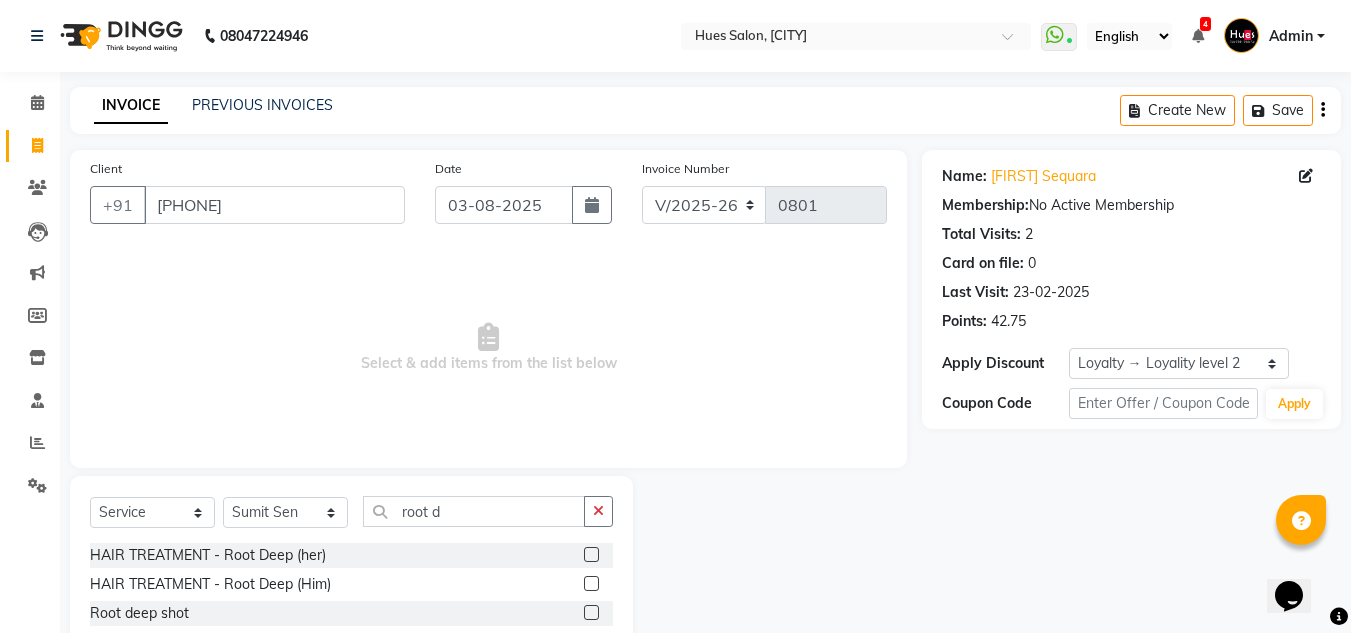 click 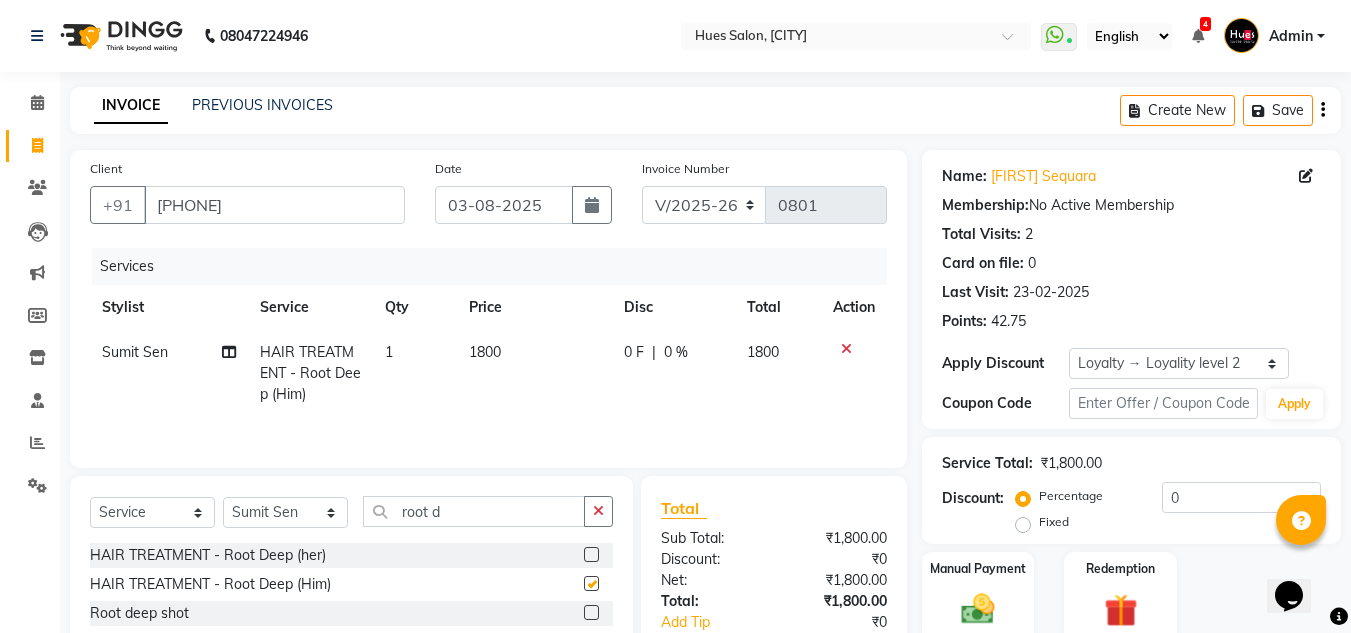 checkbox on "false" 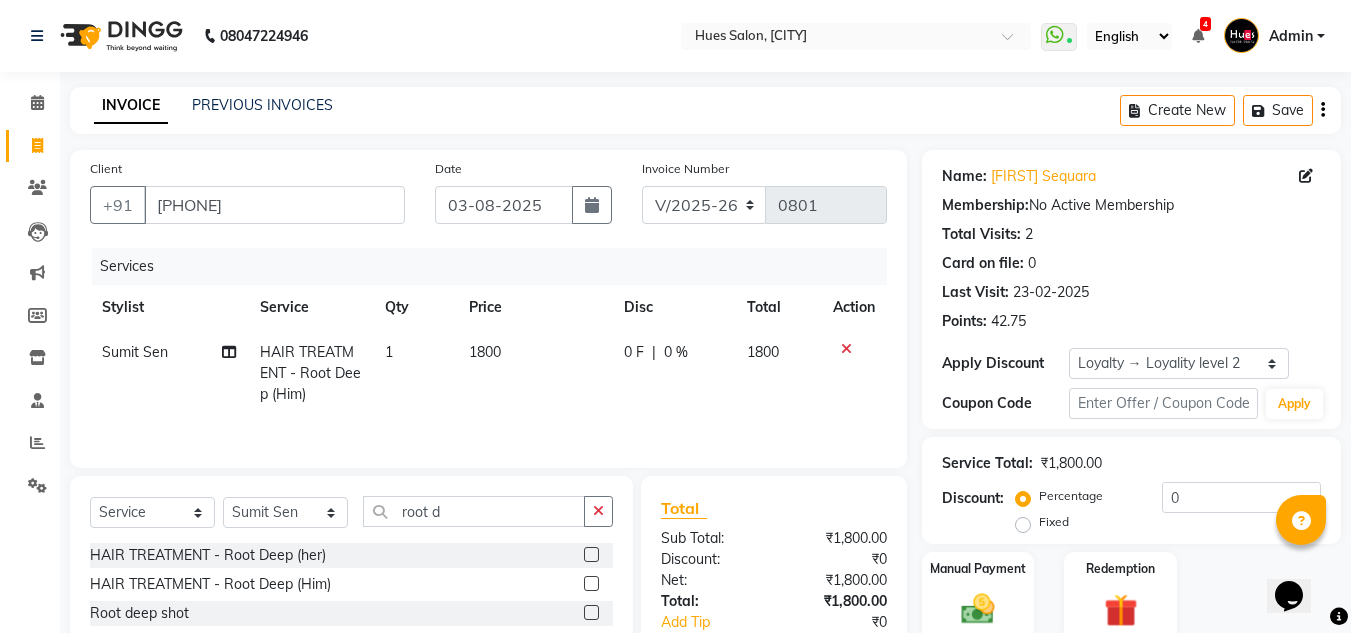 click on "0 F" 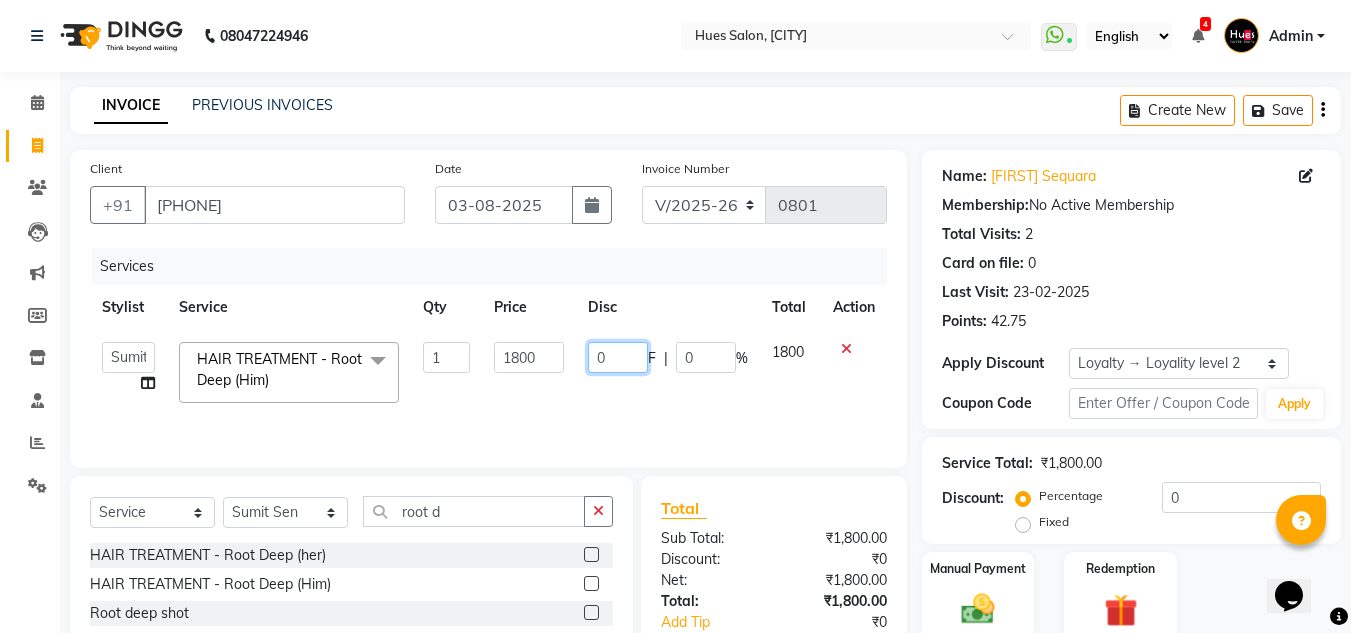 click on "0" 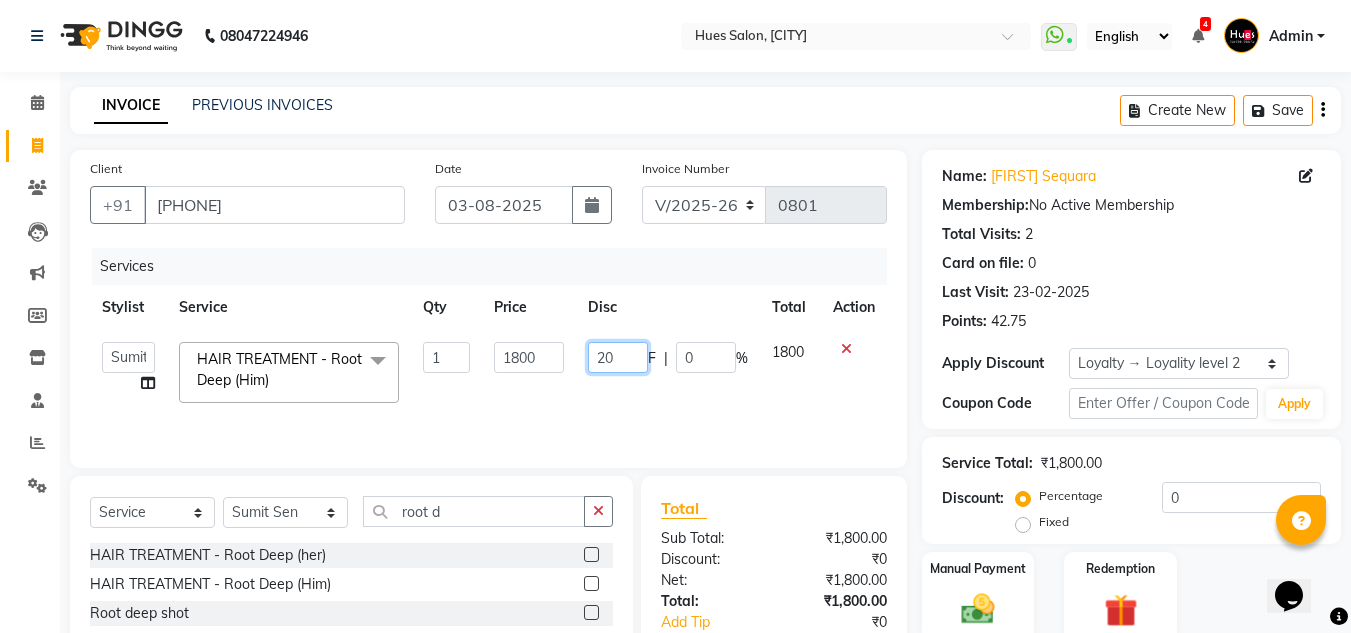 type on "200" 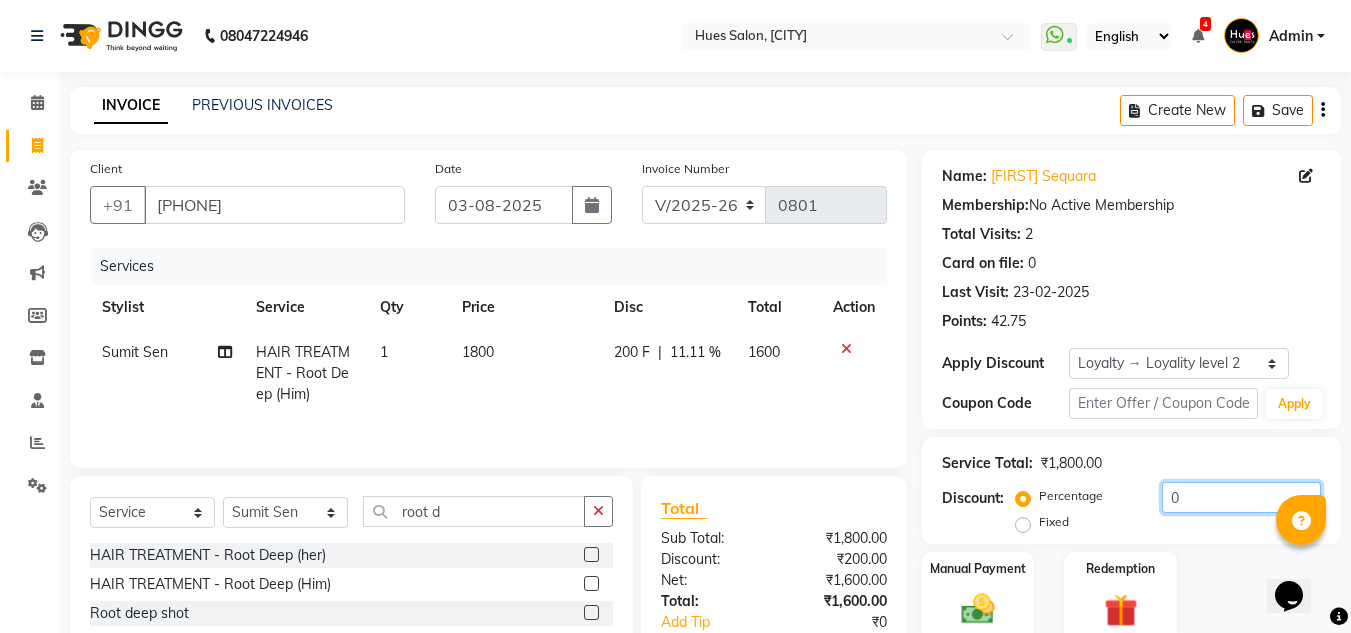 click on "0" 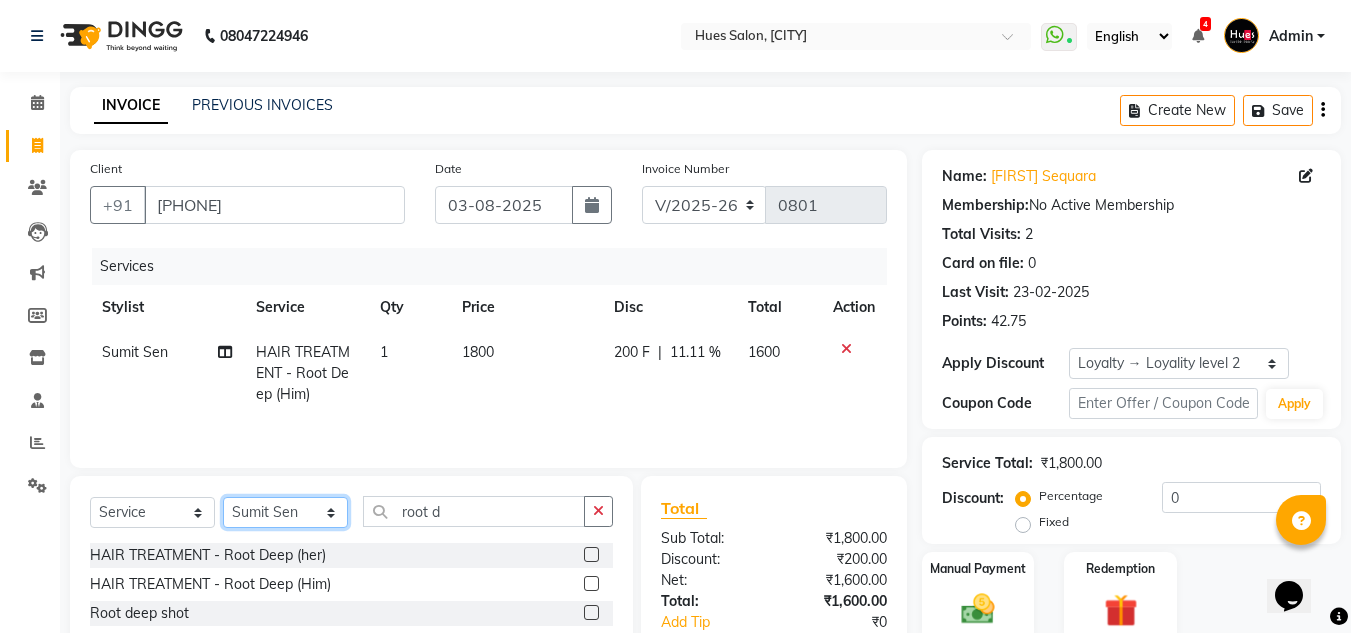 click on "Select Stylist [FIRST]  [FIRST] [FIRST] [FIRST] Office [FIRST] [FIRST] [FIRST]  [FIRST] Sen sunil [LAST]" 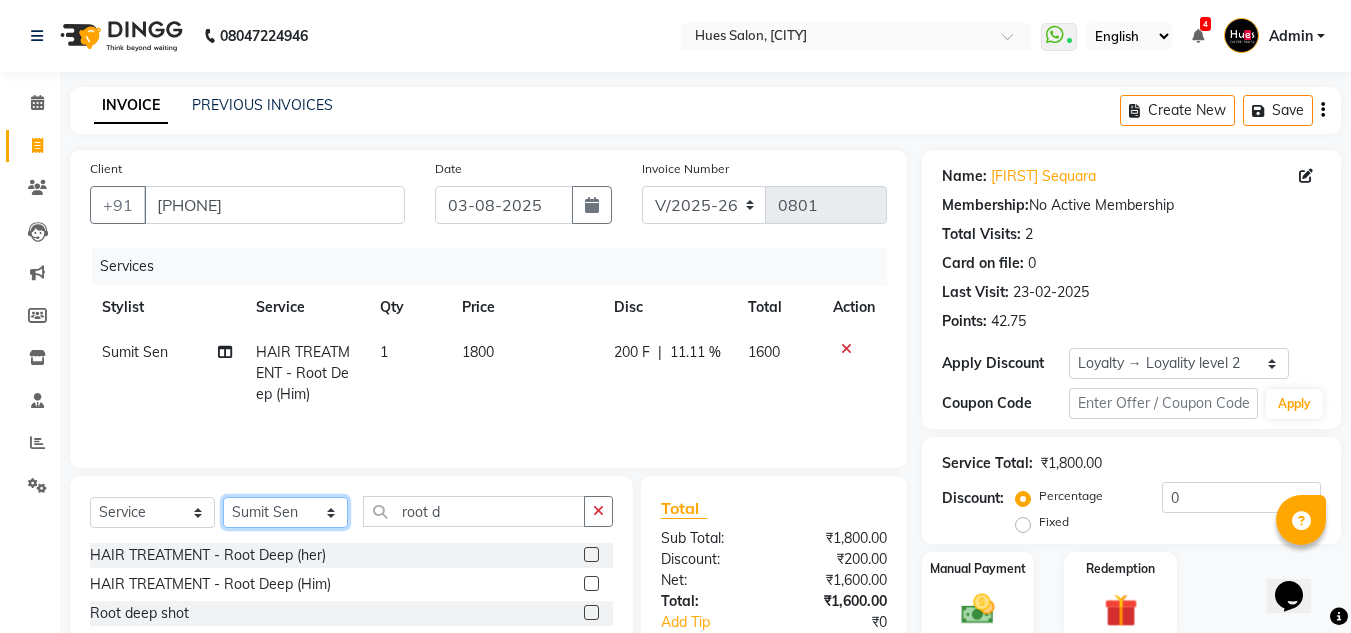 select on "16019" 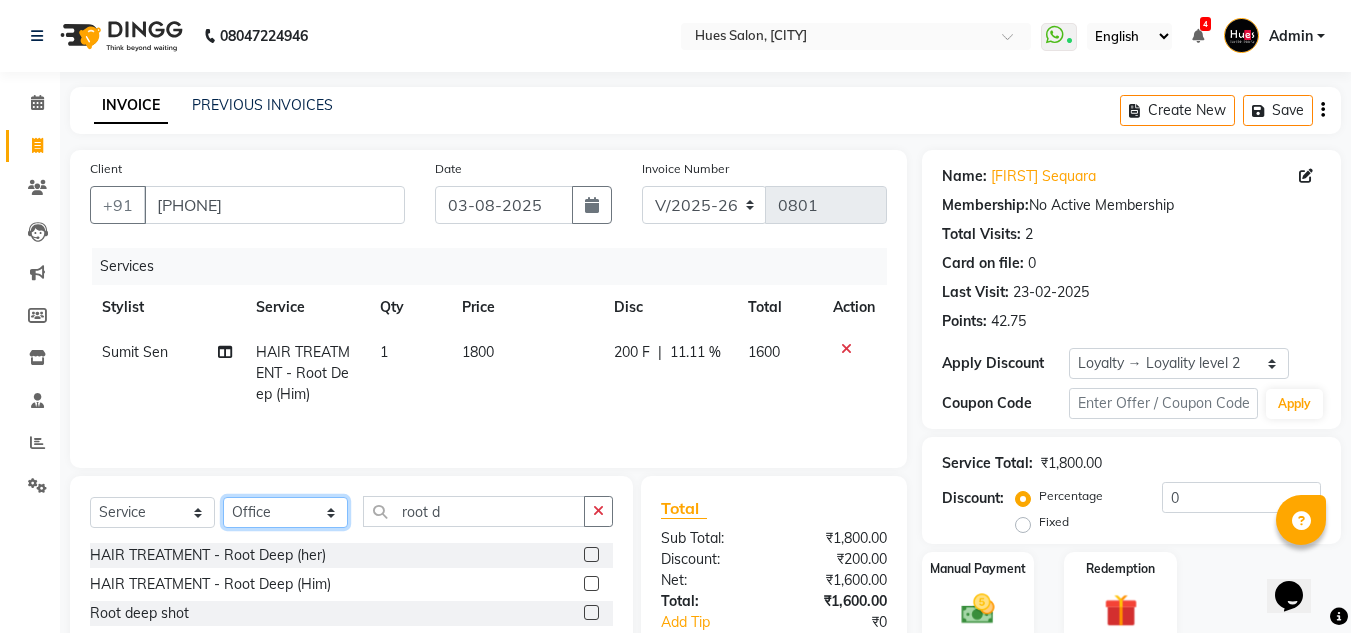 click on "Select Stylist [FIRST]  [FIRST] [FIRST] [FIRST] Office [FIRST] [FIRST] [FIRST]  [FIRST] Sen sunil [LAST]" 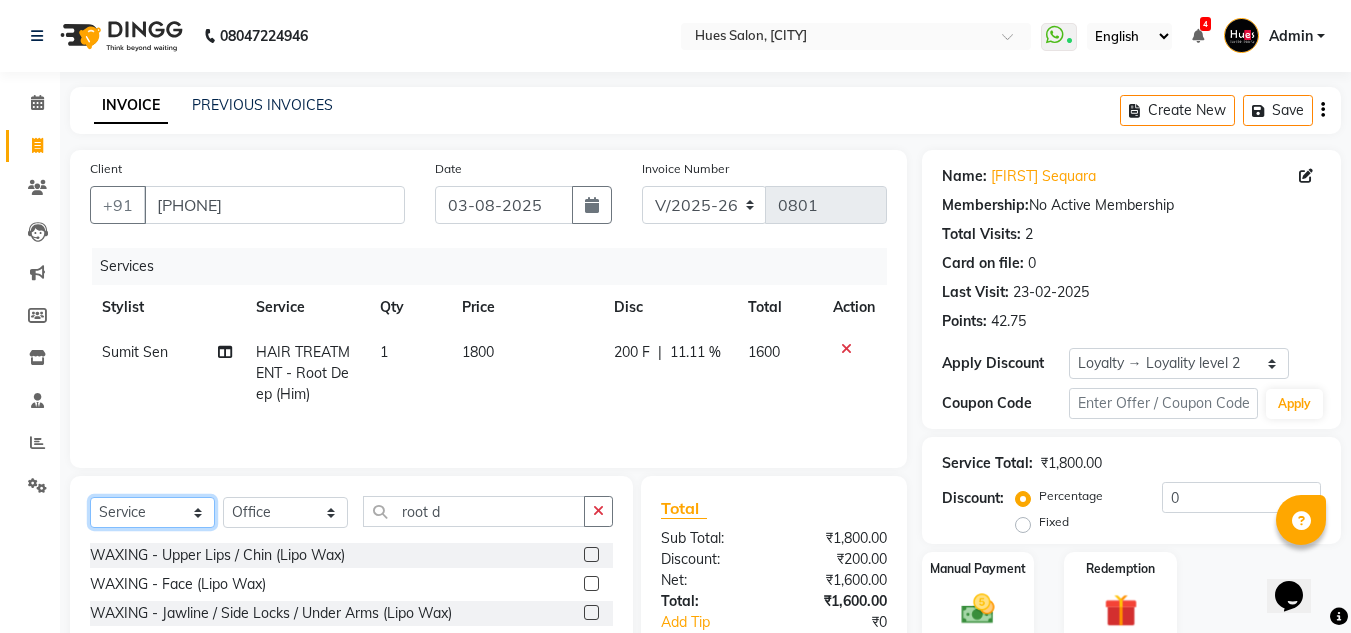 click on "Select  Service  Product  Membership  Package Voucher Prepaid Gift Card" 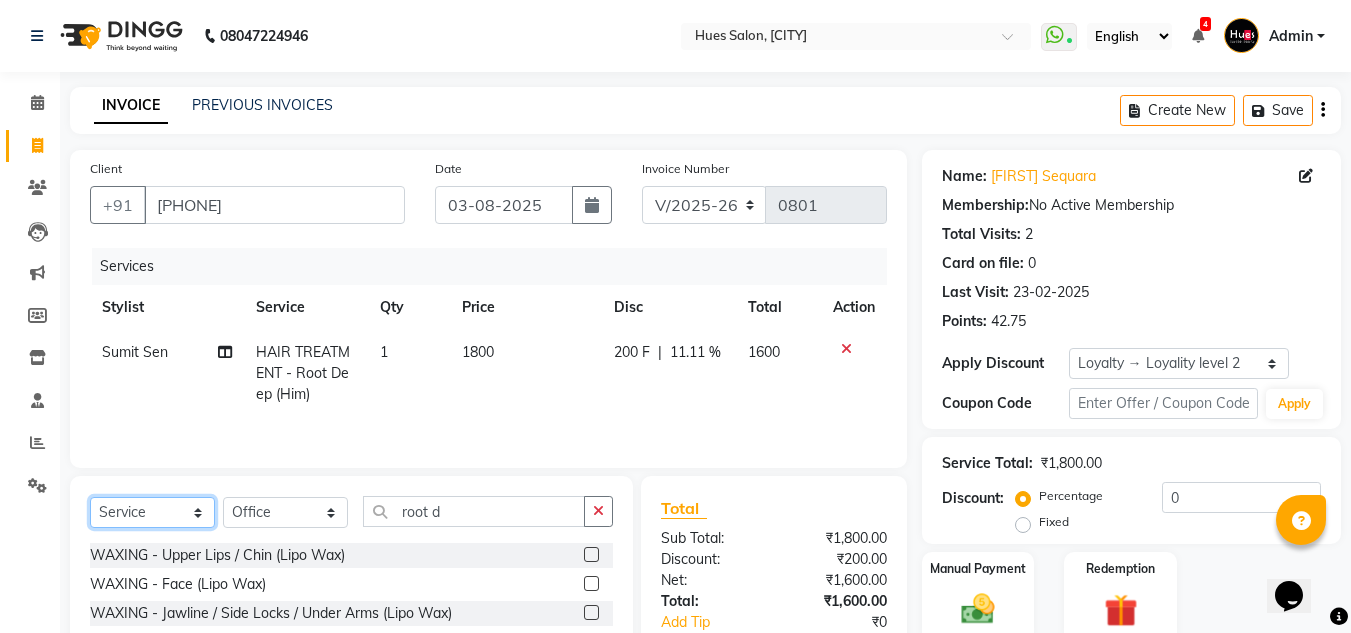 select on "product" 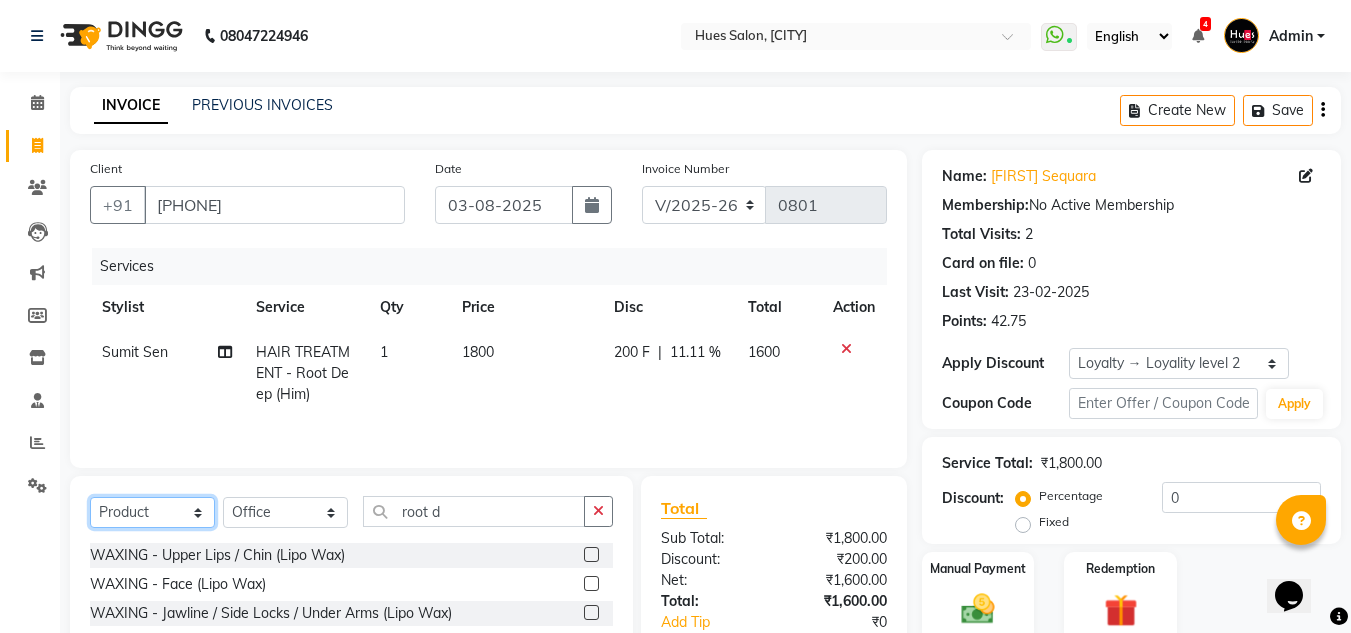 click on "Select  Service  Product  Membership  Package Voucher Prepaid Gift Card" 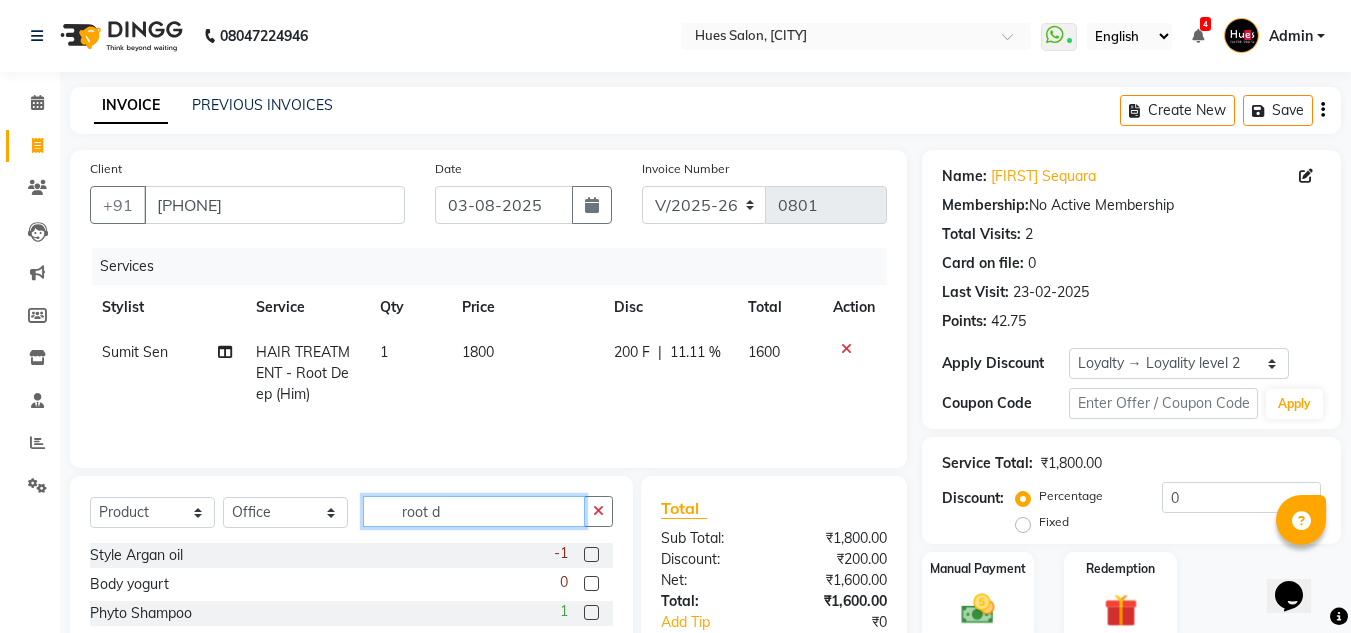 click on "root d" 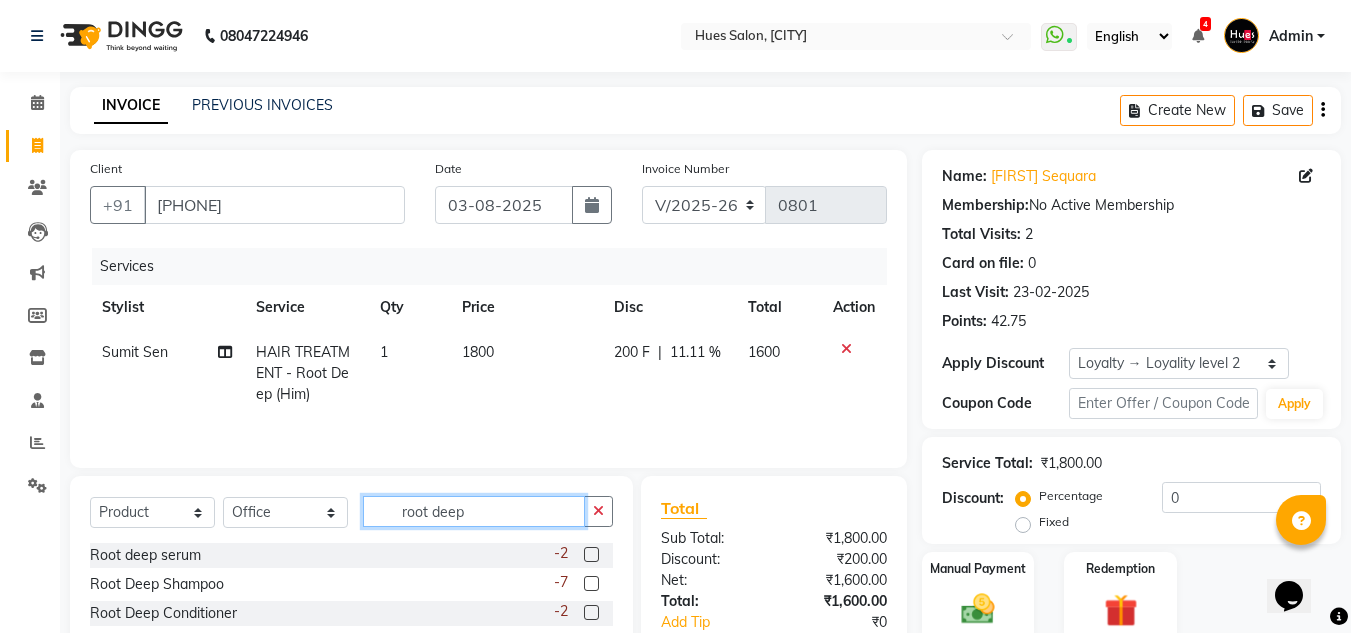 type on "root deep" 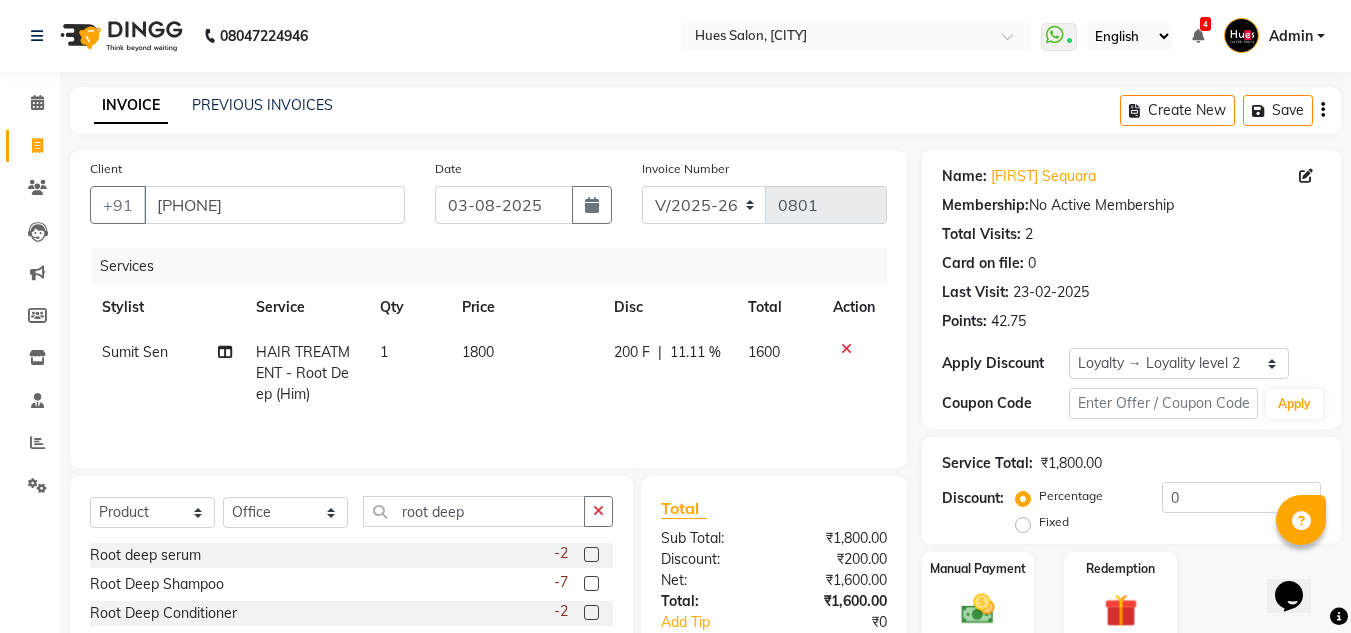 click 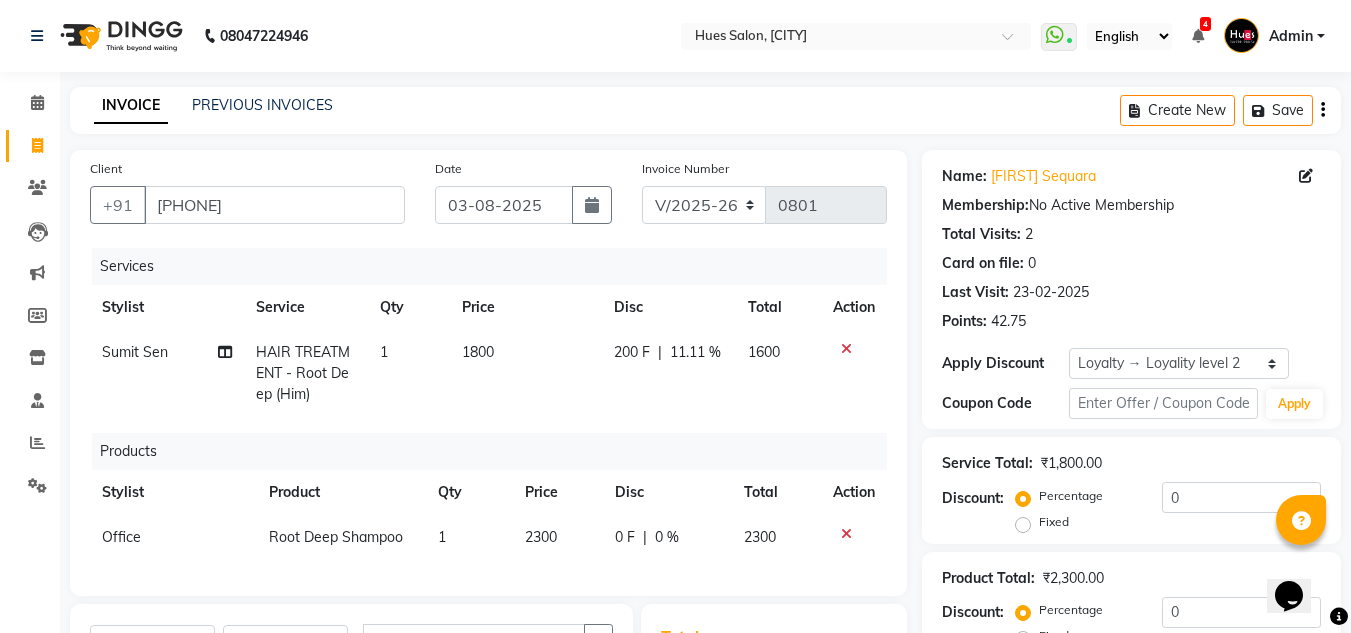 checkbox on "false" 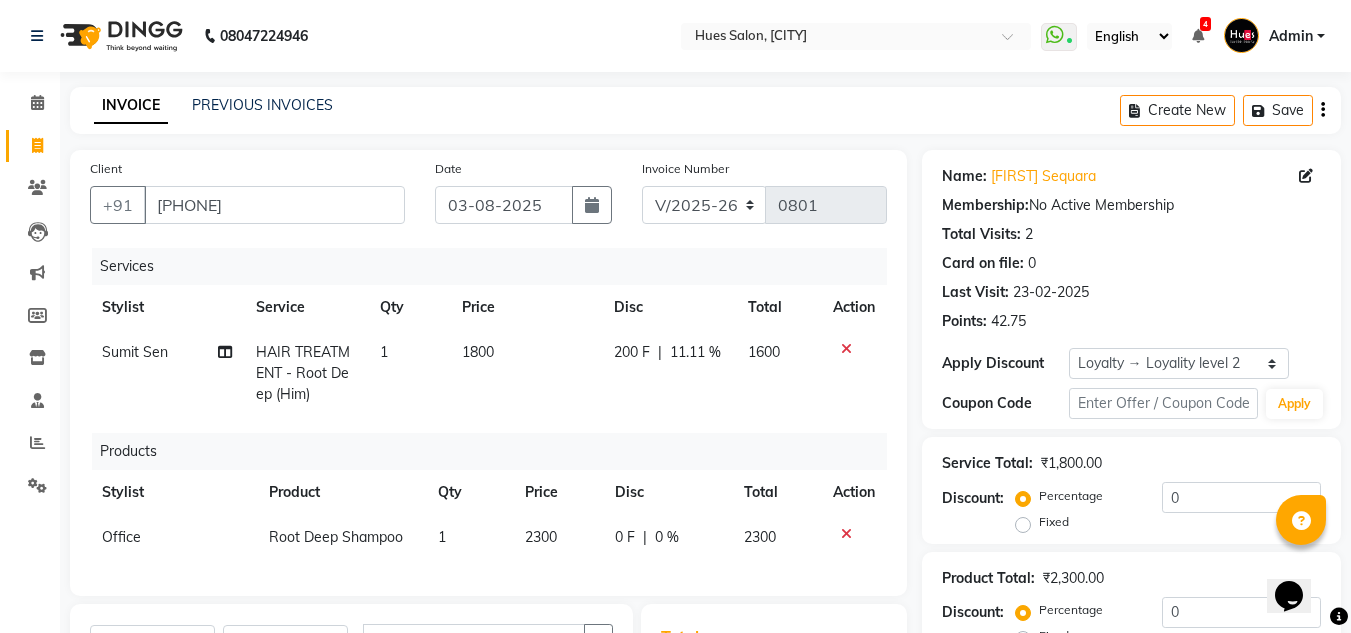 click on "0 F" 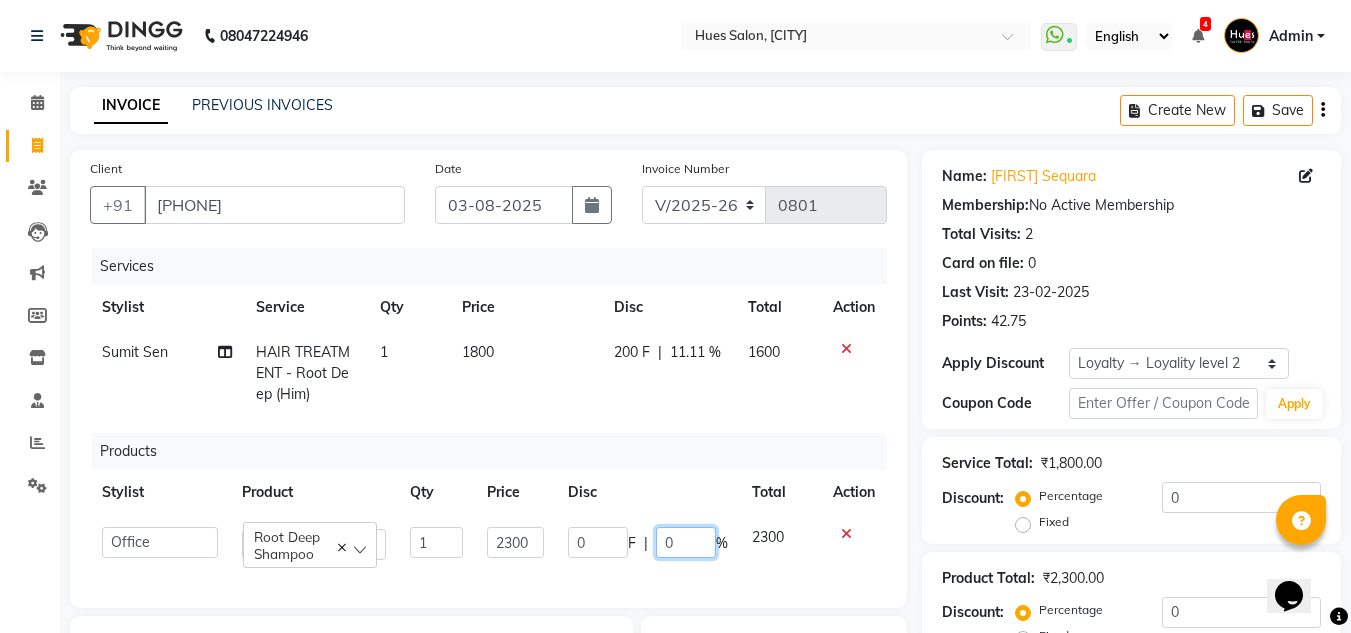 click on "0" 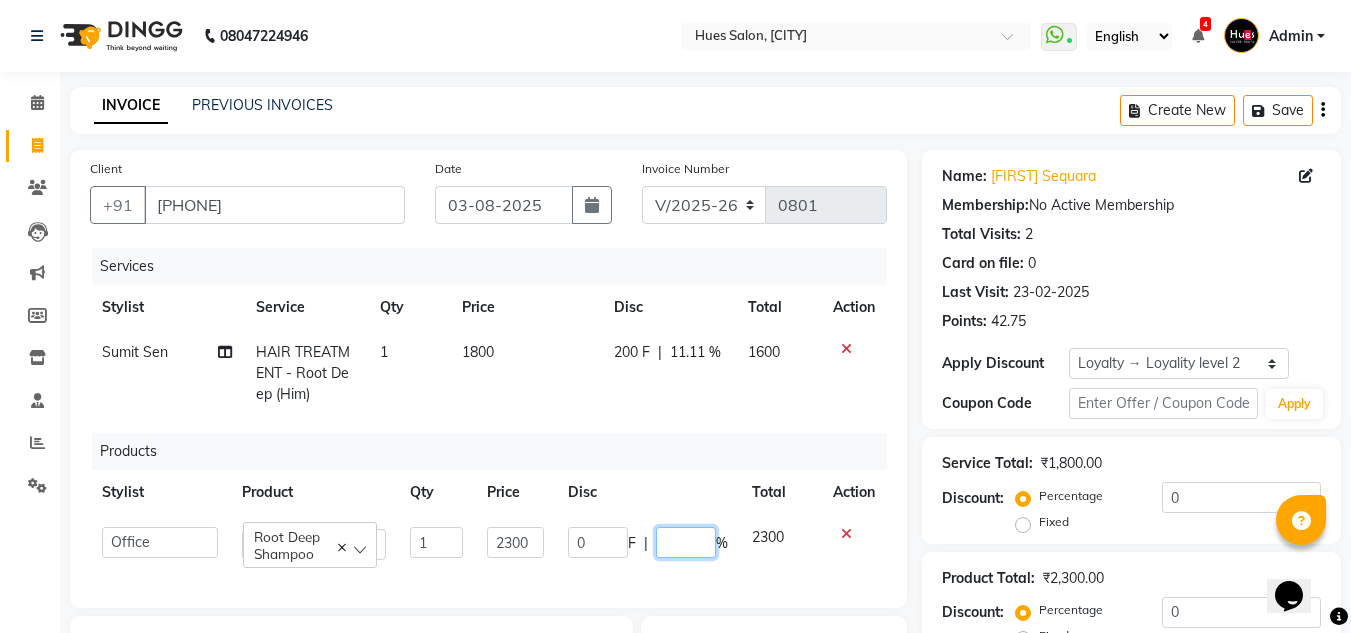 type on "5" 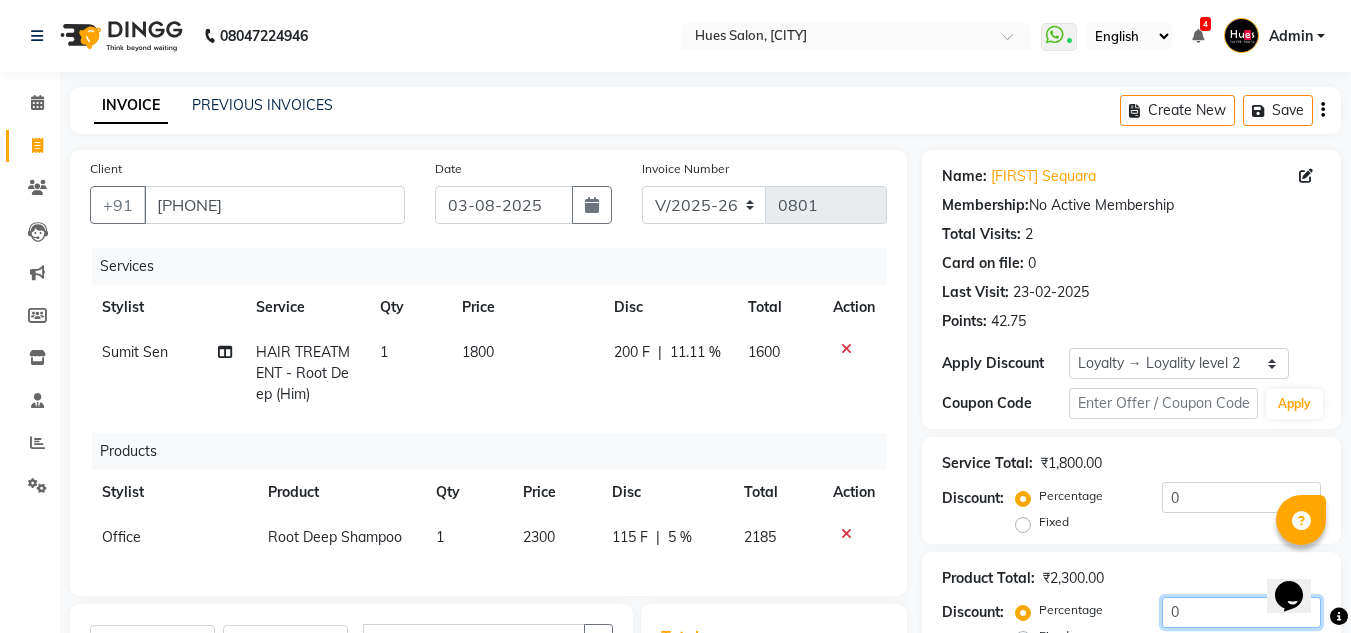 click on "0" 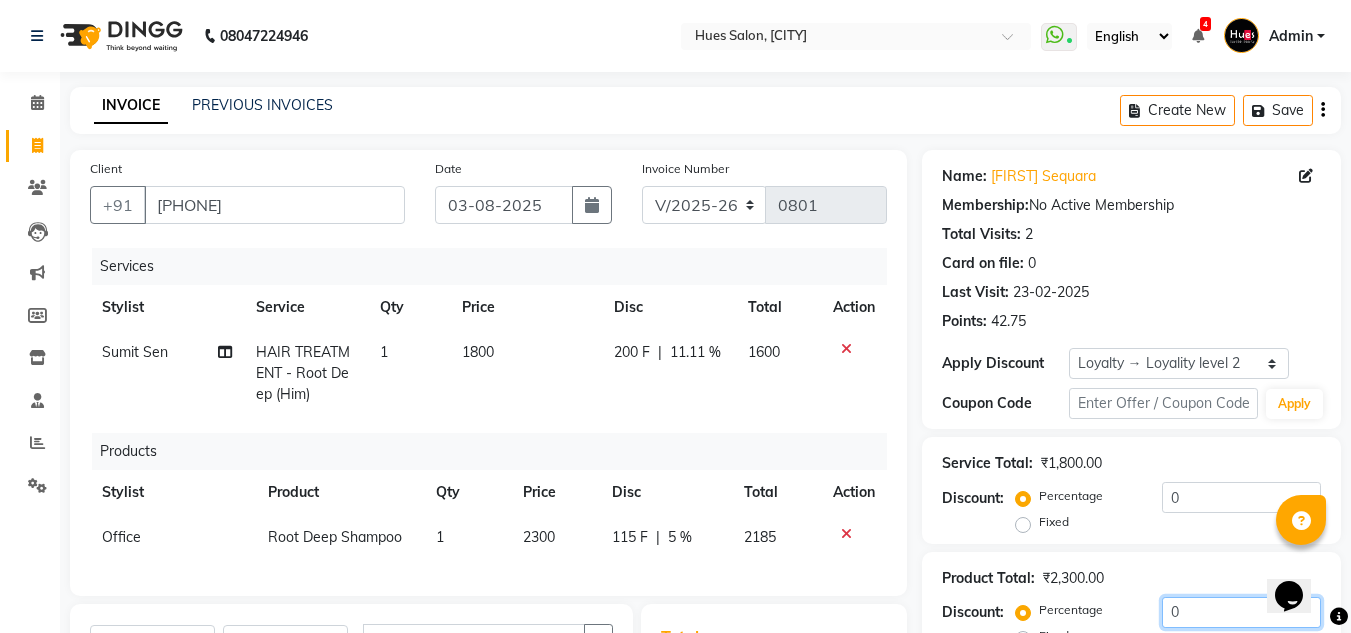 scroll, scrollTop: 268, scrollLeft: 0, axis: vertical 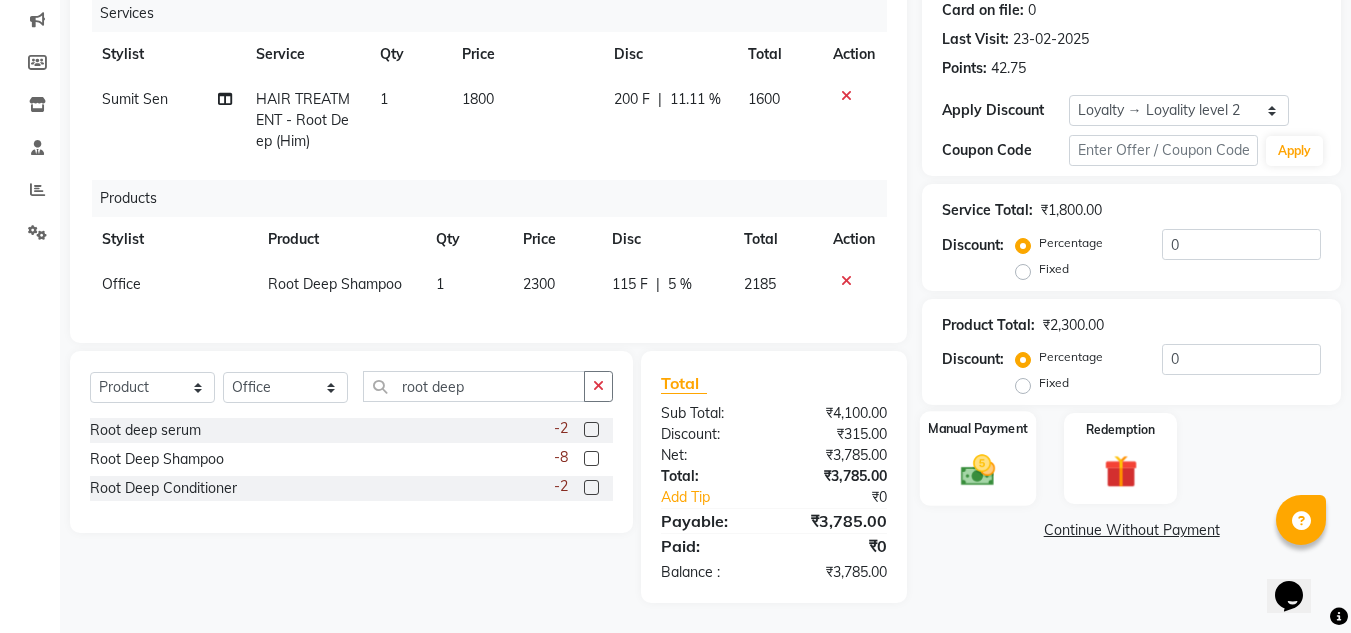 click 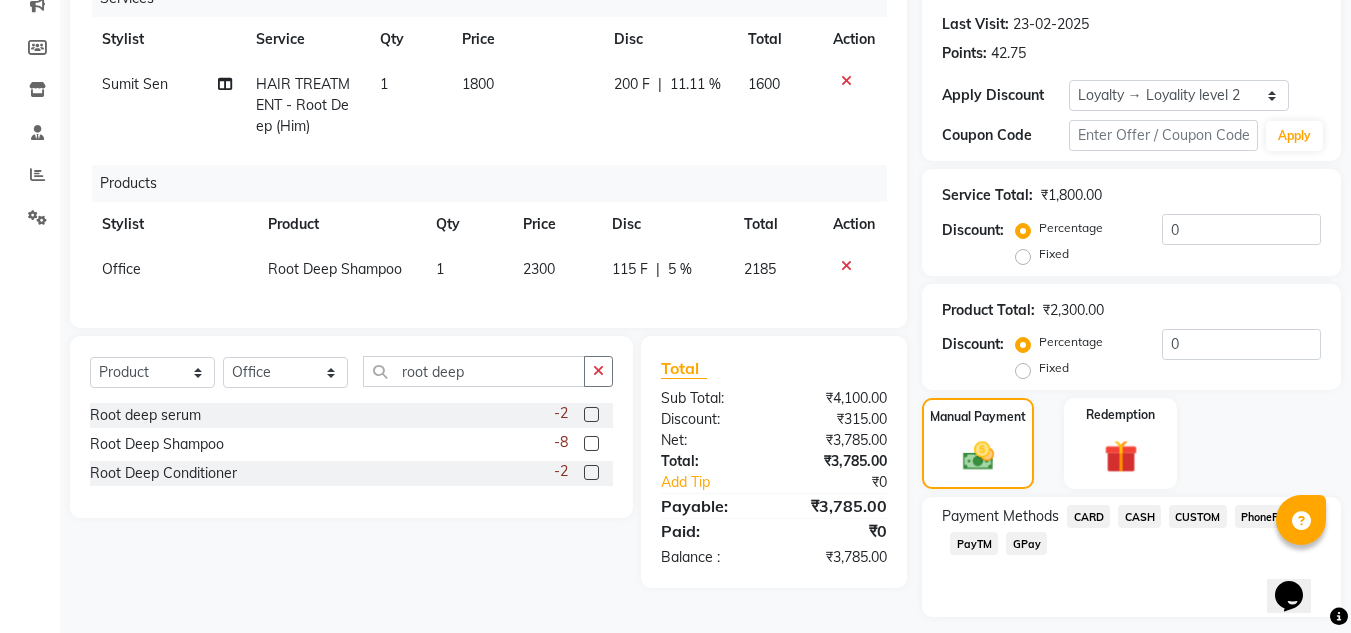 click on "CARD" 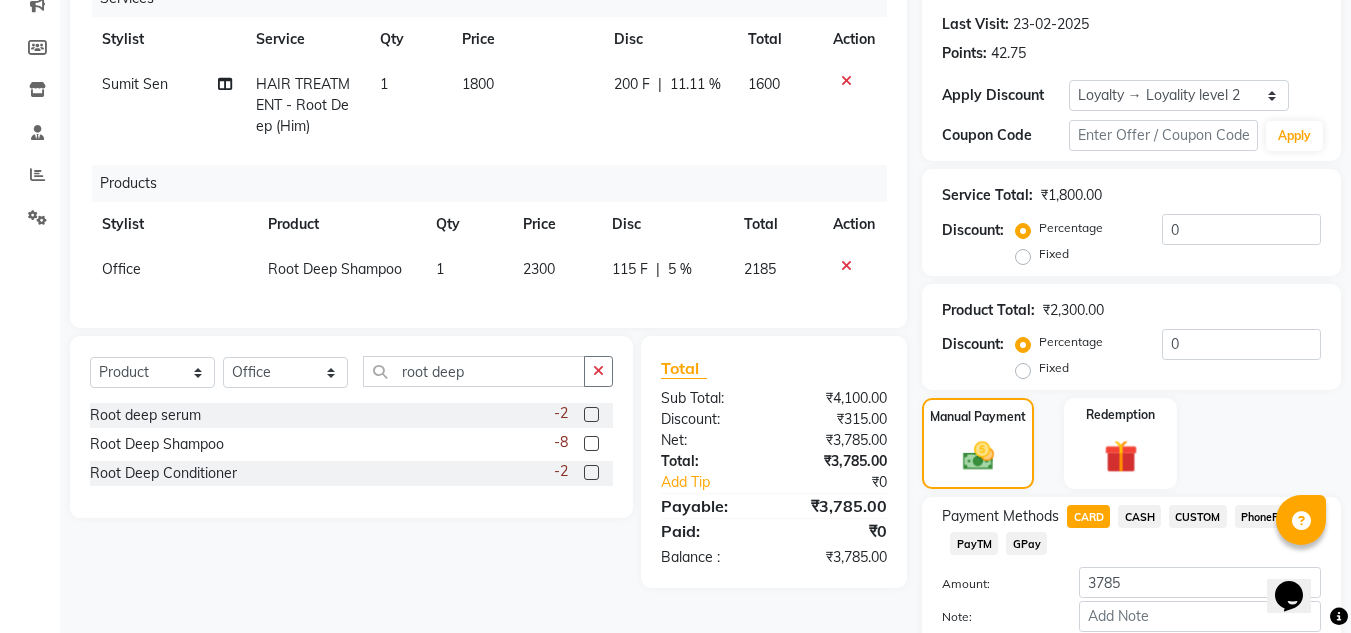 scroll, scrollTop: 379, scrollLeft: 0, axis: vertical 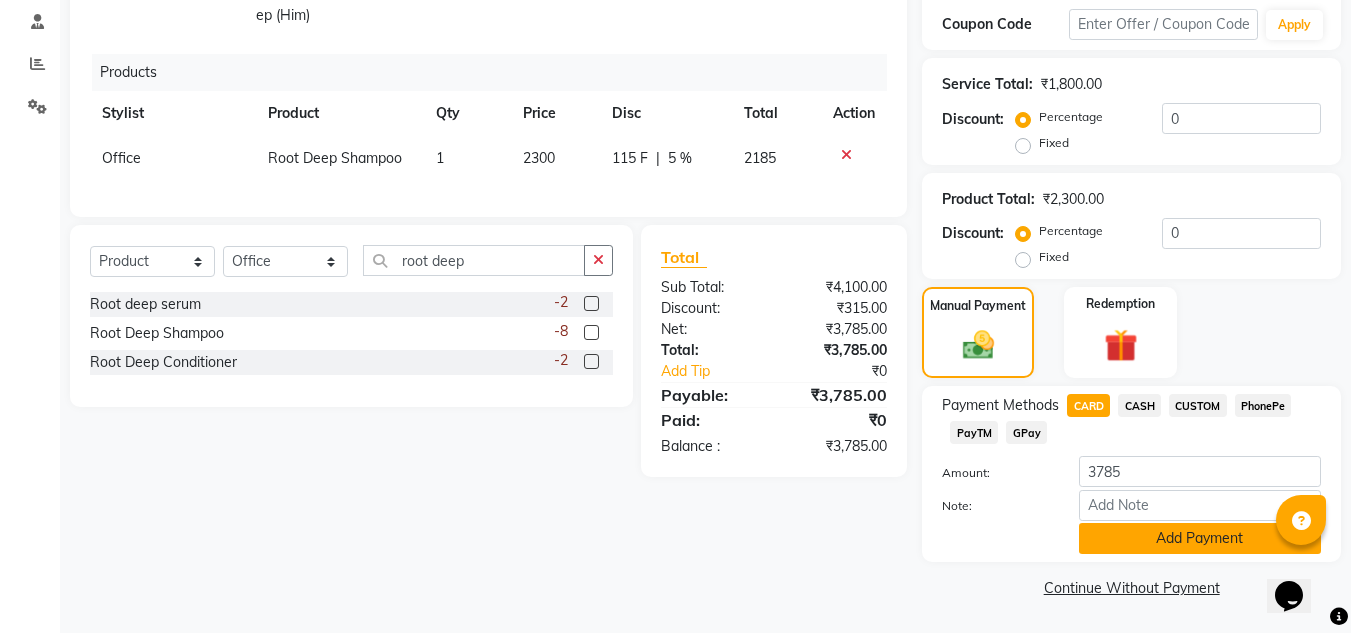 click on "Add Payment" 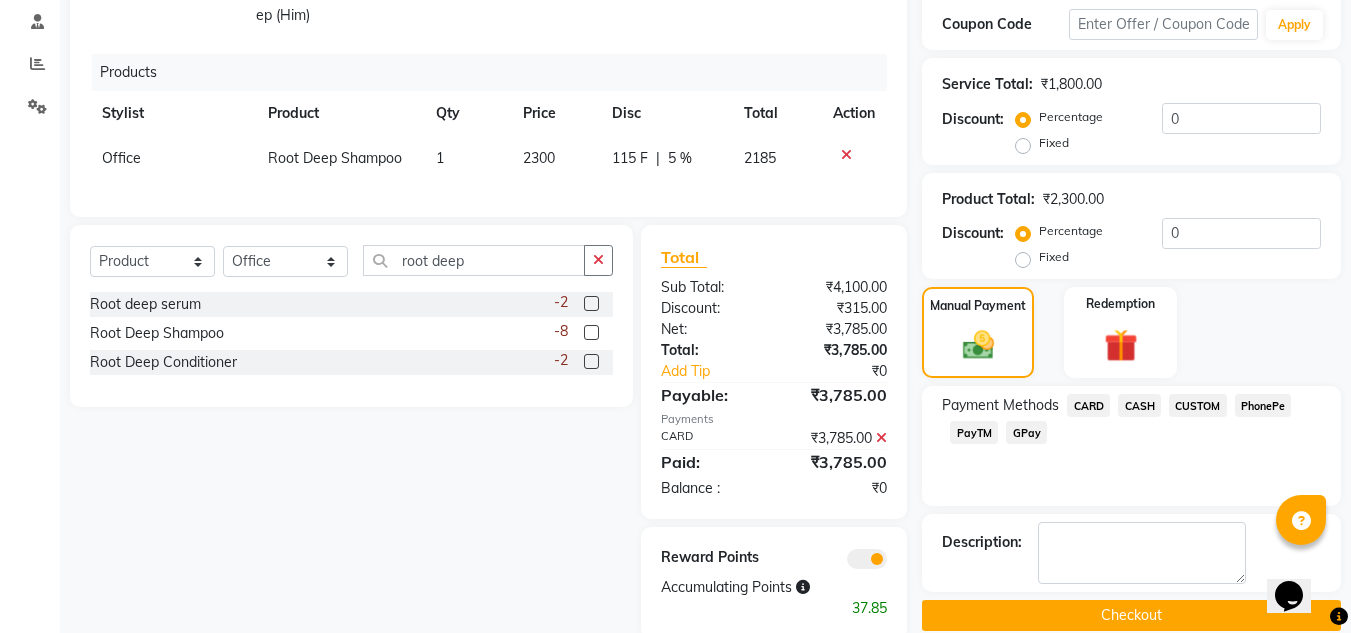 click on "Checkout" 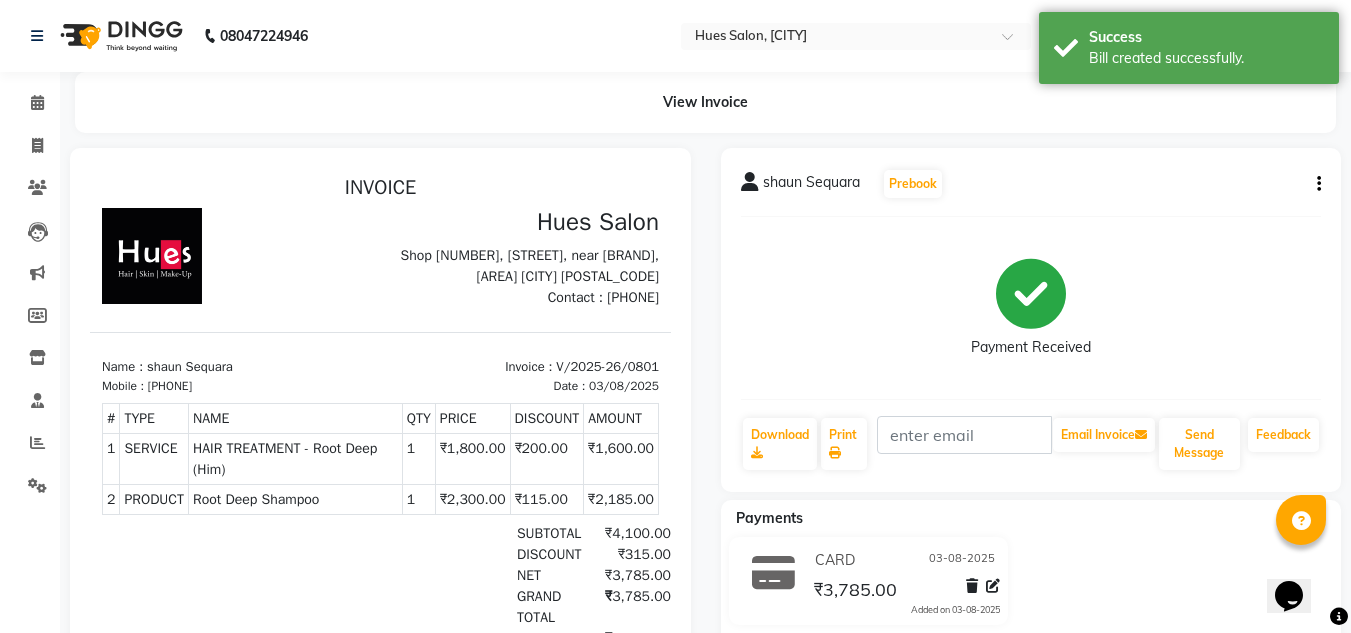 scroll, scrollTop: 0, scrollLeft: 0, axis: both 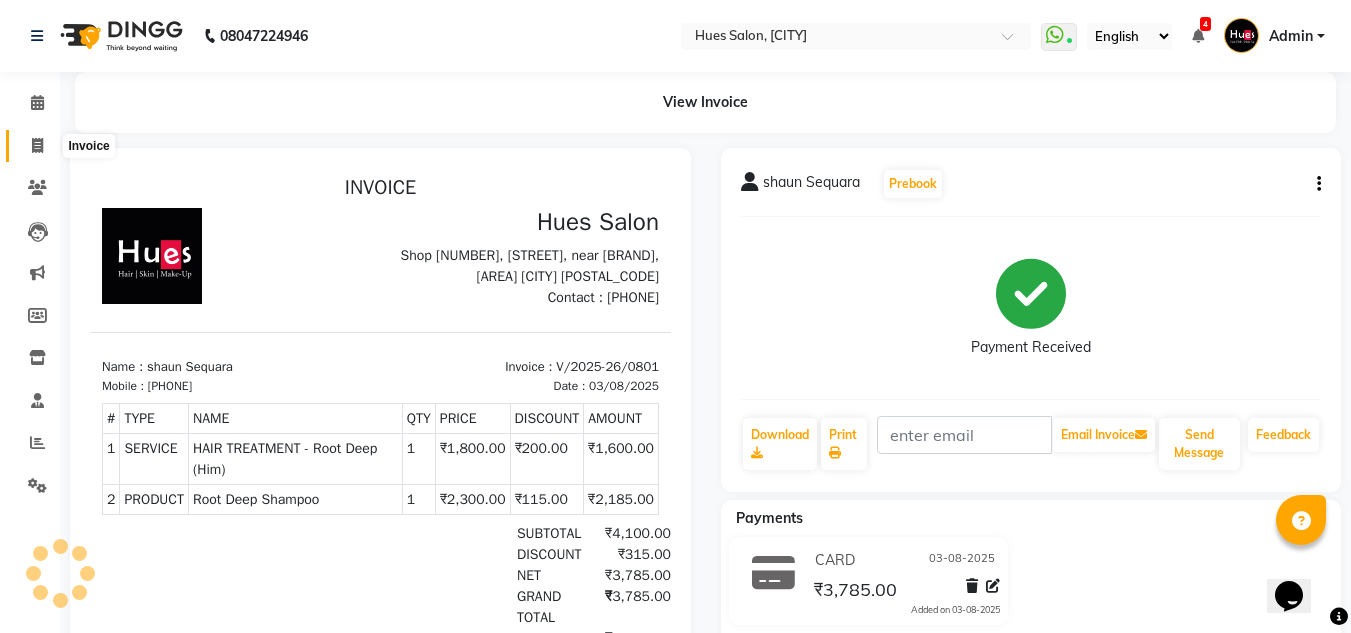 click 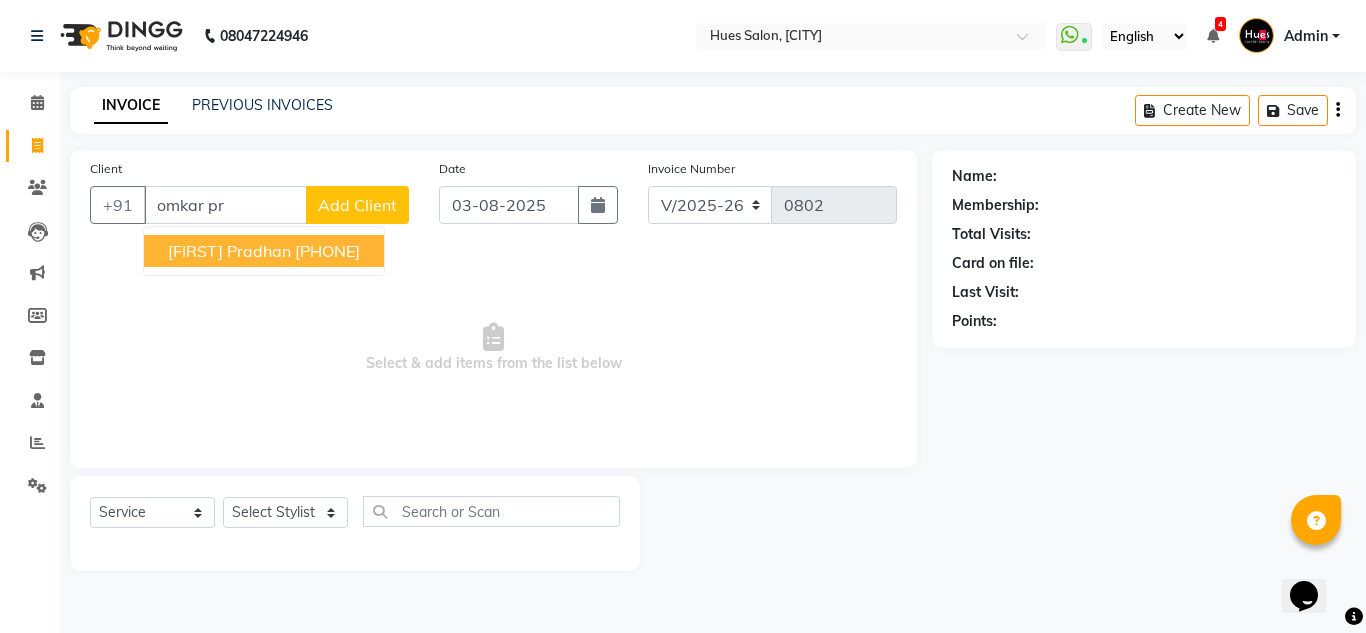 click on "[FIRST] Pradhan" at bounding box center [229, 251] 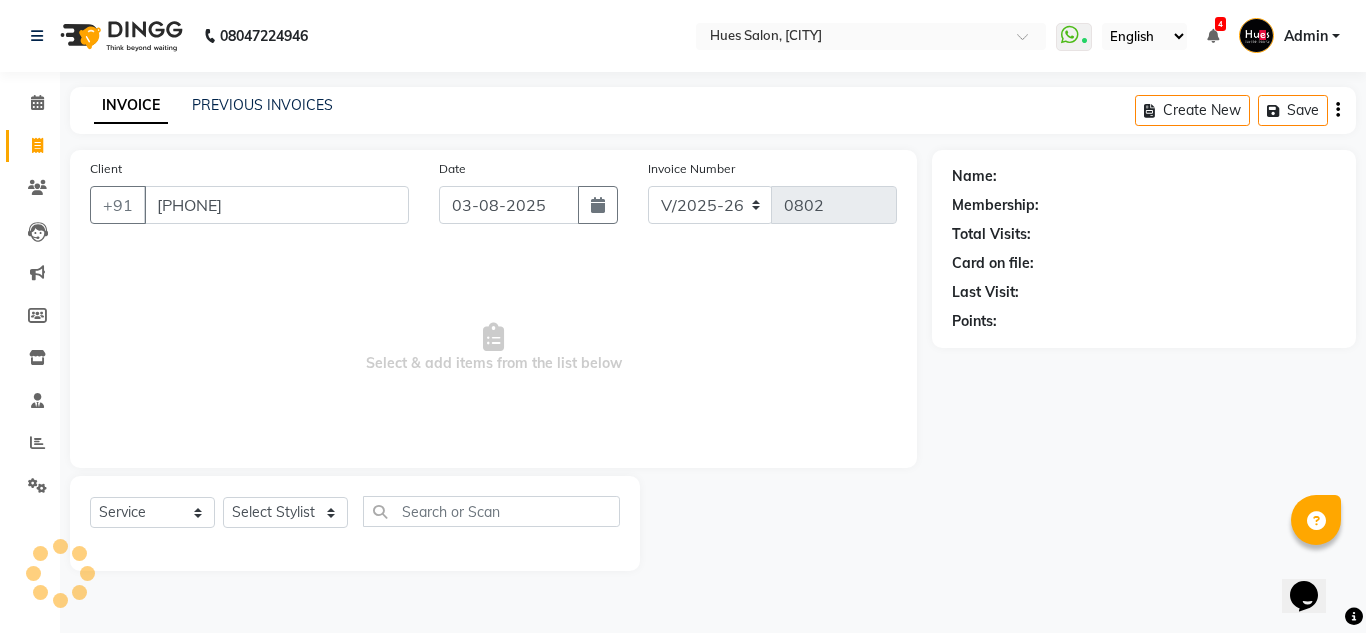 type on "[PHONE]" 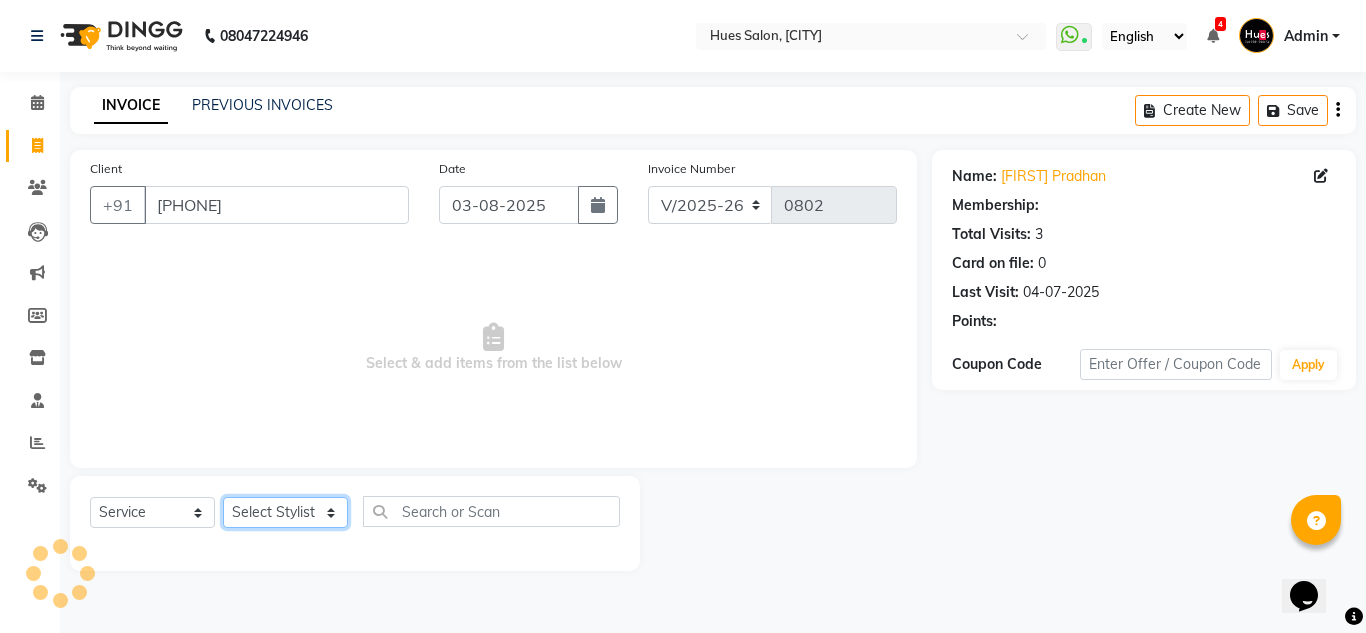 click on "Select Stylist [FIRST]  [FIRST] [FIRST] [FIRST] Office [FIRST] [FIRST] [FIRST]  [FIRST] Sen sunil [LAST]" 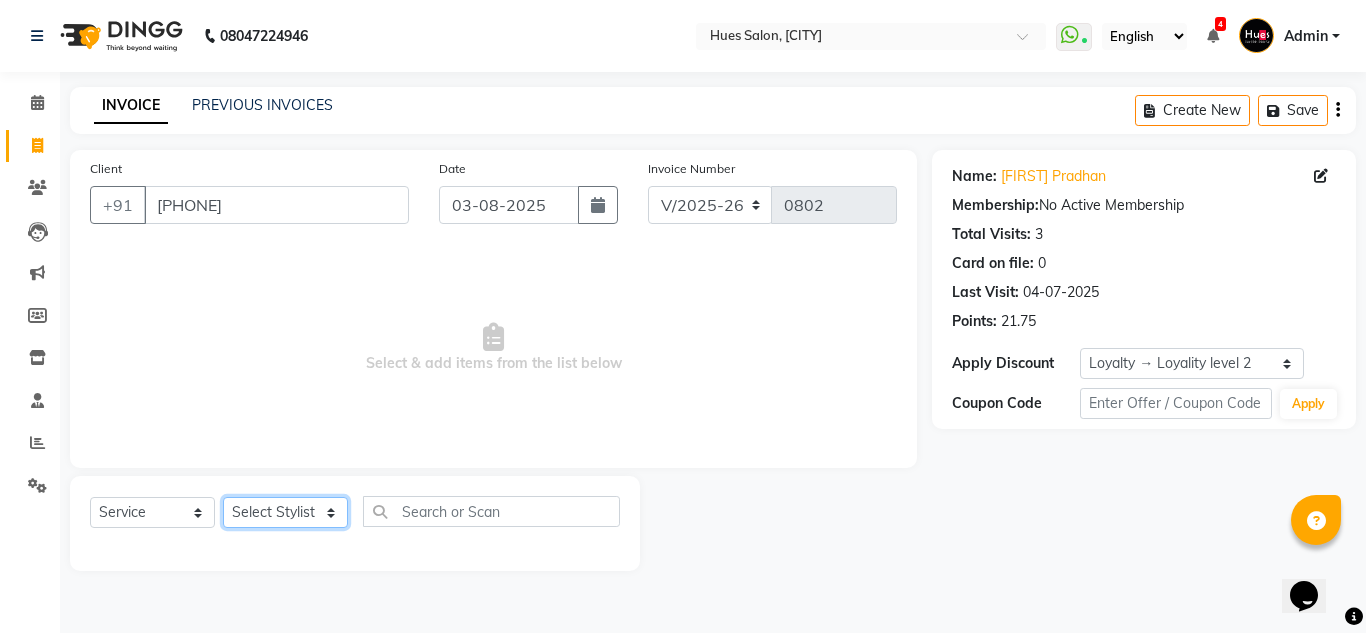 select on "84211" 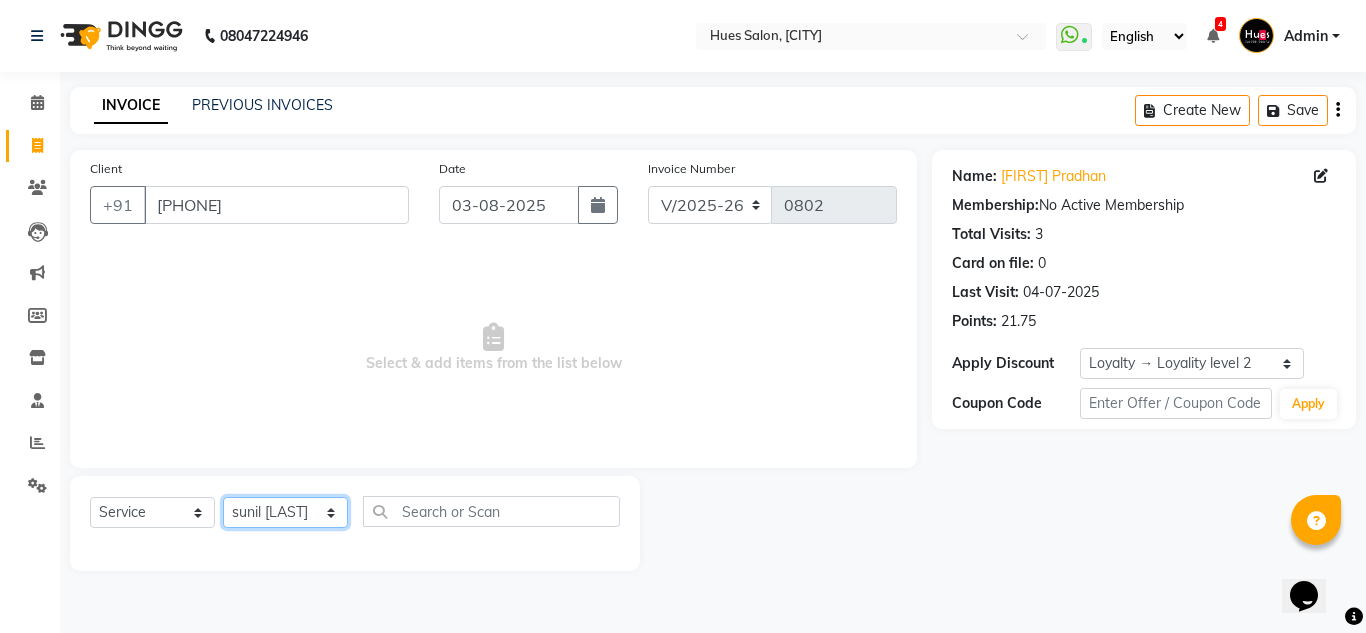 click on "Select Stylist [FIRST]  [FIRST] [FIRST] [FIRST] Office [FIRST] [FIRST] [FIRST]  [FIRST] Sen sunil [LAST]" 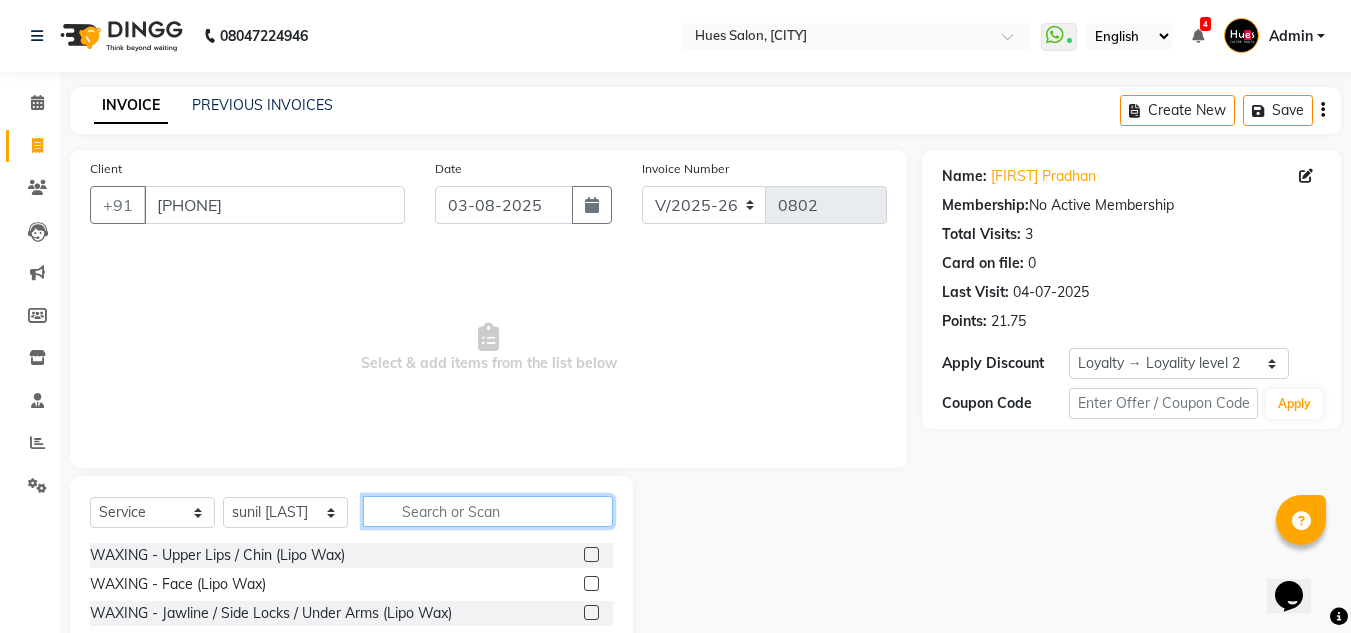 click 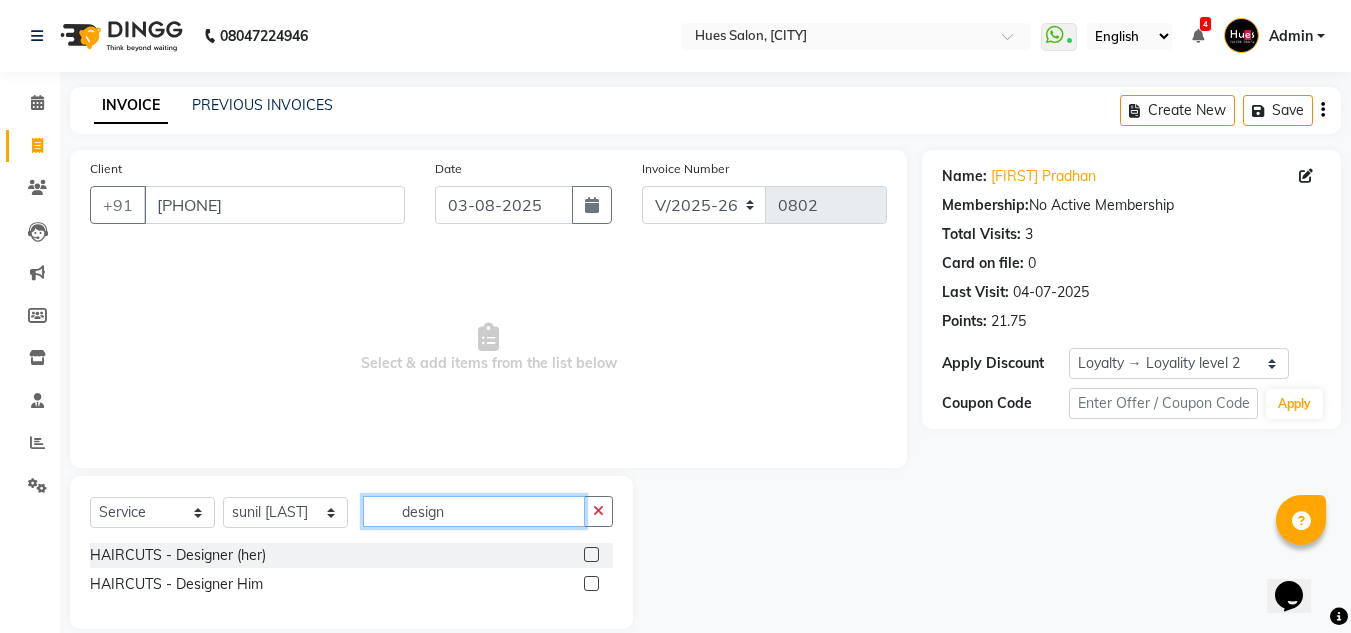 type on "design" 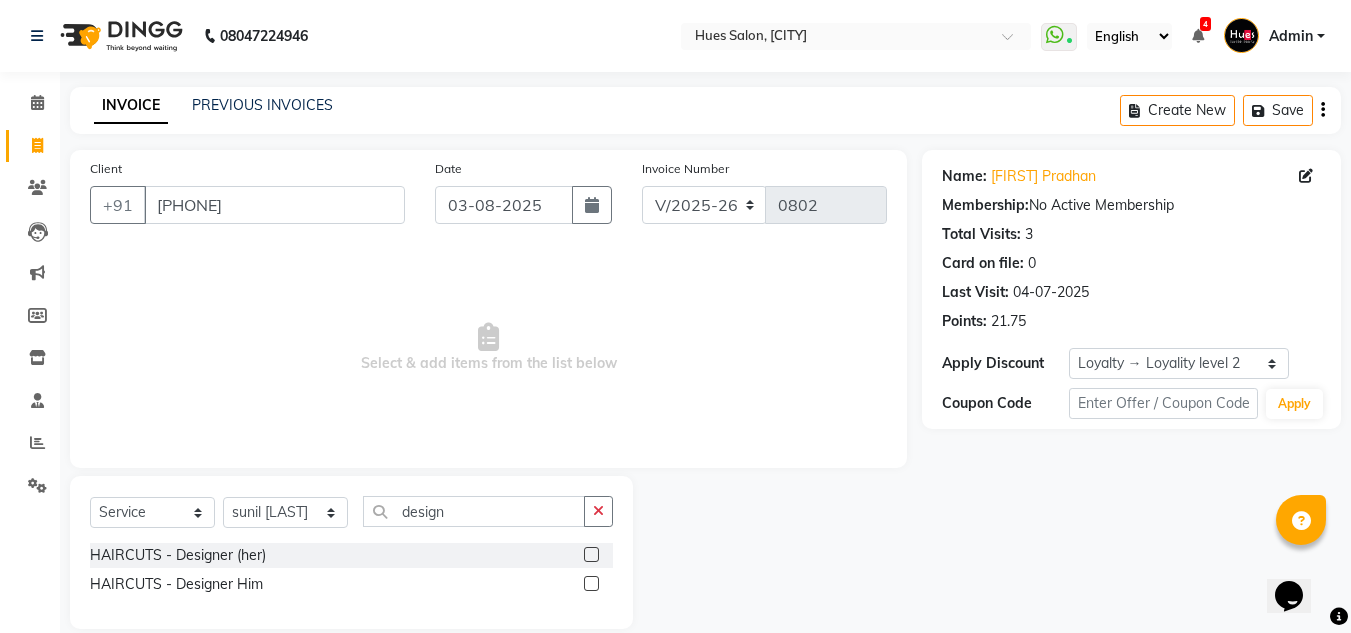 click 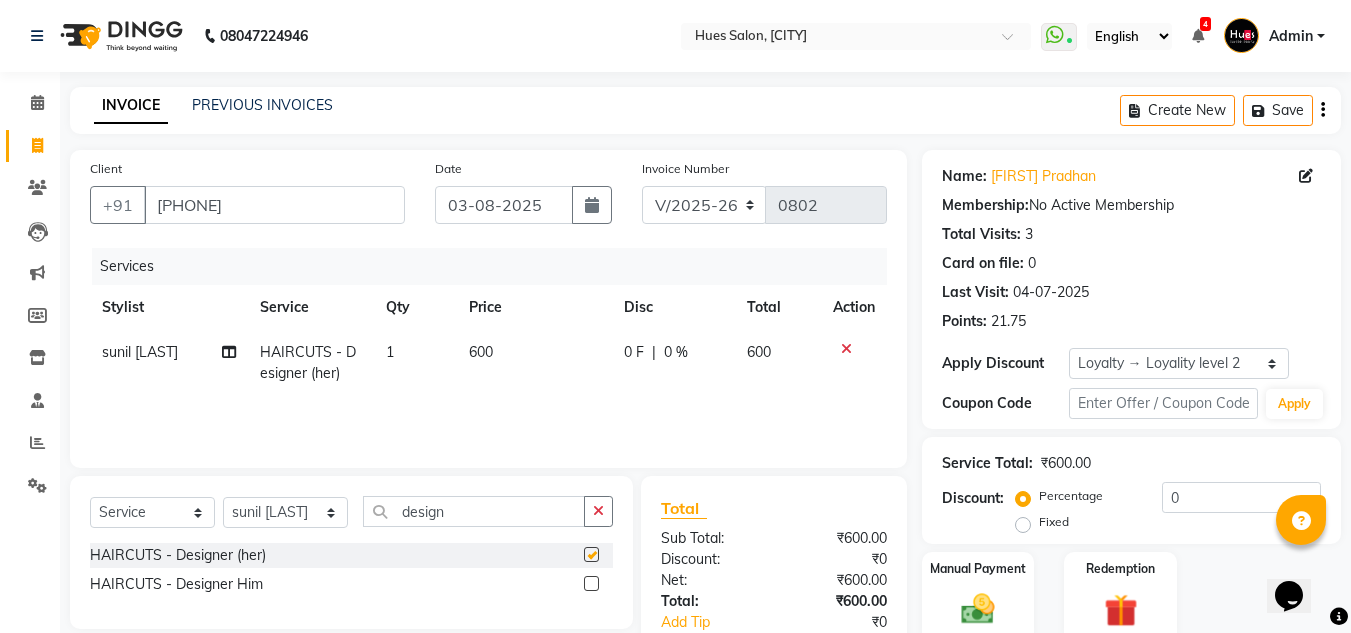 checkbox on "false" 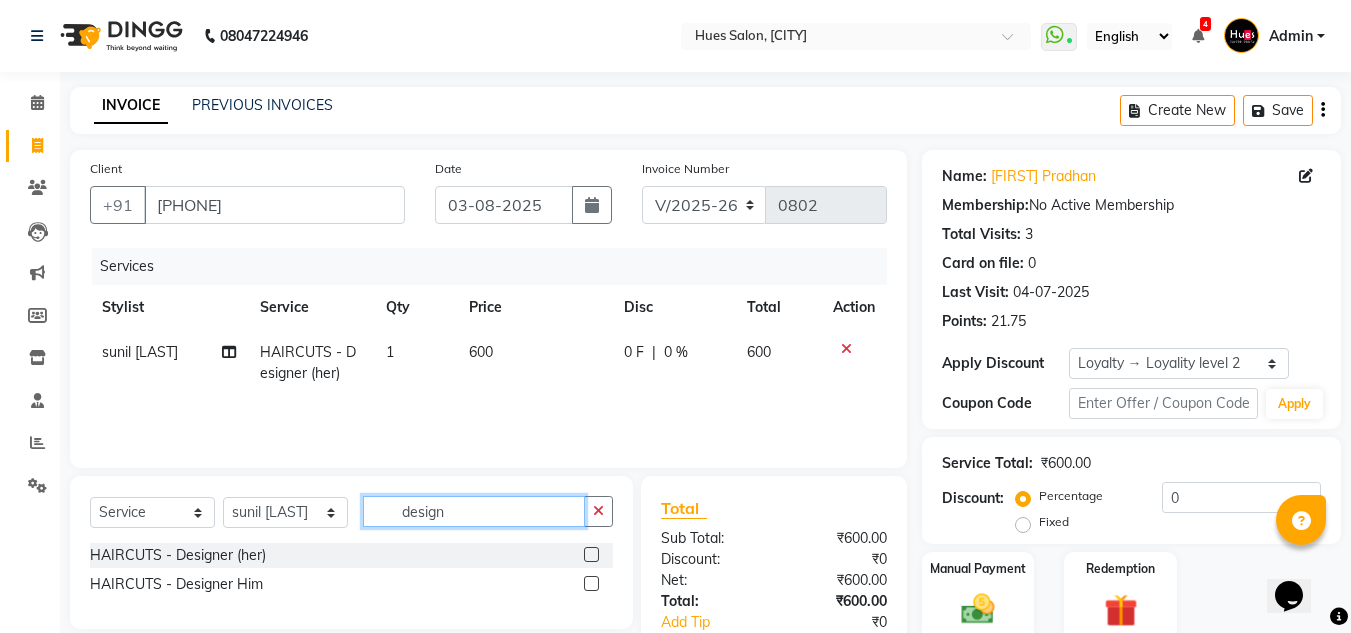 drag, startPoint x: 475, startPoint y: 524, endPoint x: 331, endPoint y: 531, distance: 144.17004 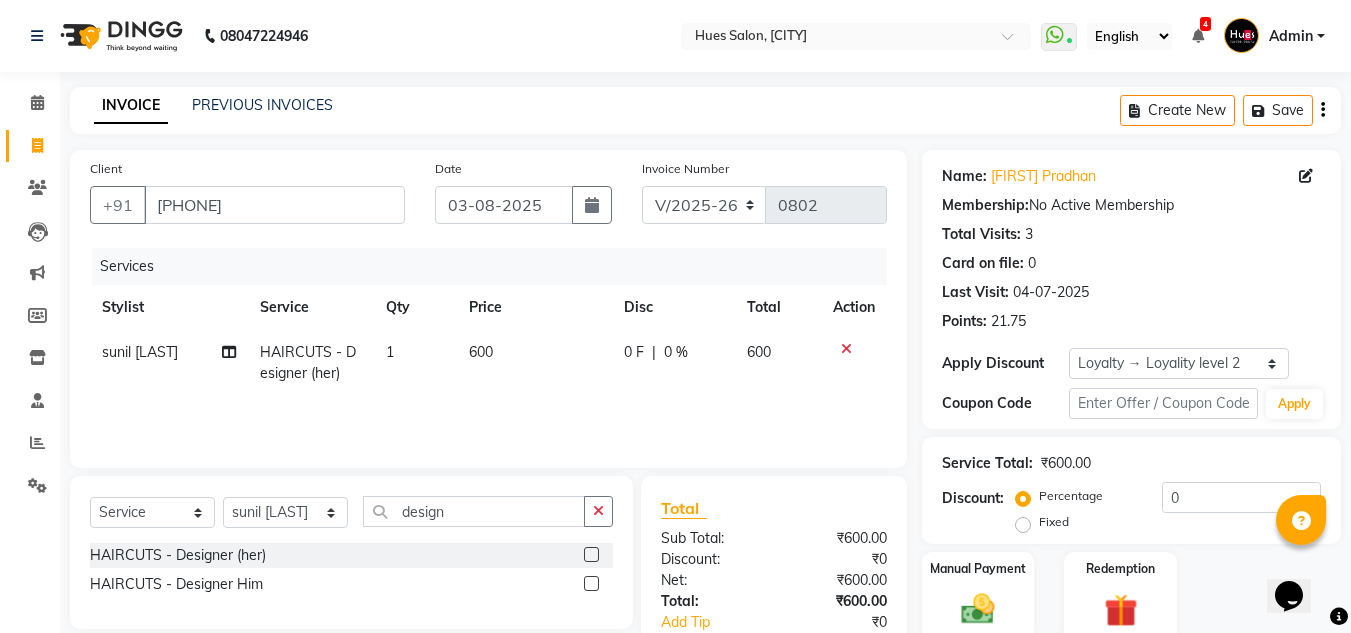 click 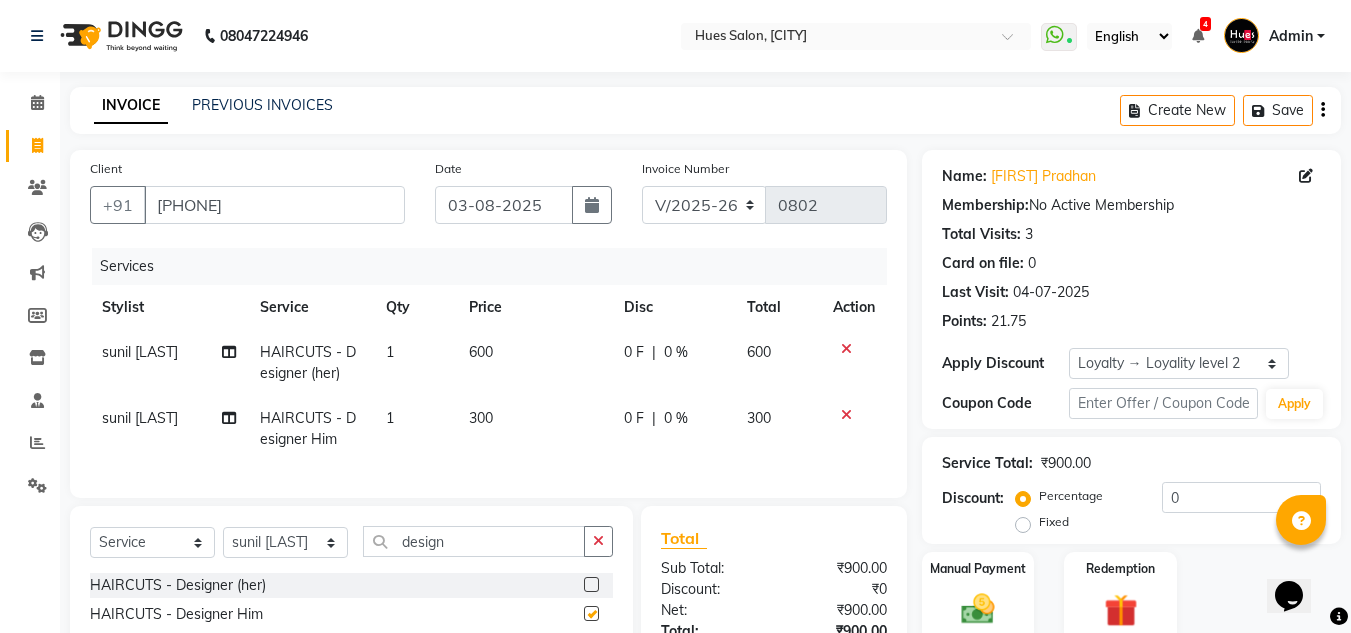 checkbox on "false" 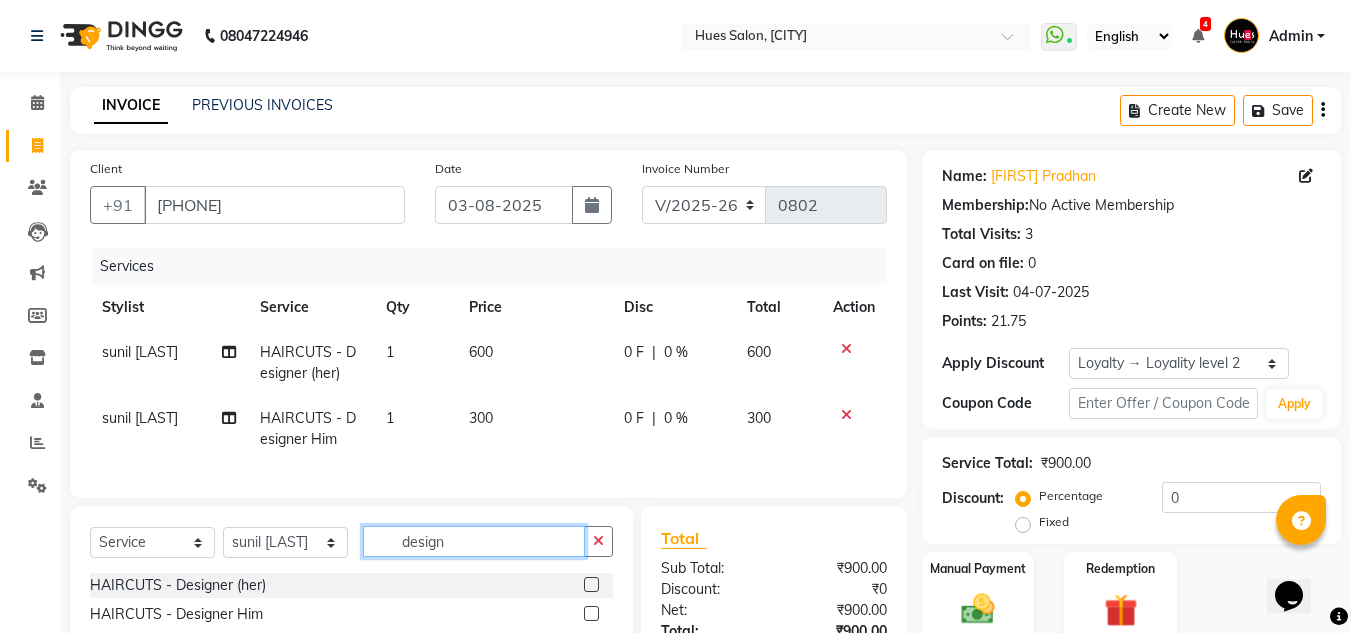 drag, startPoint x: 496, startPoint y: 570, endPoint x: 187, endPoint y: 581, distance: 309.19574 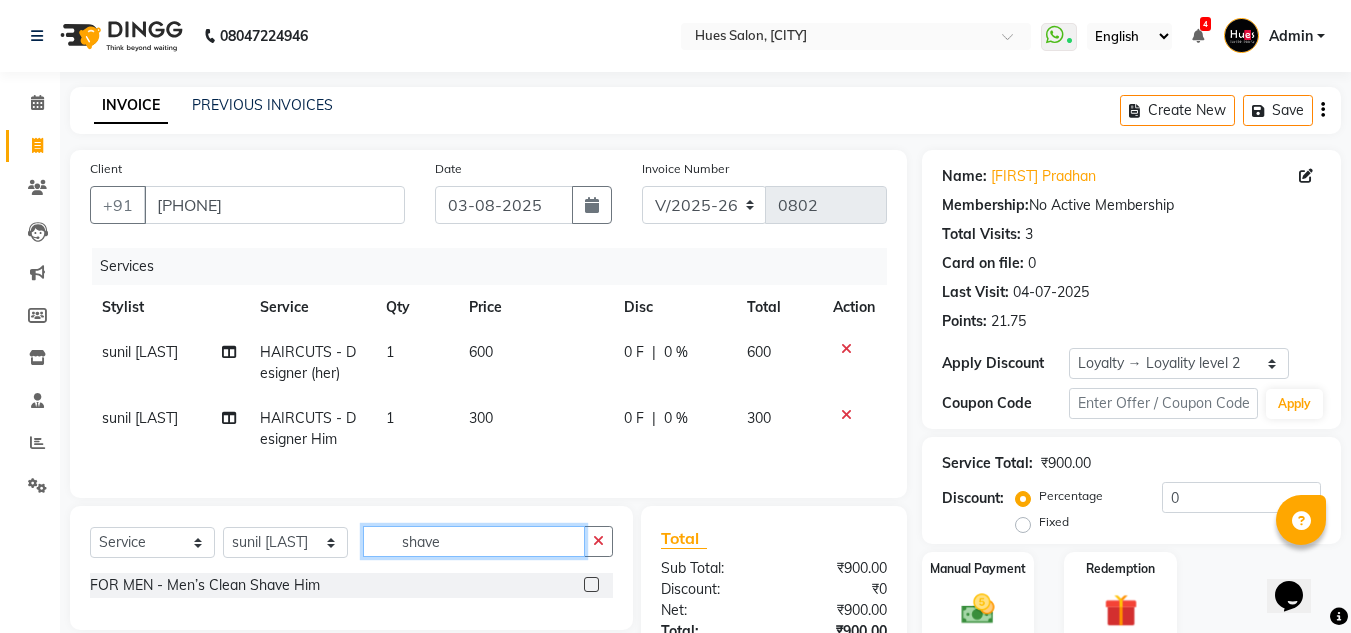 type on "shave" 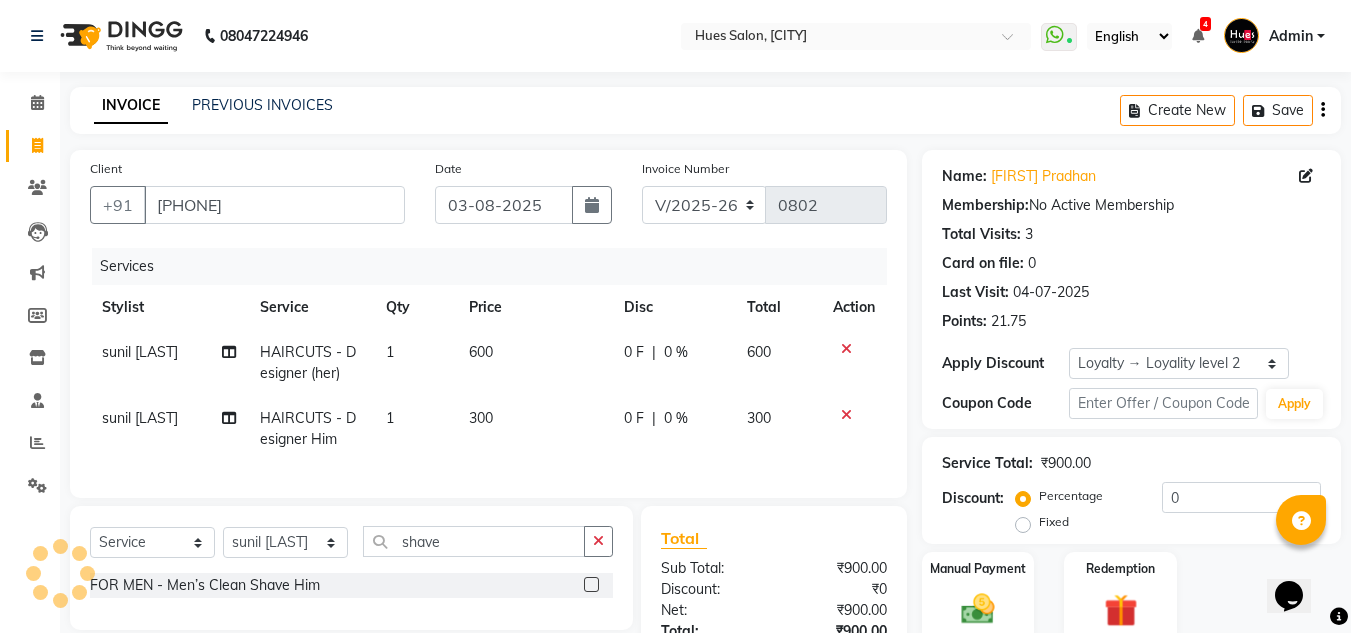 click 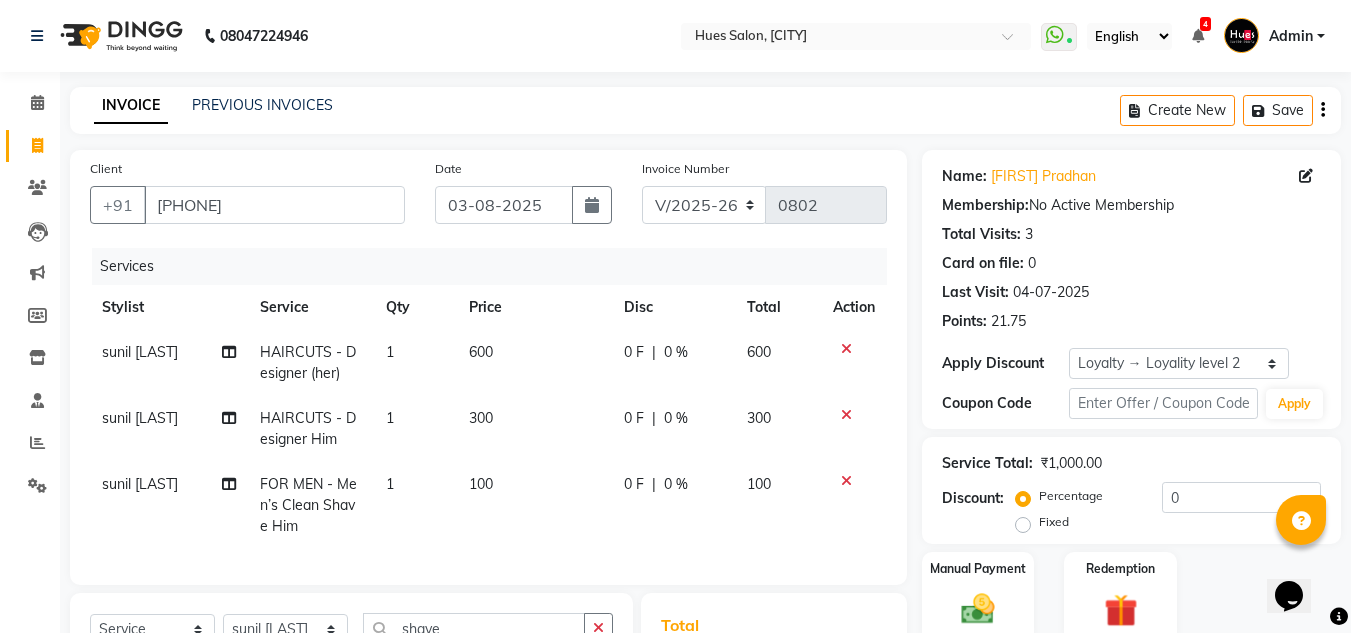 checkbox on "false" 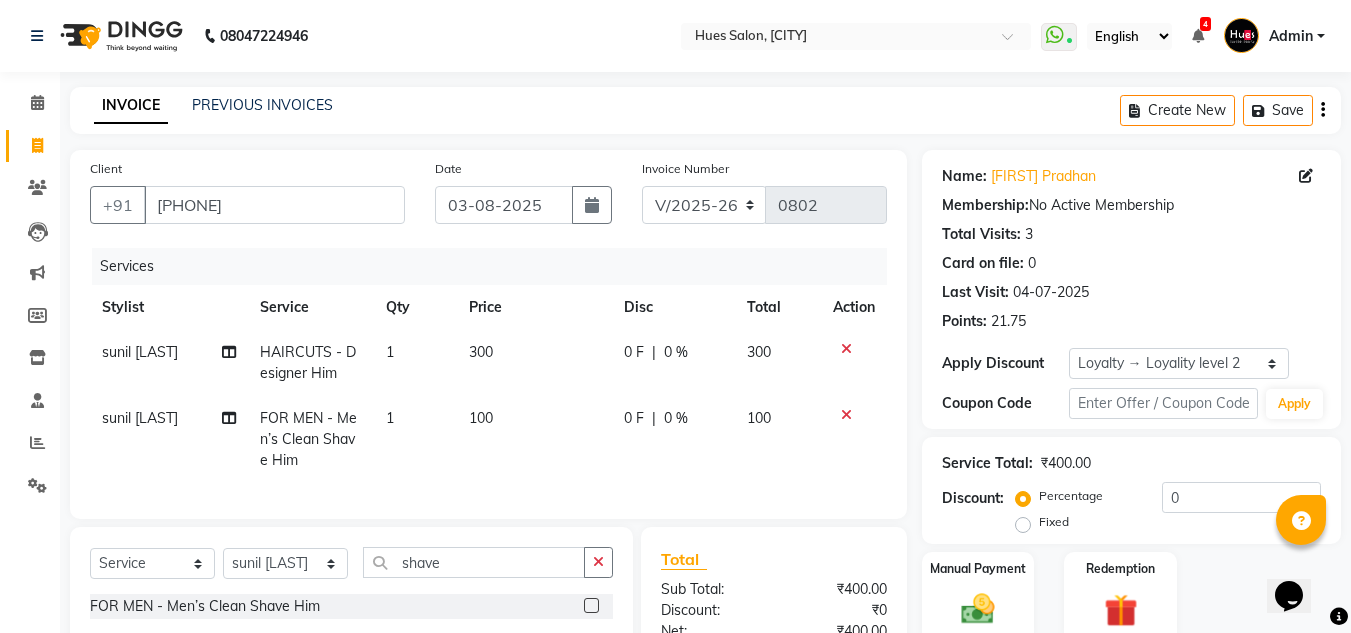 scroll, scrollTop: 191, scrollLeft: 0, axis: vertical 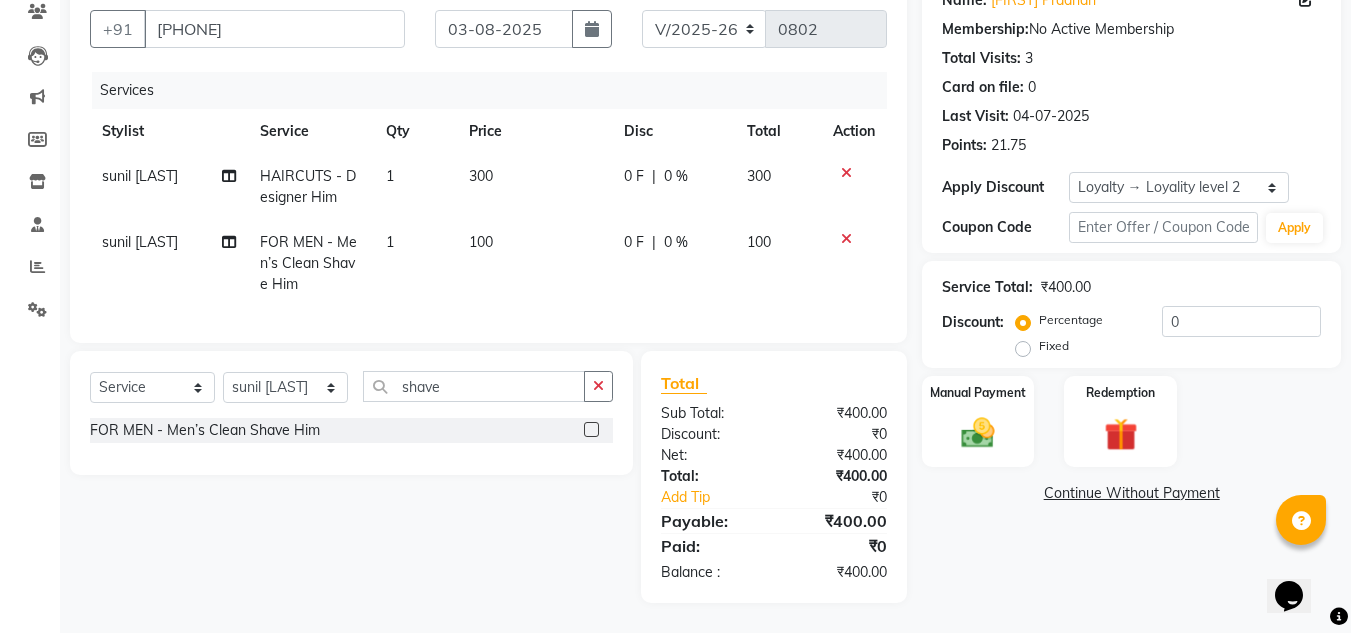 click on "Fixed" 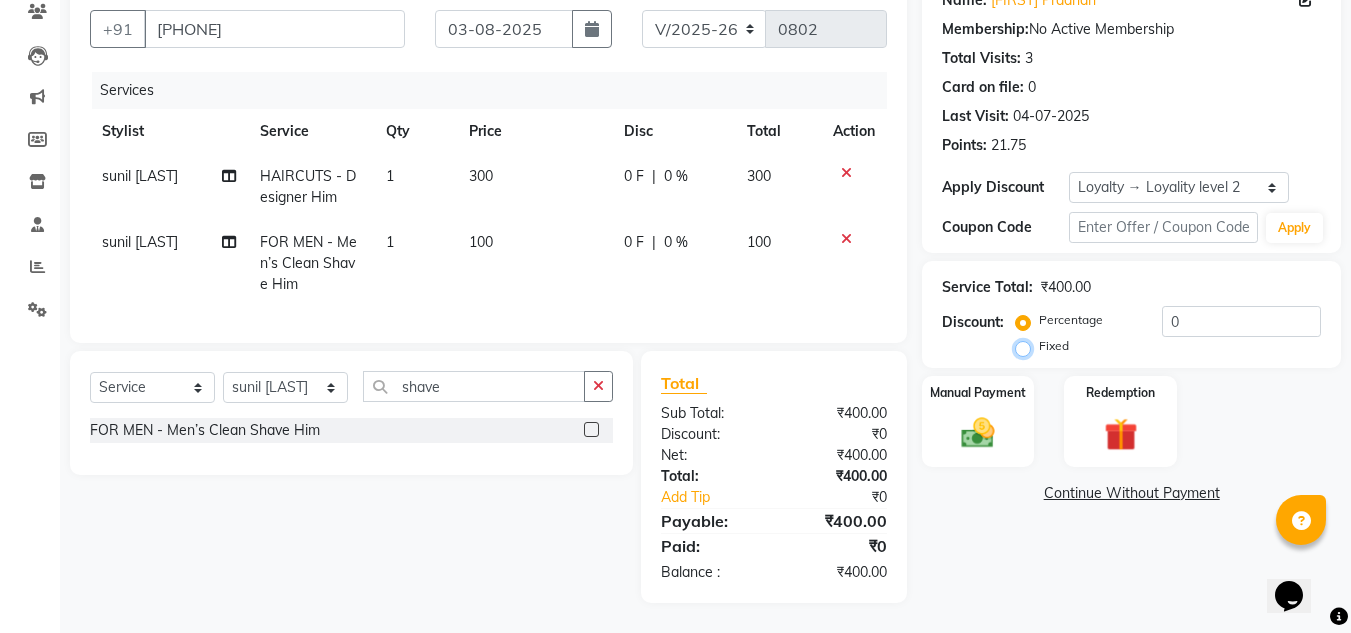 click on "Fixed" at bounding box center (1027, 346) 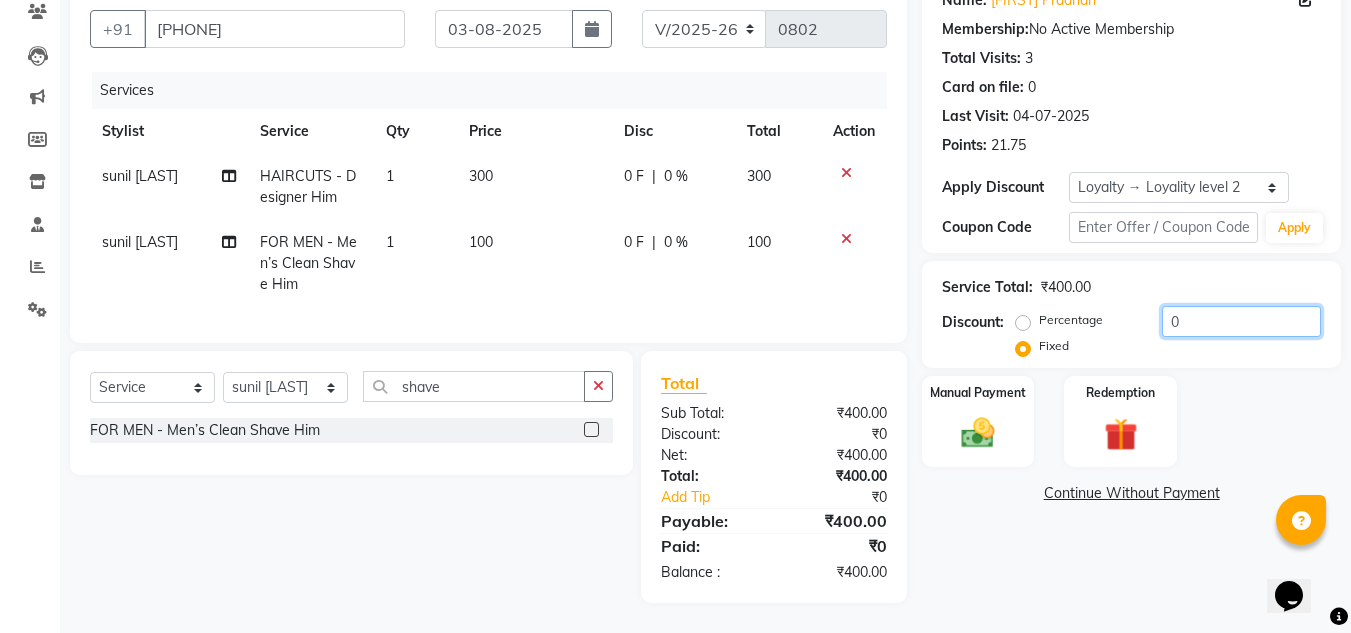 click on "0" 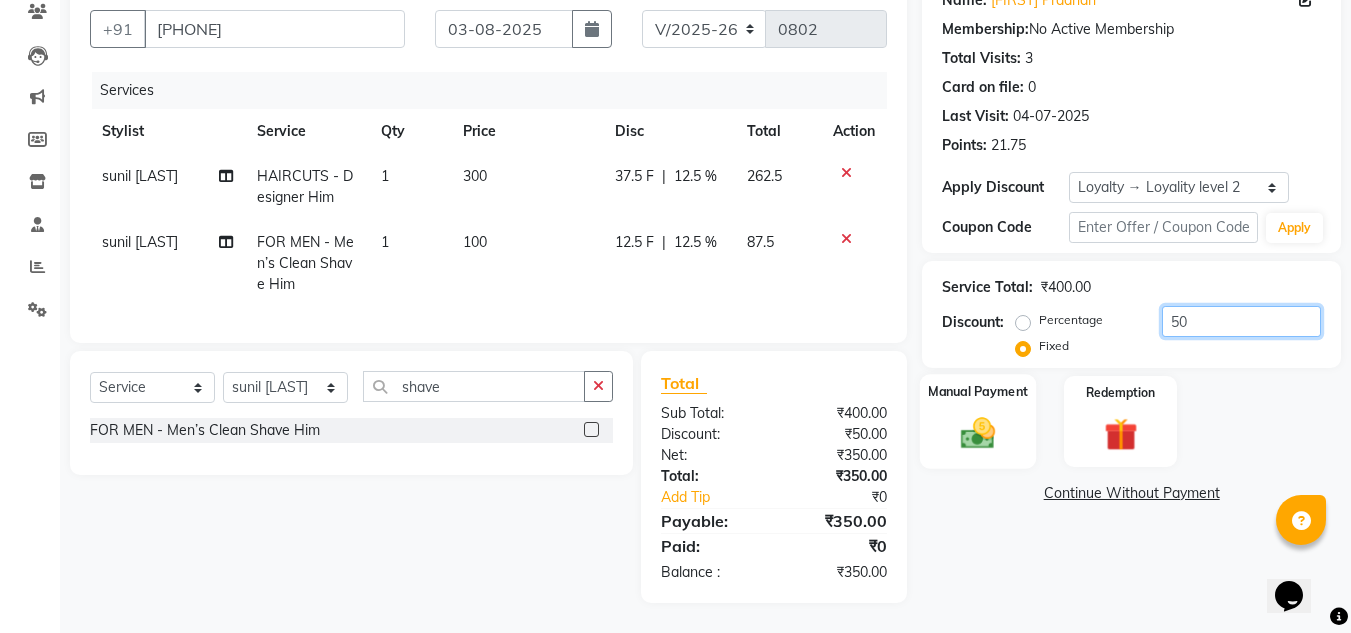 type on "50" 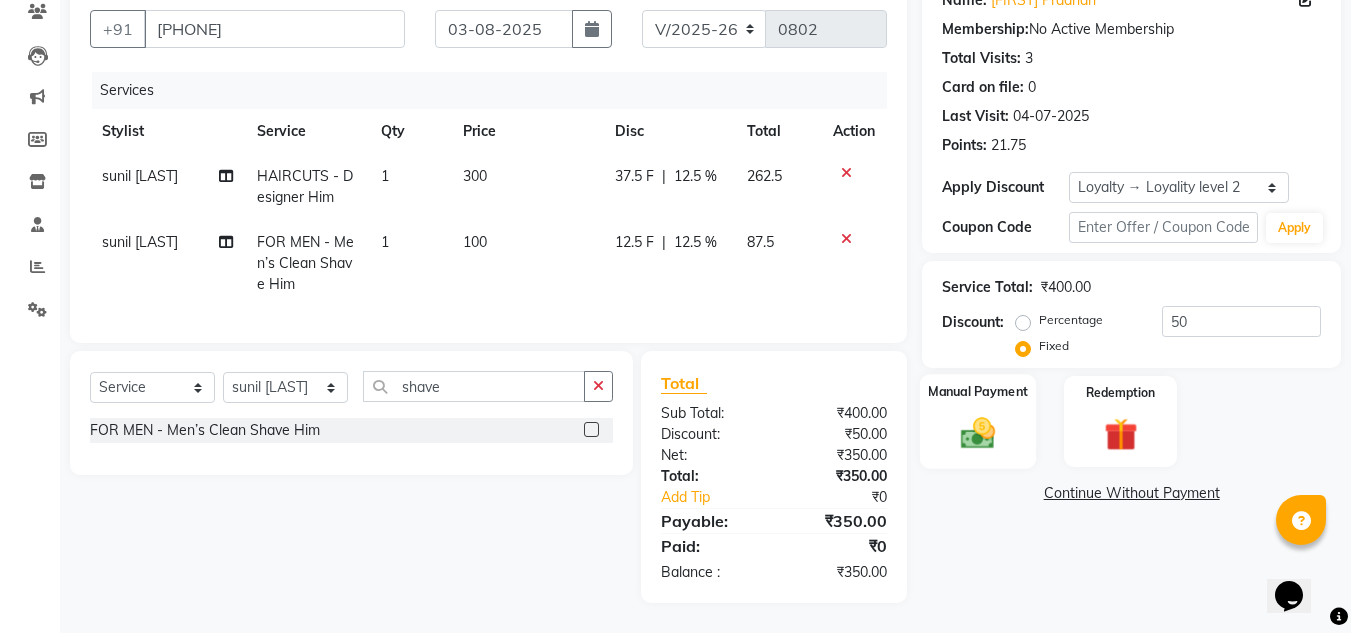 click 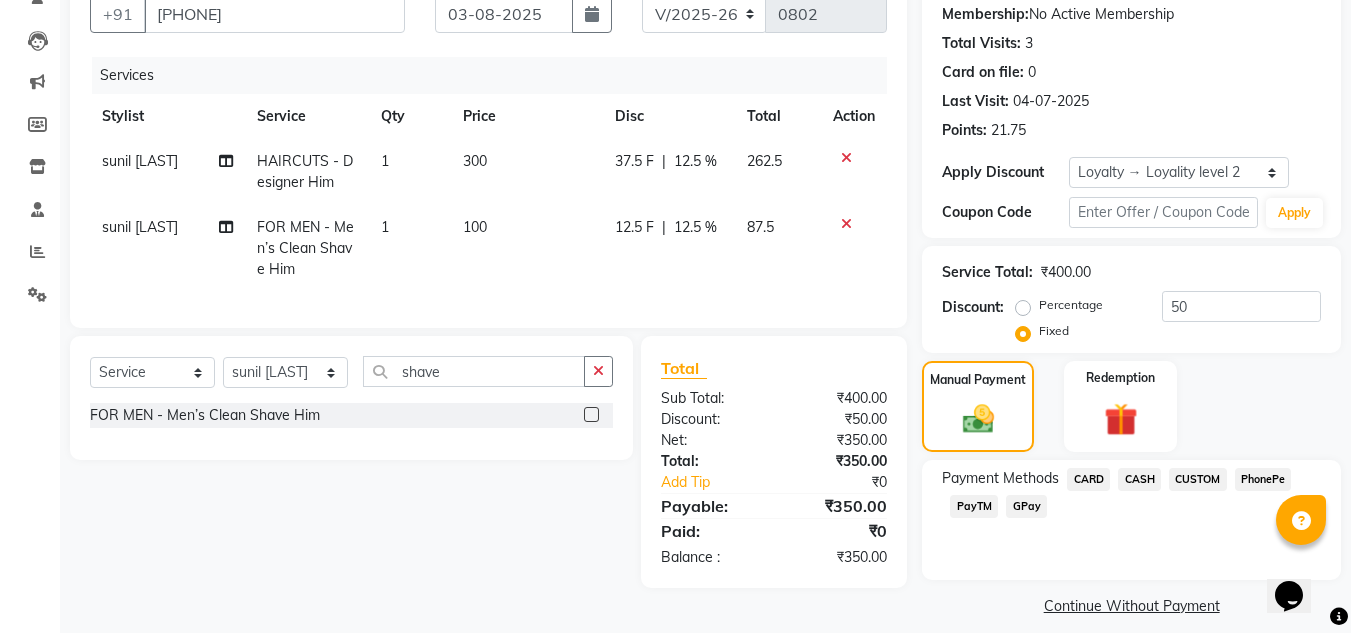 click on "PhonePe" 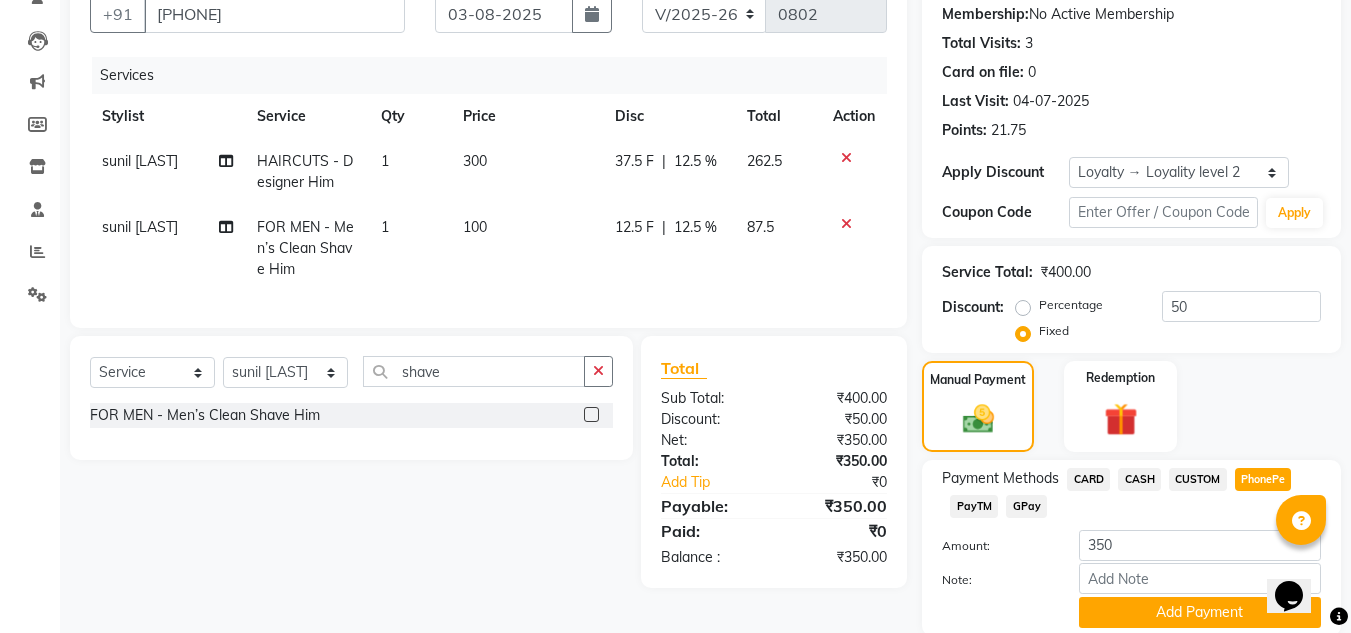 scroll, scrollTop: 265, scrollLeft: 0, axis: vertical 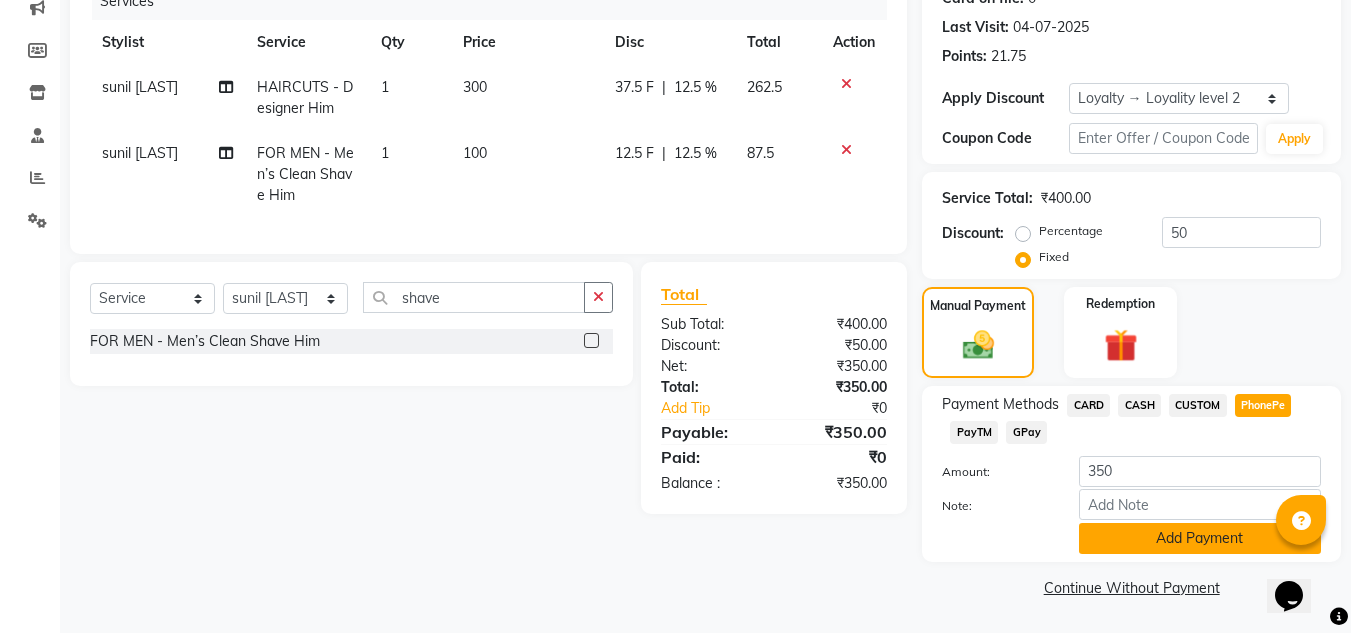 click on "Add Payment" 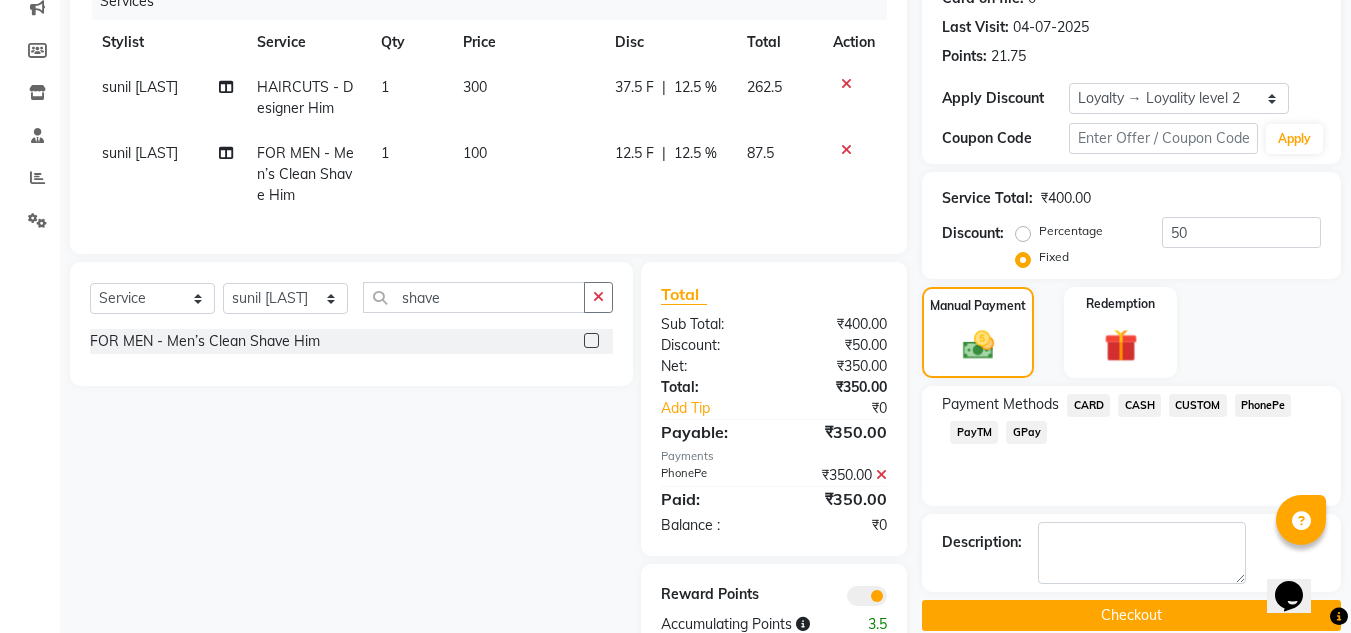 click on "Checkout" 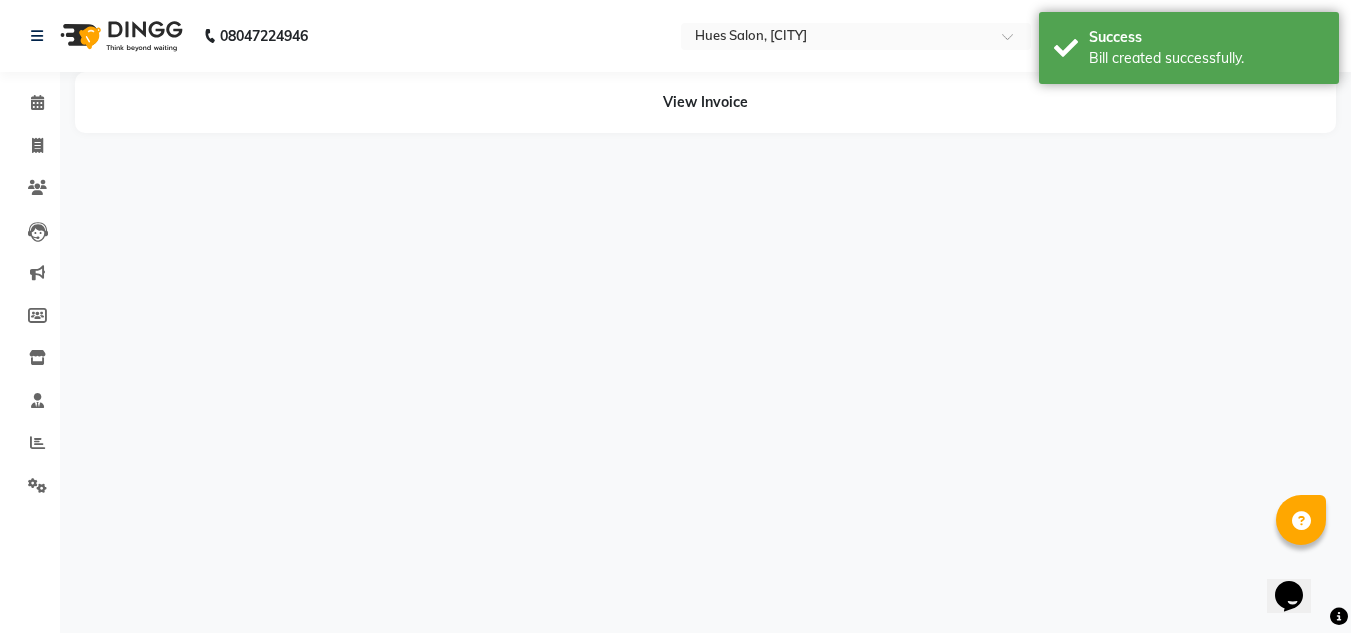 scroll, scrollTop: 0, scrollLeft: 0, axis: both 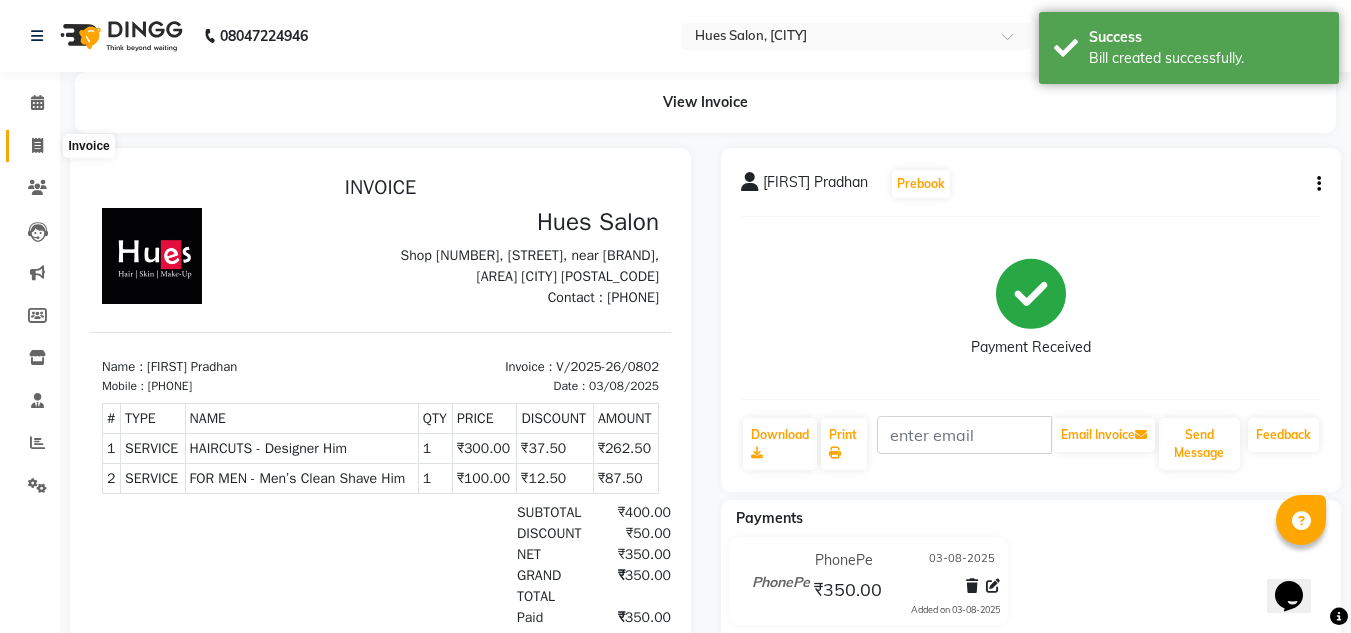click 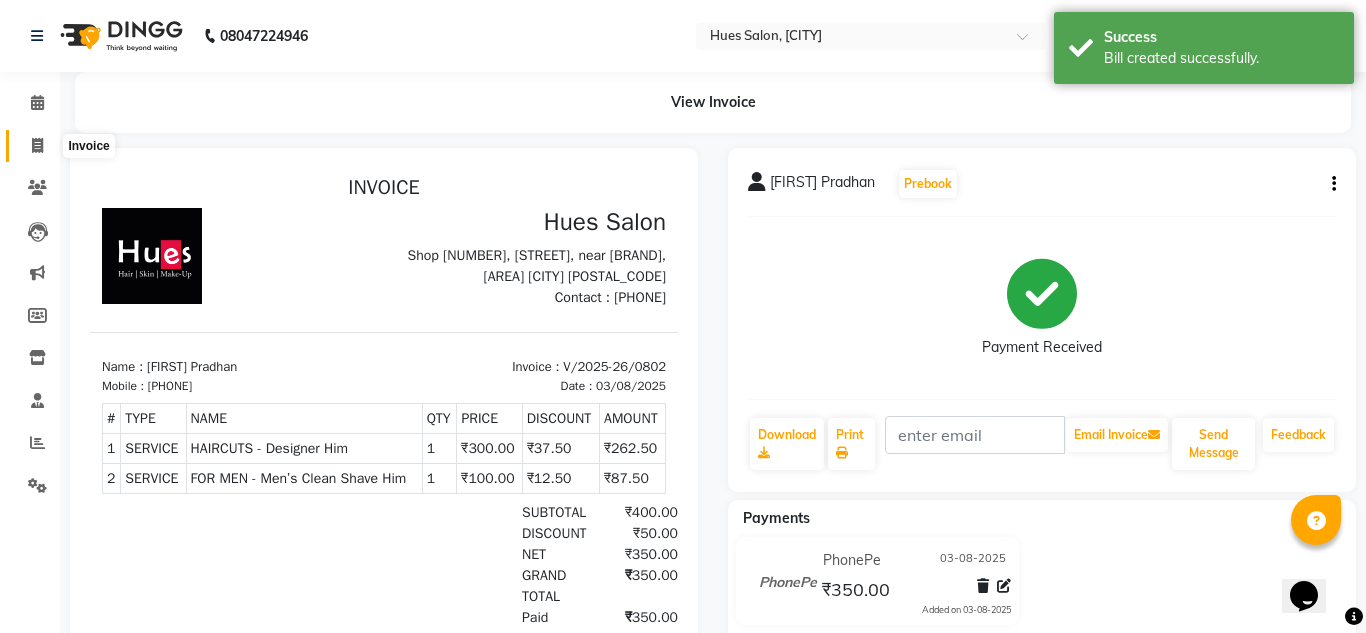 select on "service" 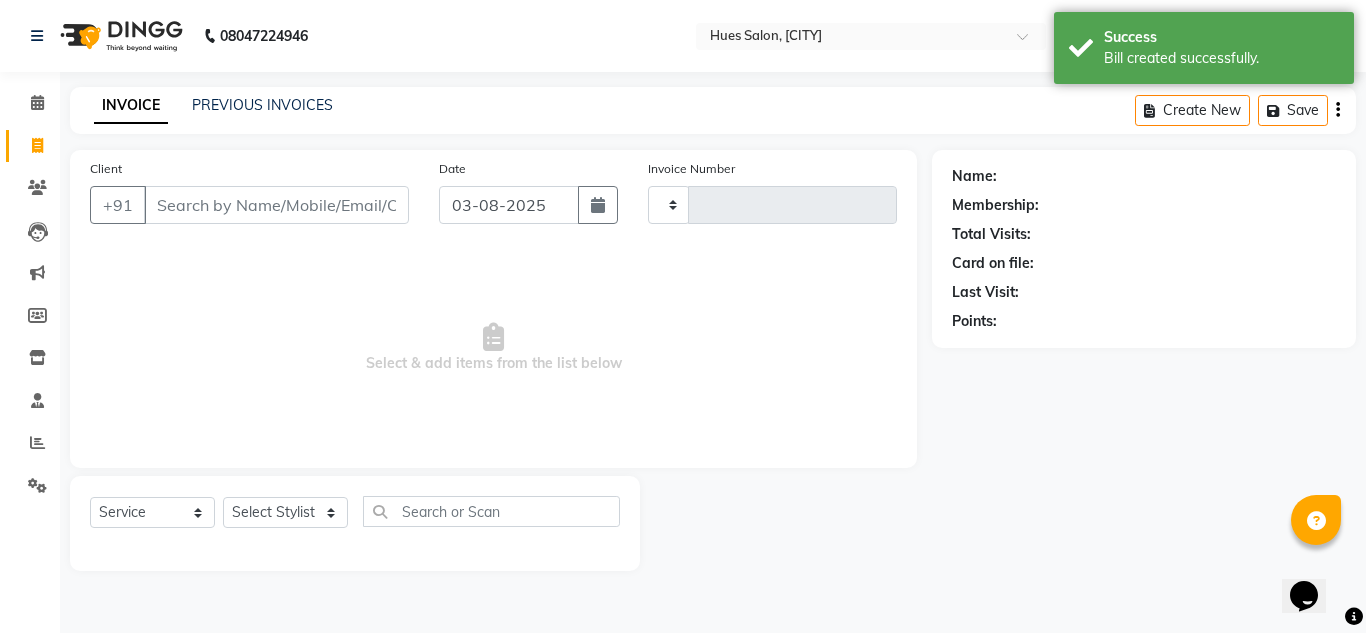 type on "0803" 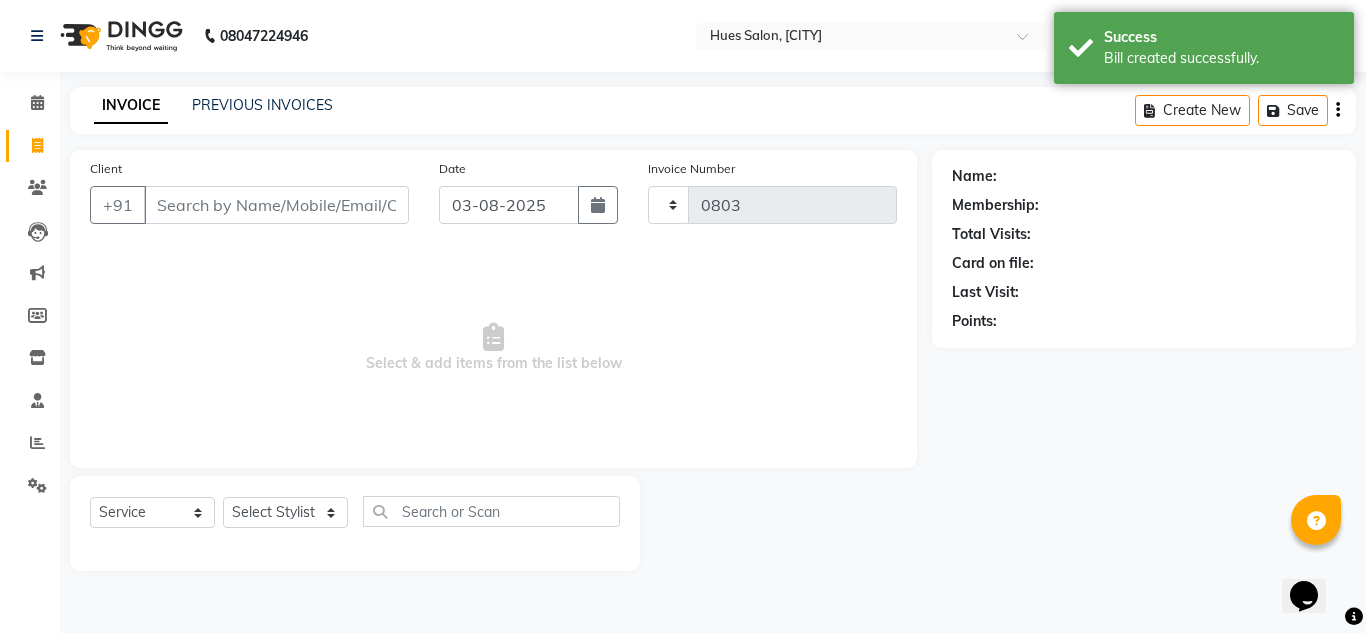 select on "3460" 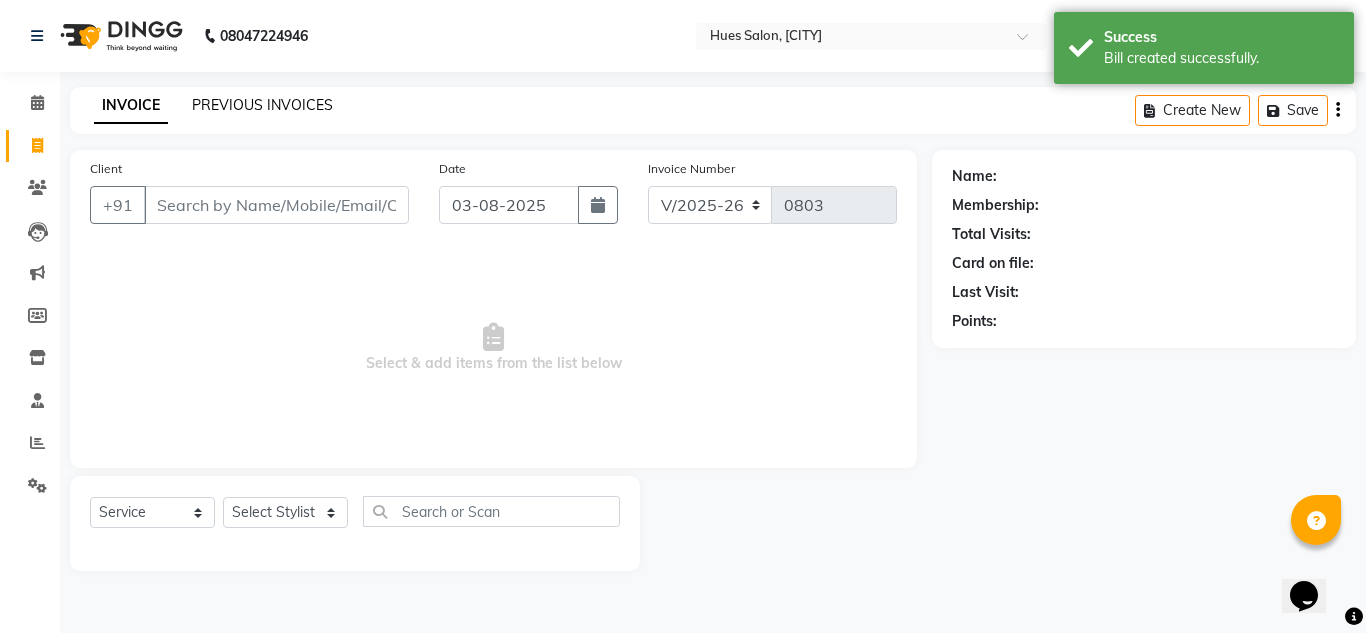 click on "PREVIOUS INVOICES" 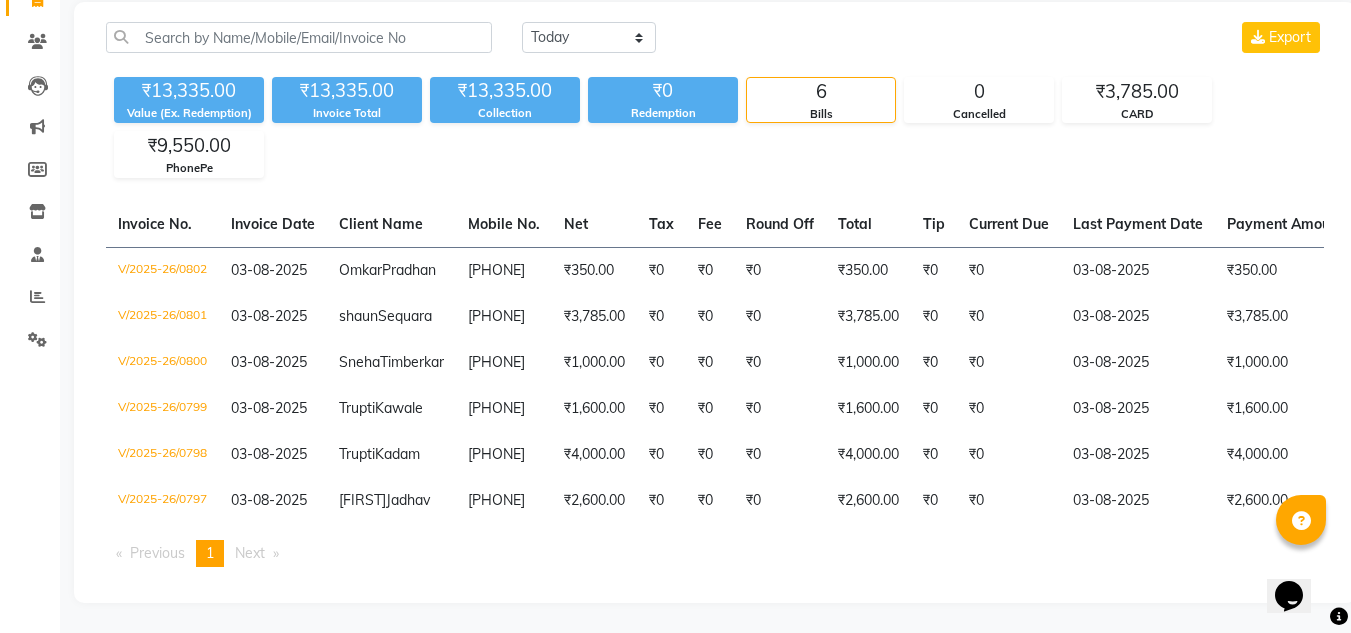 scroll, scrollTop: 0, scrollLeft: 0, axis: both 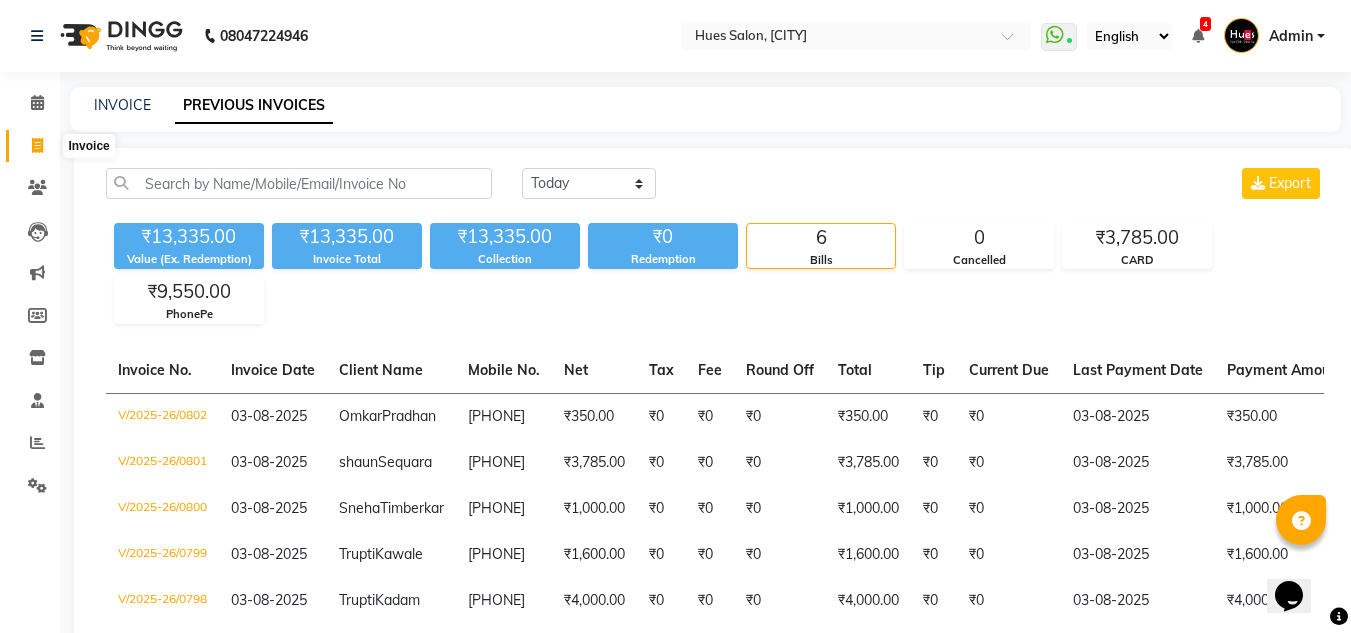 click 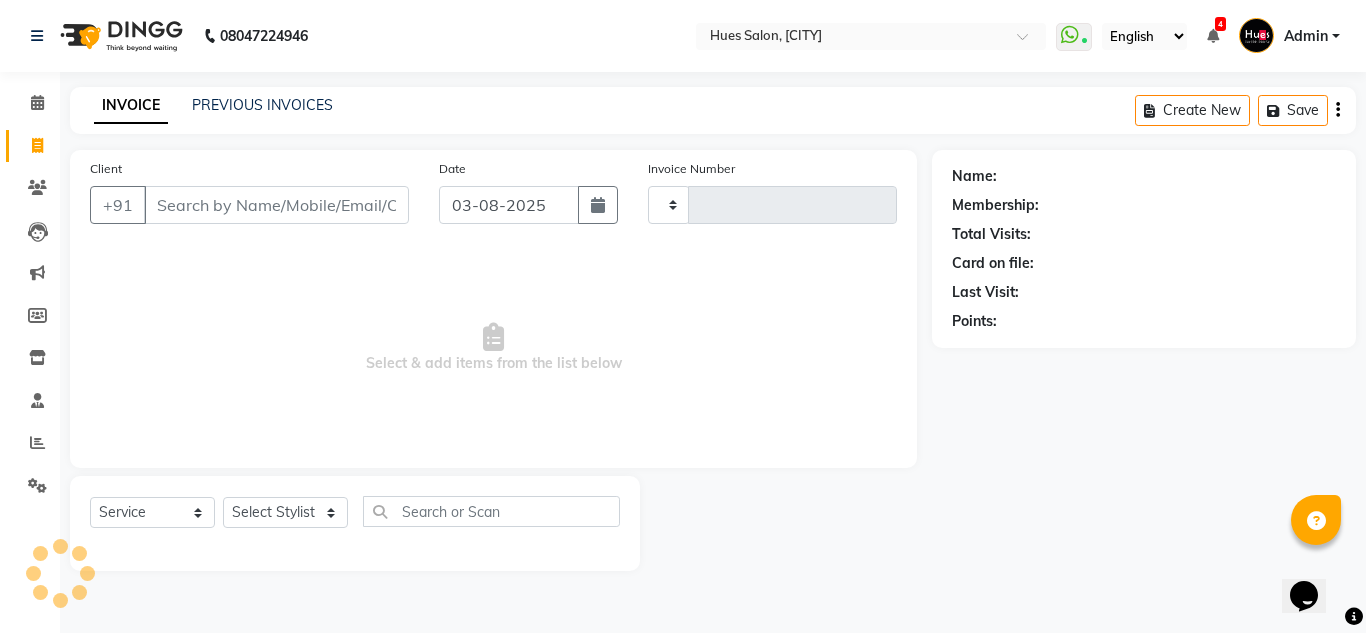 type on "0803" 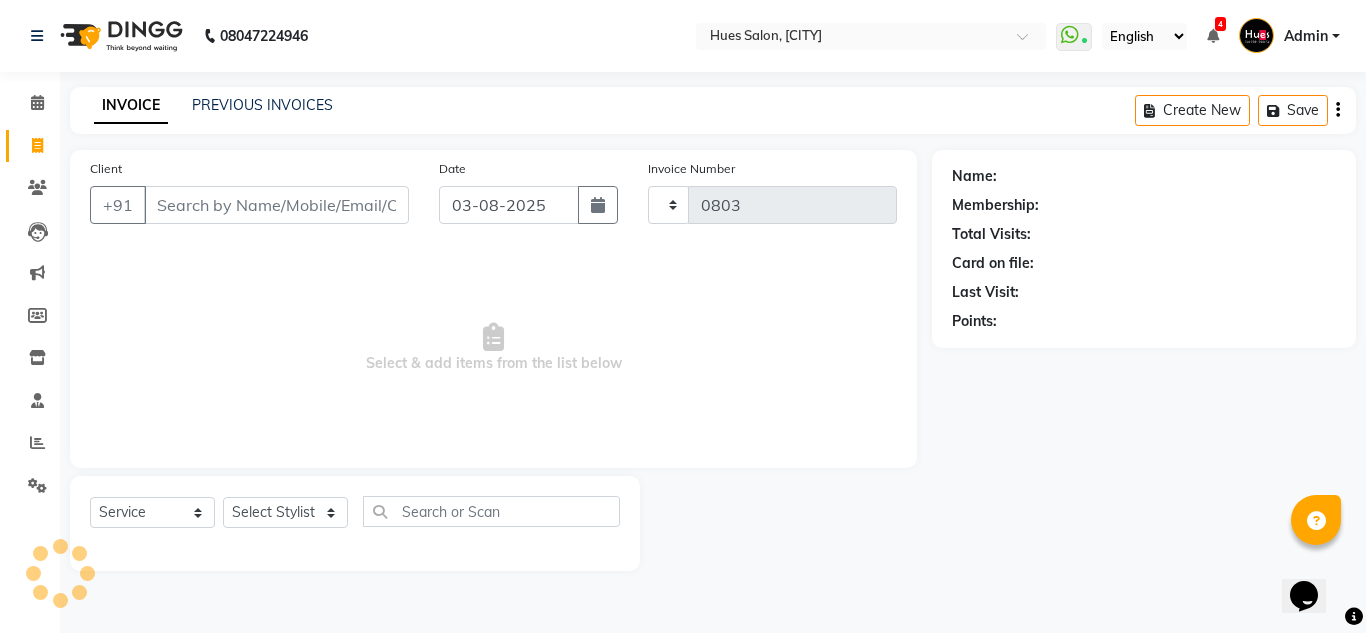 select on "3460" 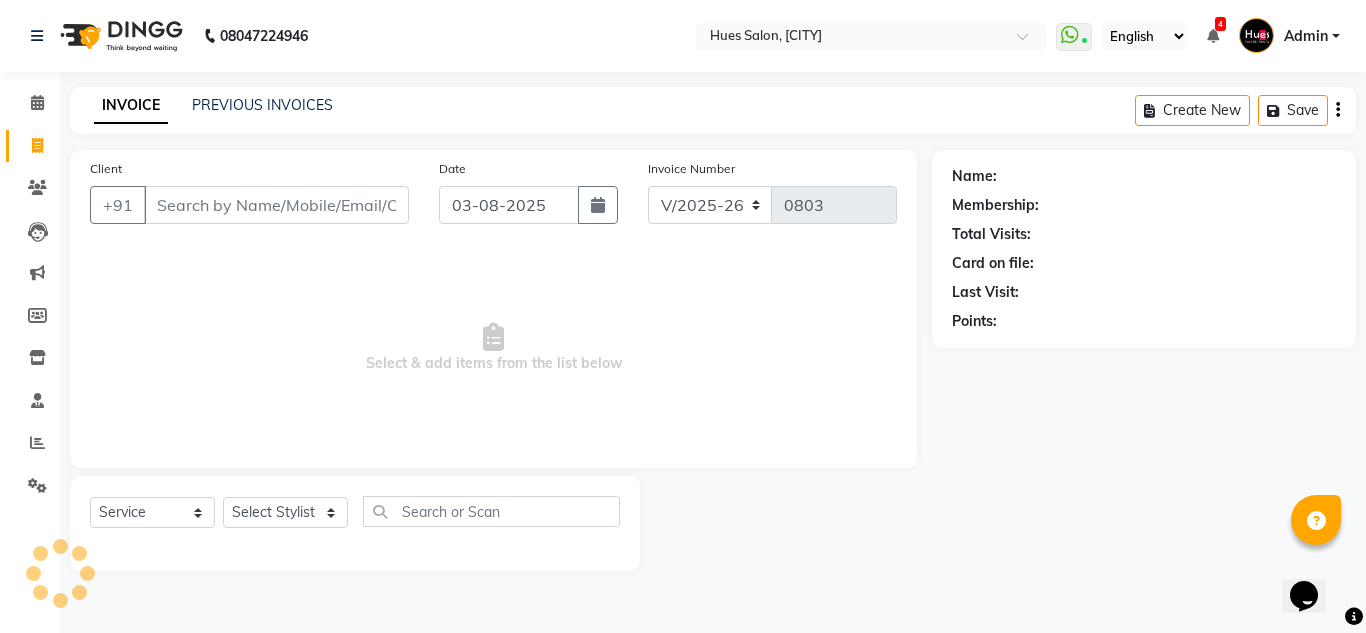 click on "Client" at bounding box center [276, 205] 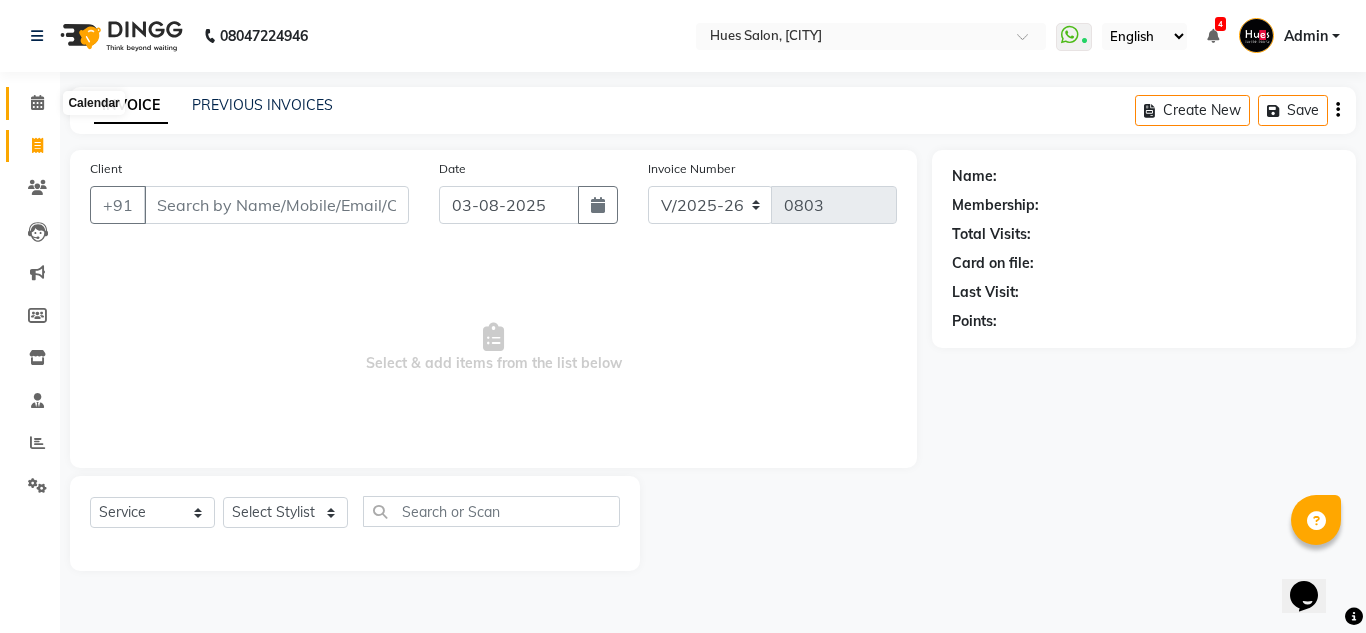 click 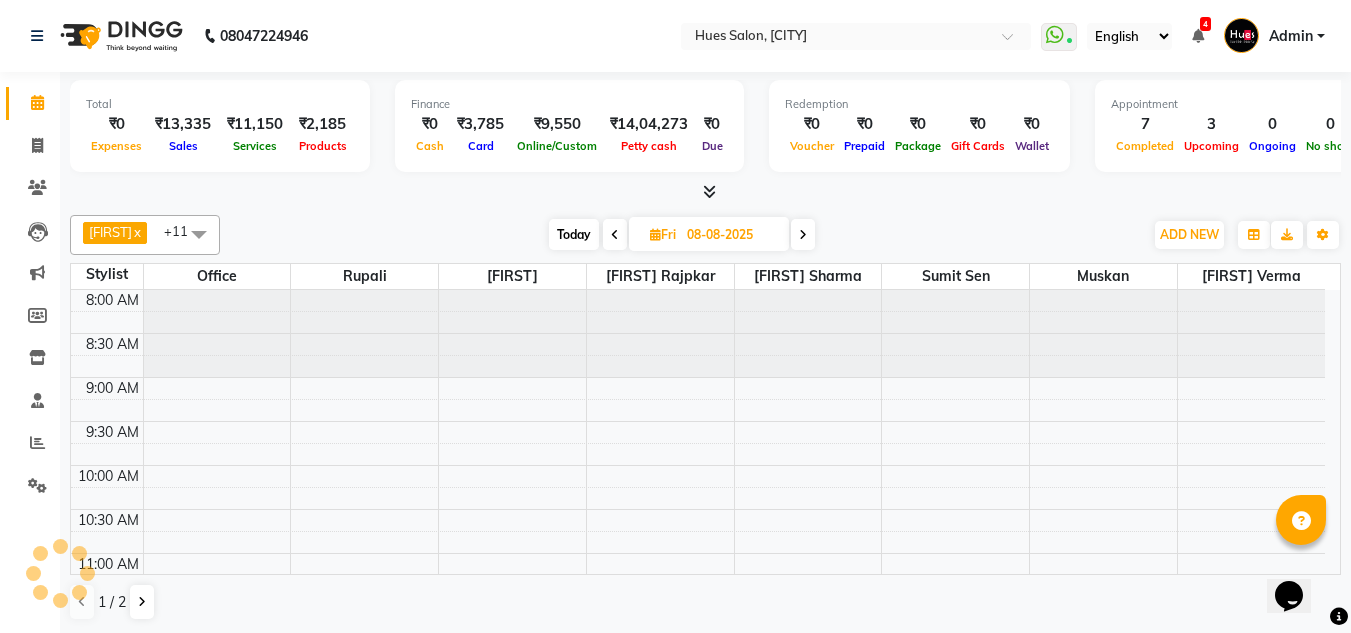 scroll, scrollTop: 0, scrollLeft: 0, axis: both 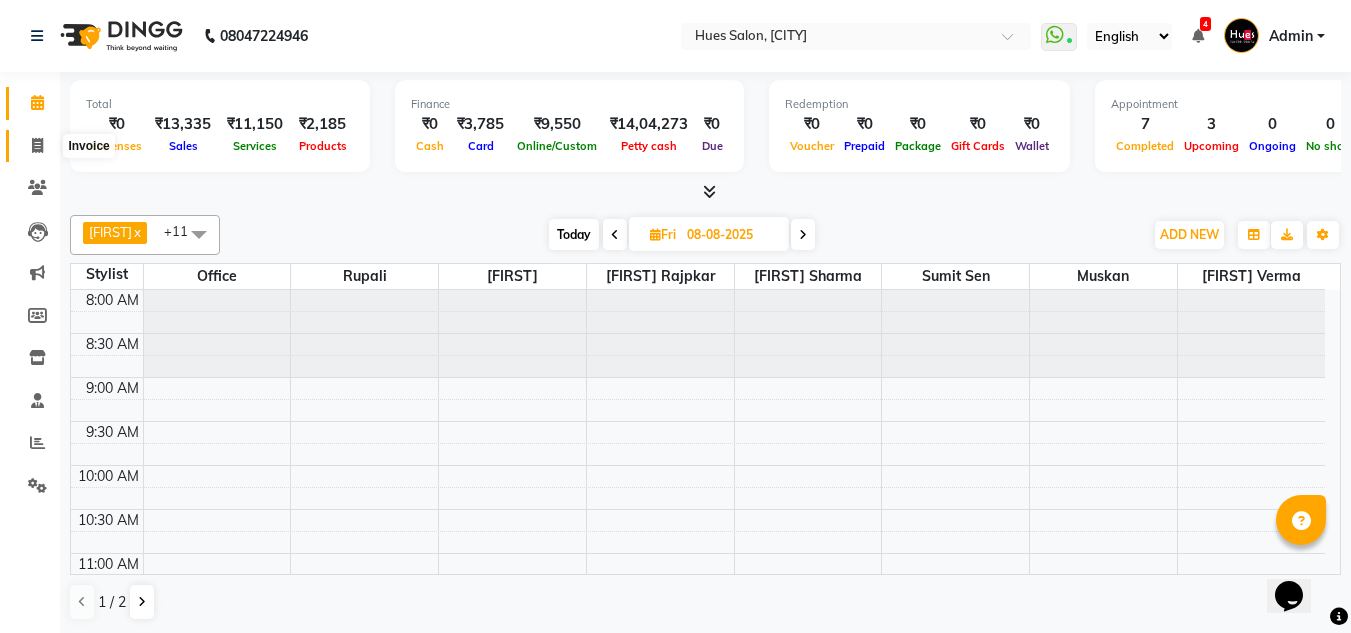 click 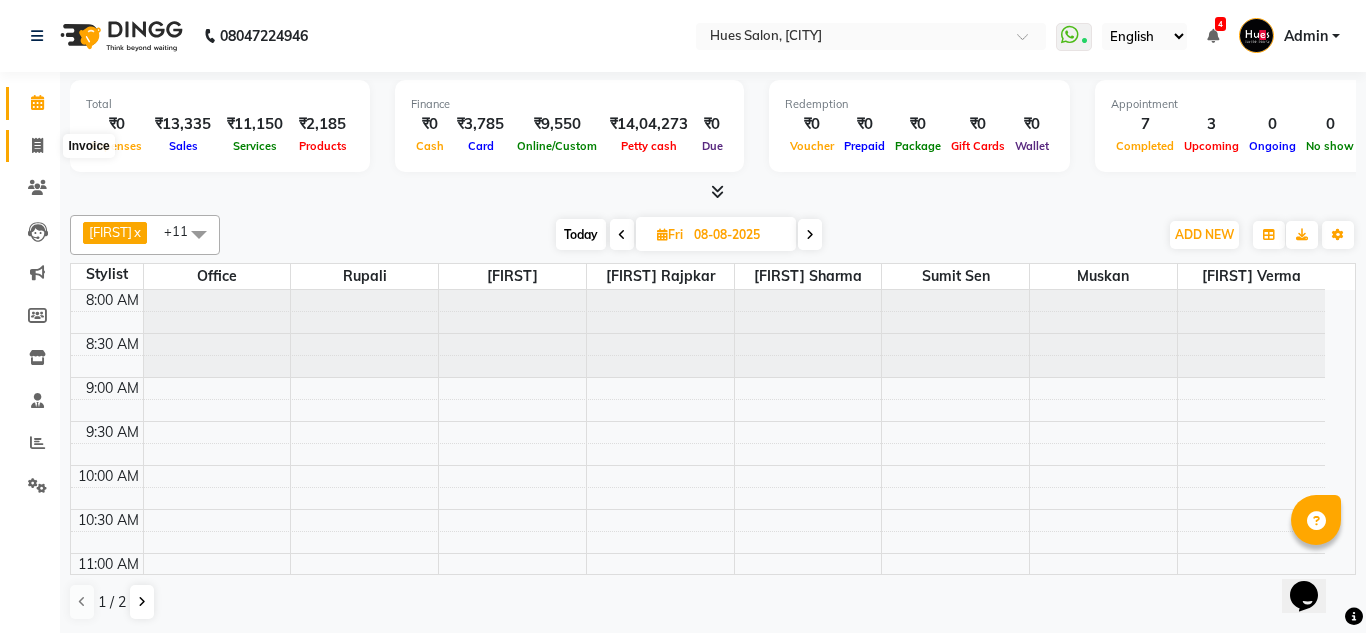 select on "service" 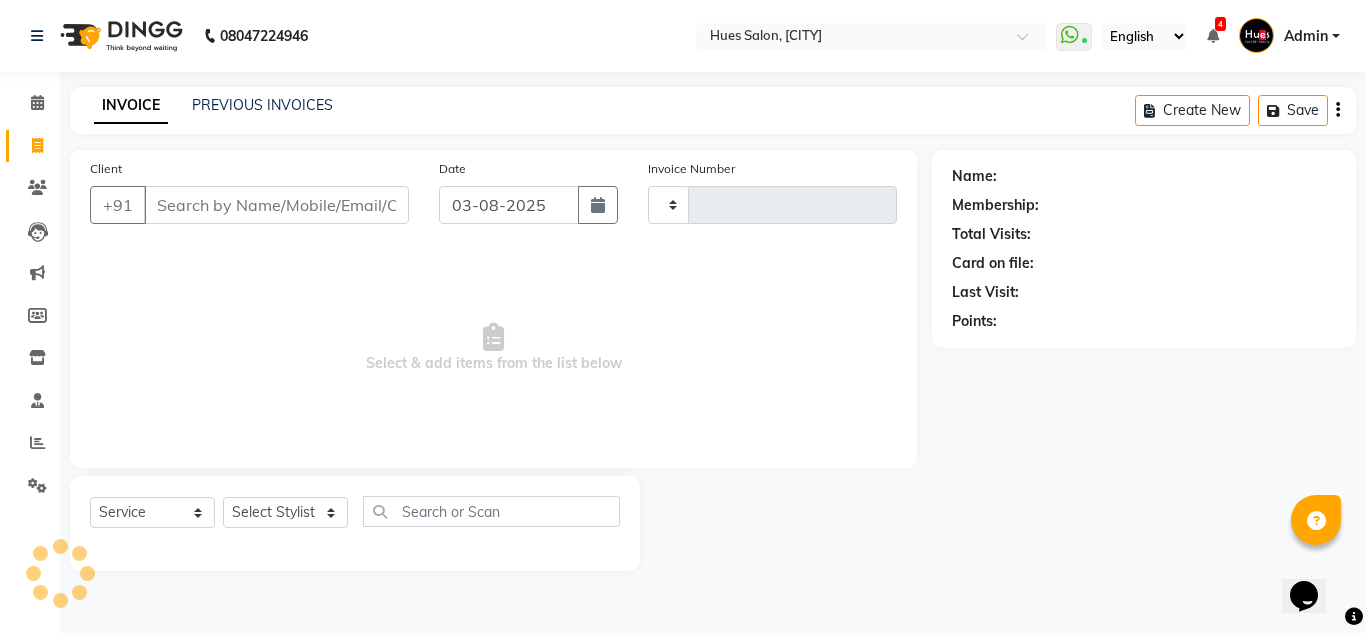 type on "0803" 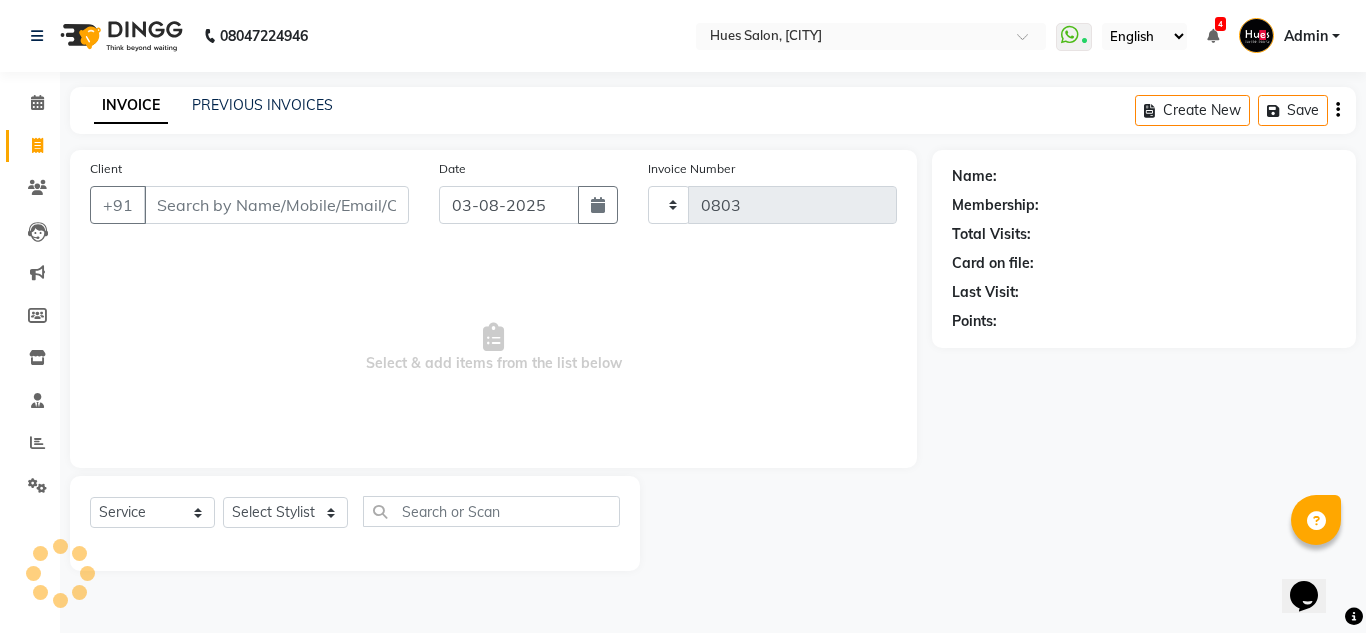 select on "3460" 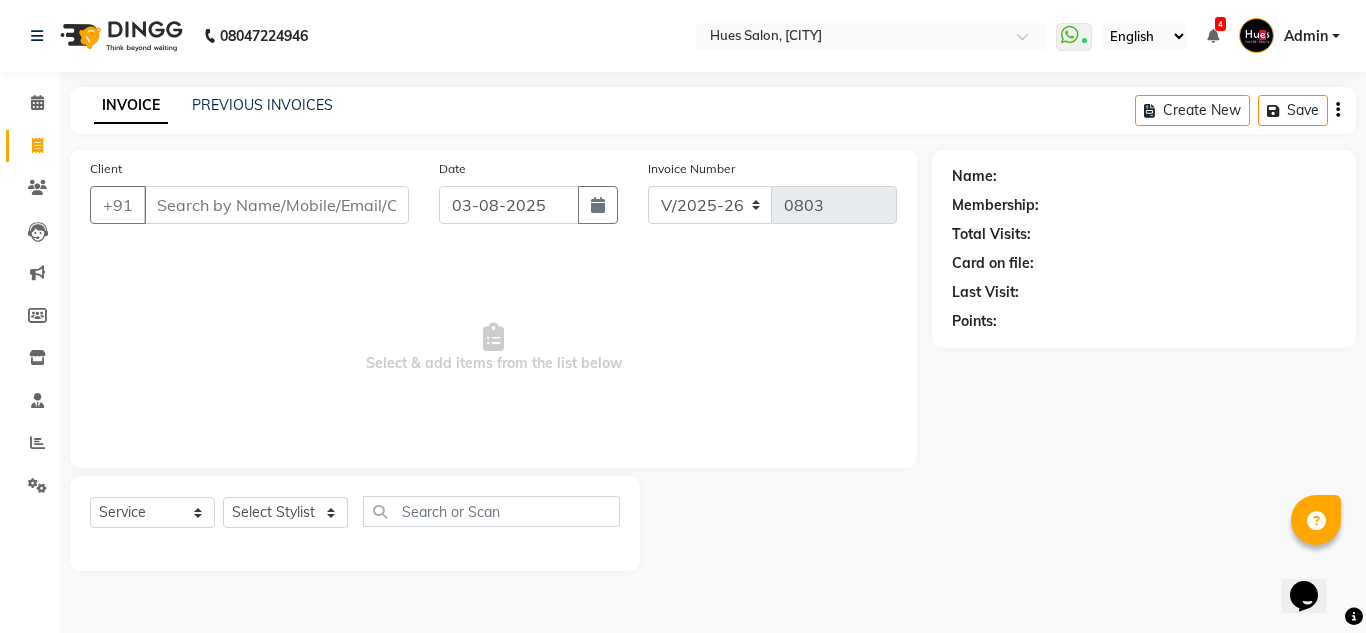 click on "Client" at bounding box center [276, 205] 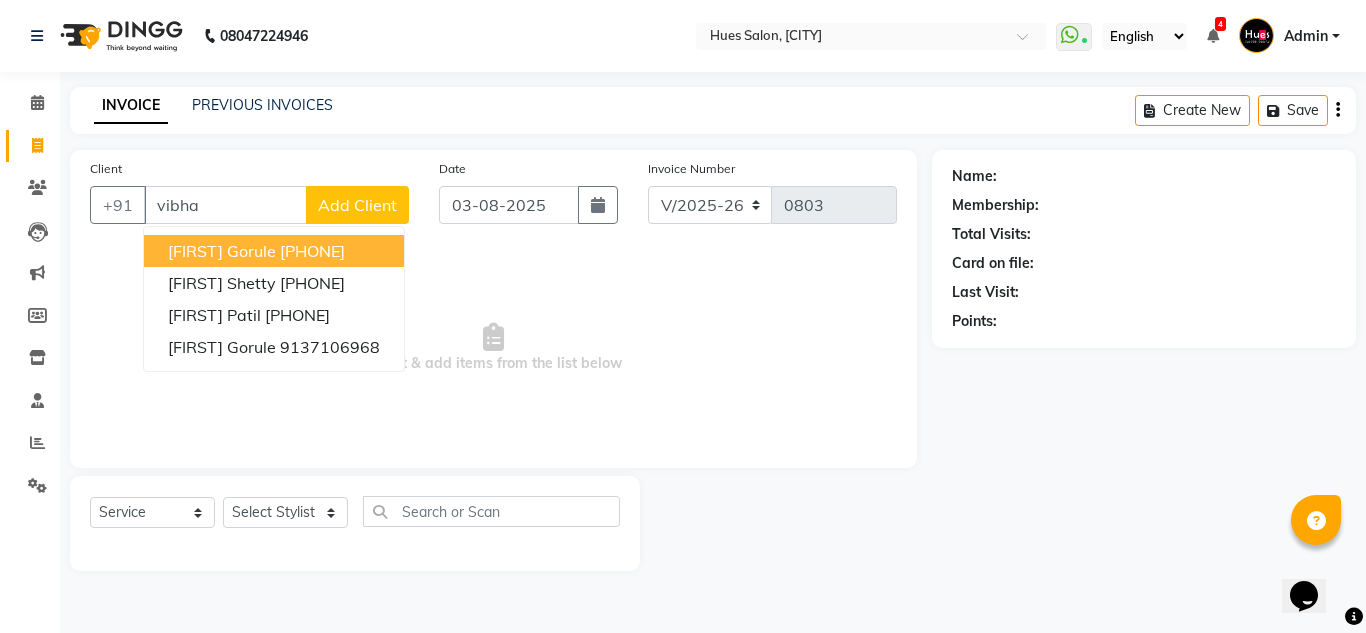 click on "[FIRST] Gorule" at bounding box center (222, 251) 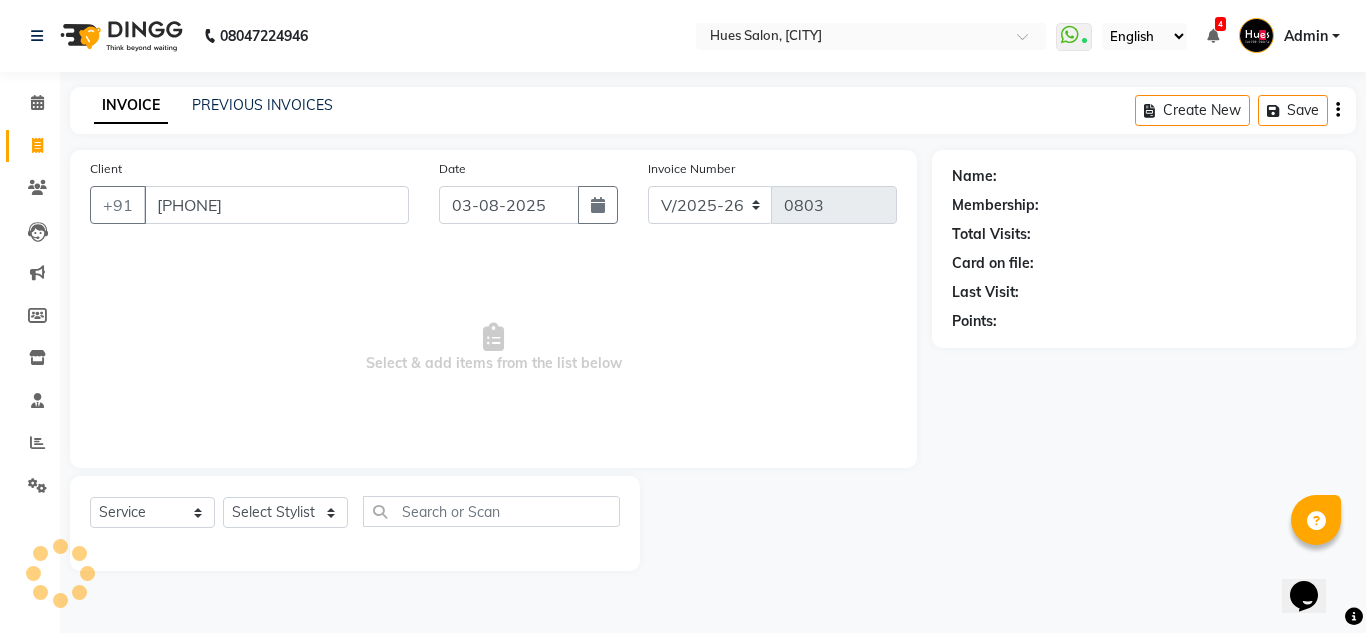 type on "[PHONE]" 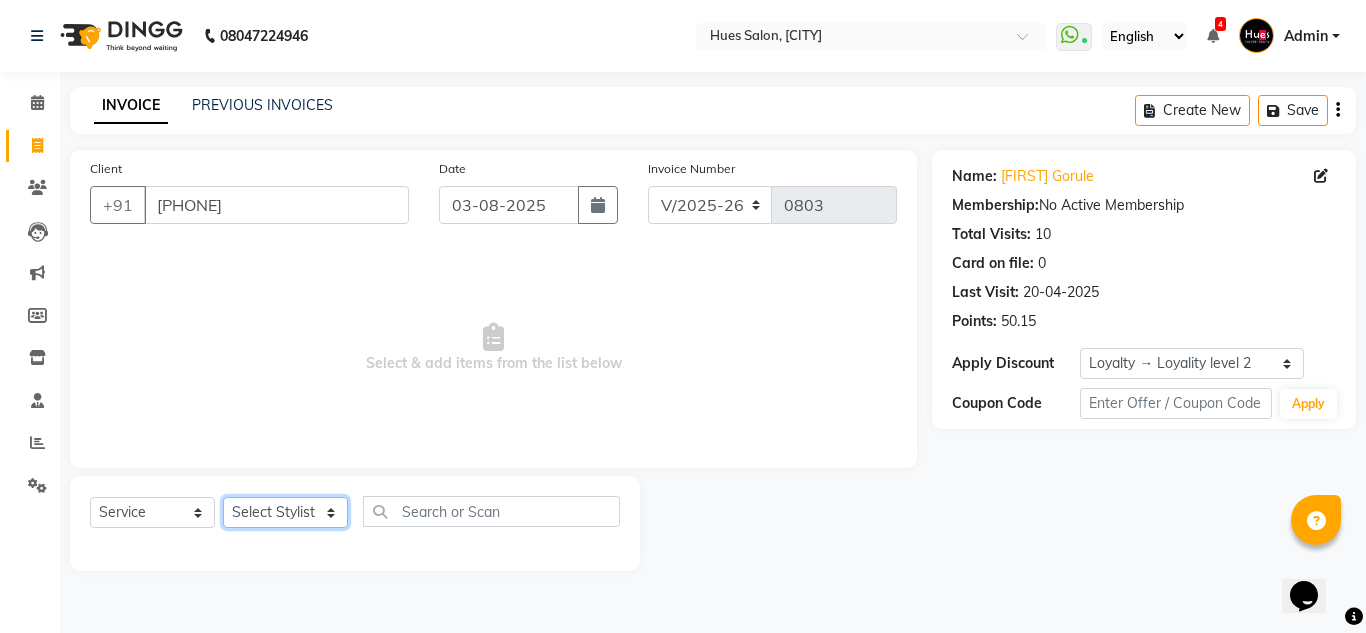 click on "Select Stylist [FIRST]  [FIRST] [FIRST] [FIRST] Office [FIRST] [FIRST] [FIRST]  [FIRST] Sen sunil [LAST]" 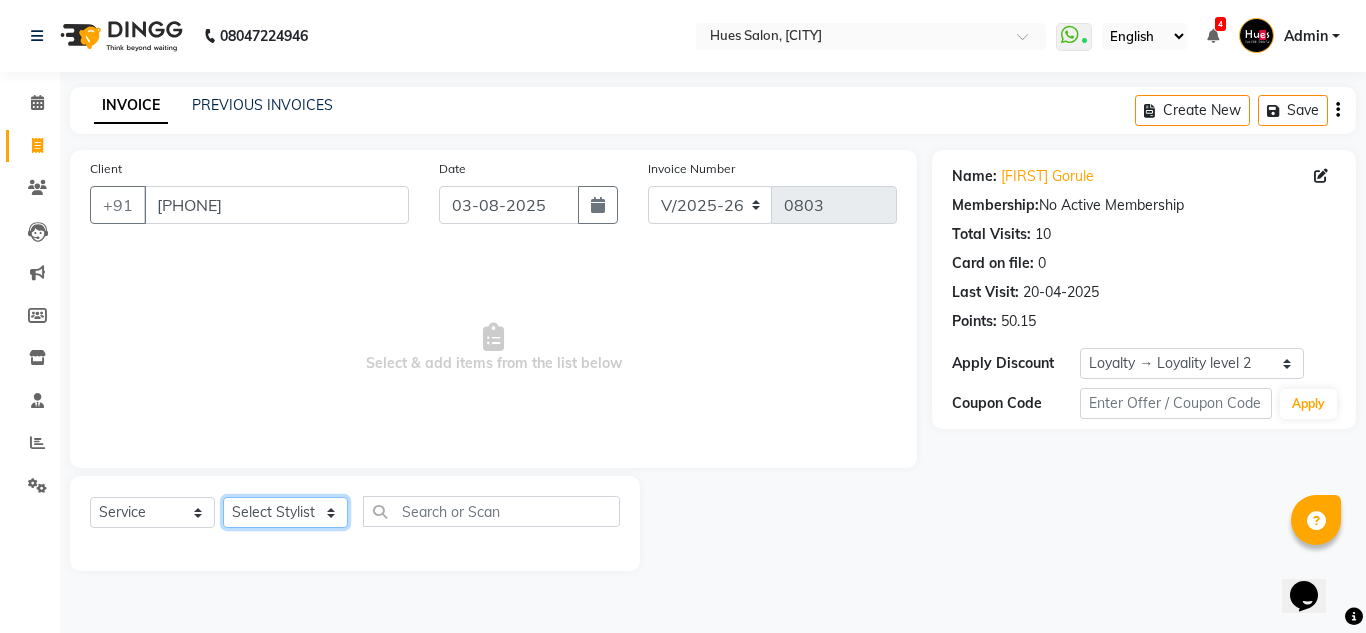 select on "28153" 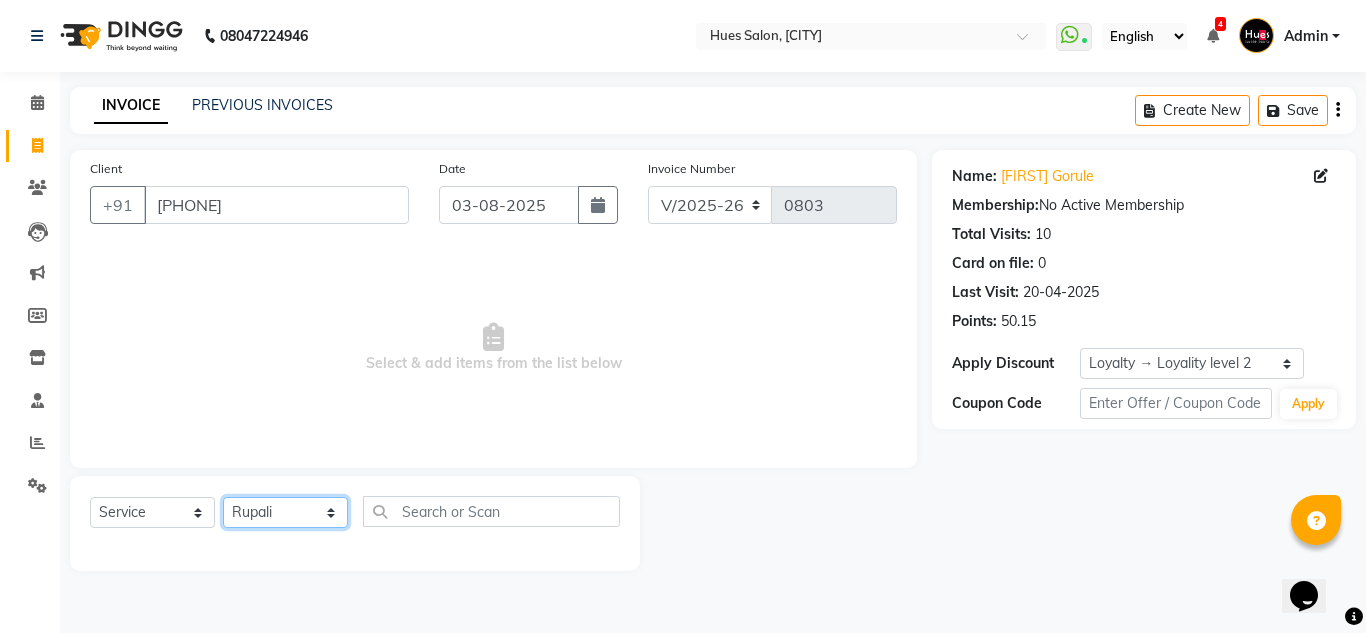 click on "Select Stylist [FIRST]  [FIRST] [FIRST] [FIRST] Office [FIRST] [FIRST] [FIRST]  [FIRST] Sen sunil [LAST]" 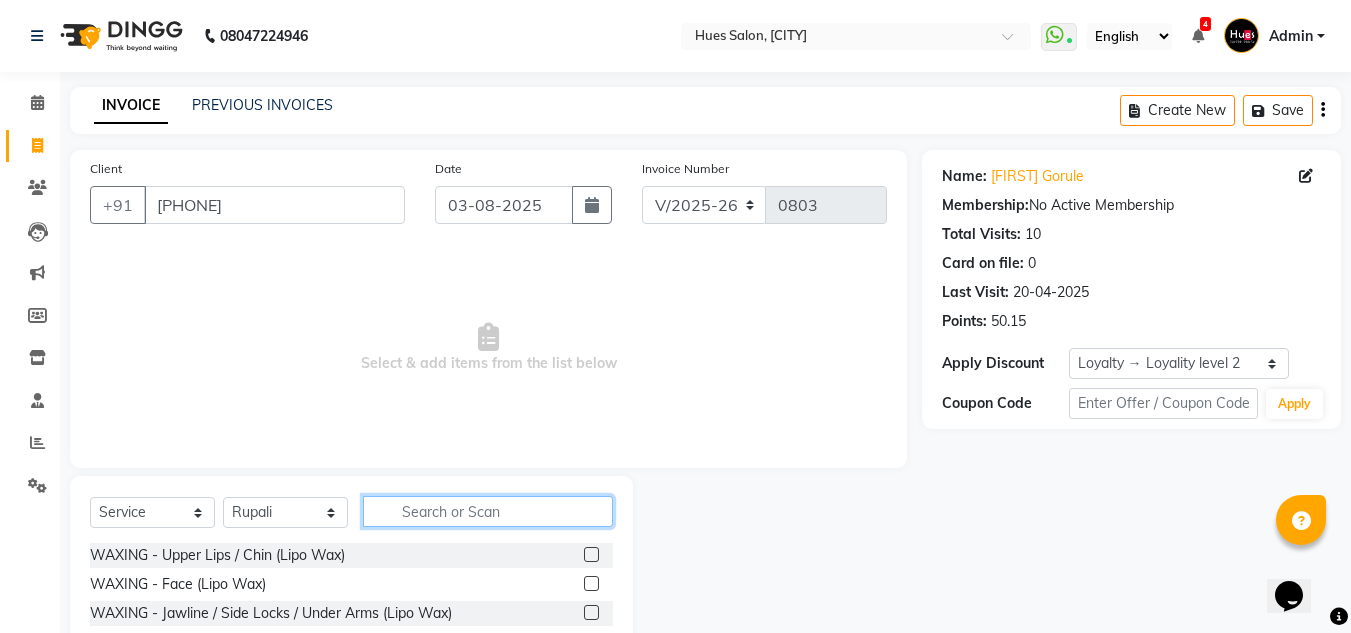 click 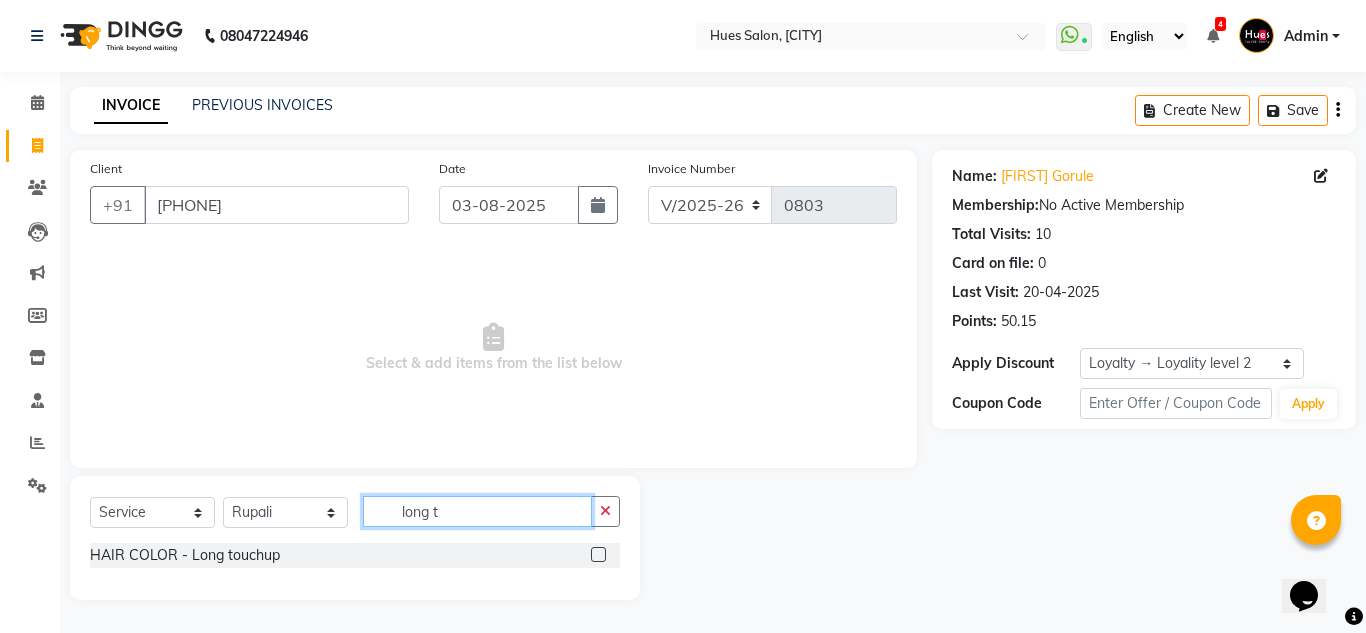 type on "long t" 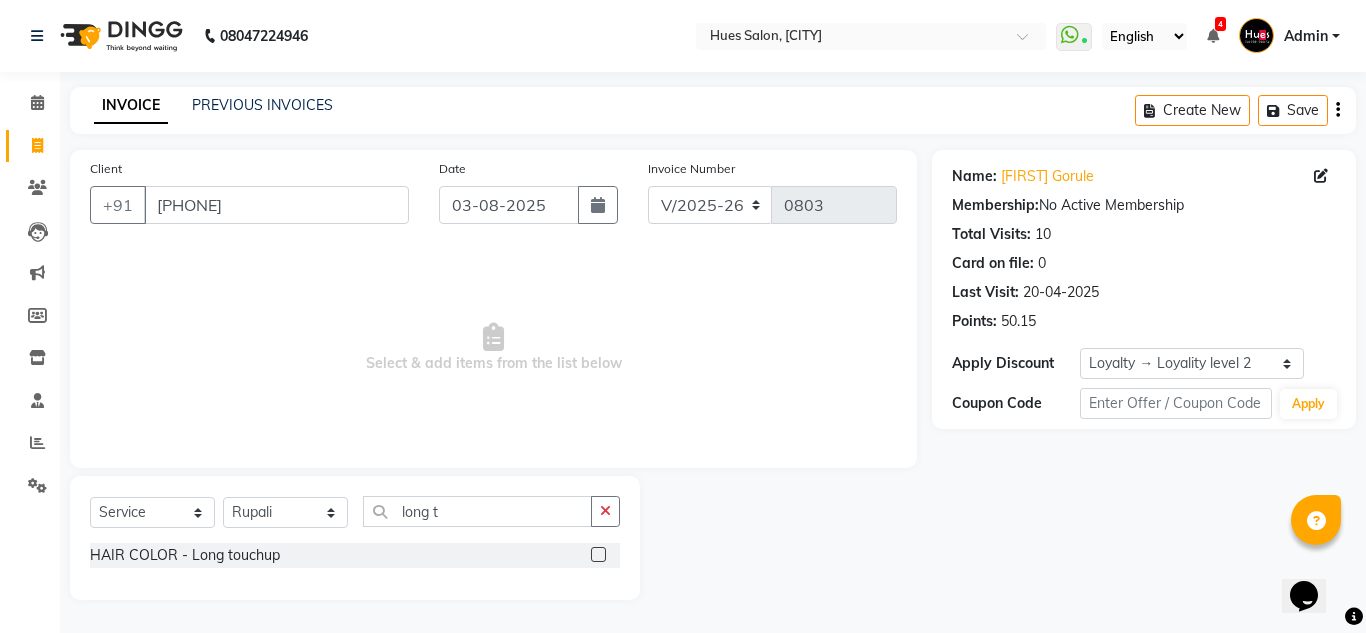 click 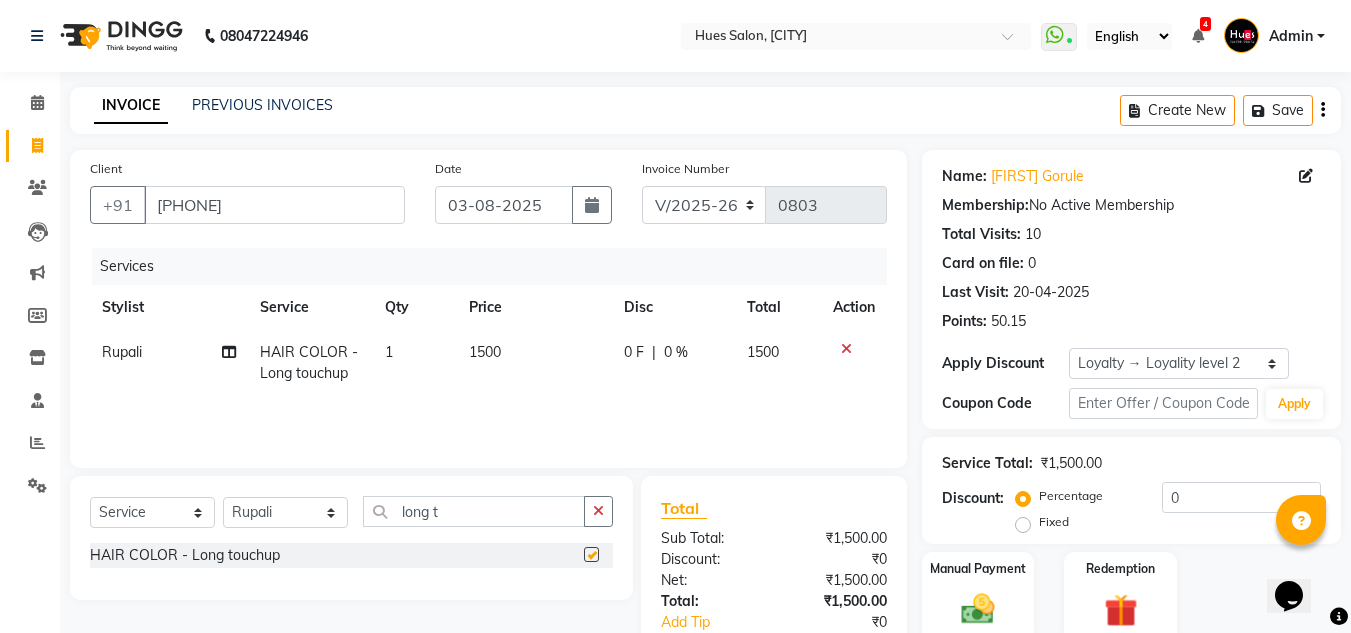 checkbox on "false" 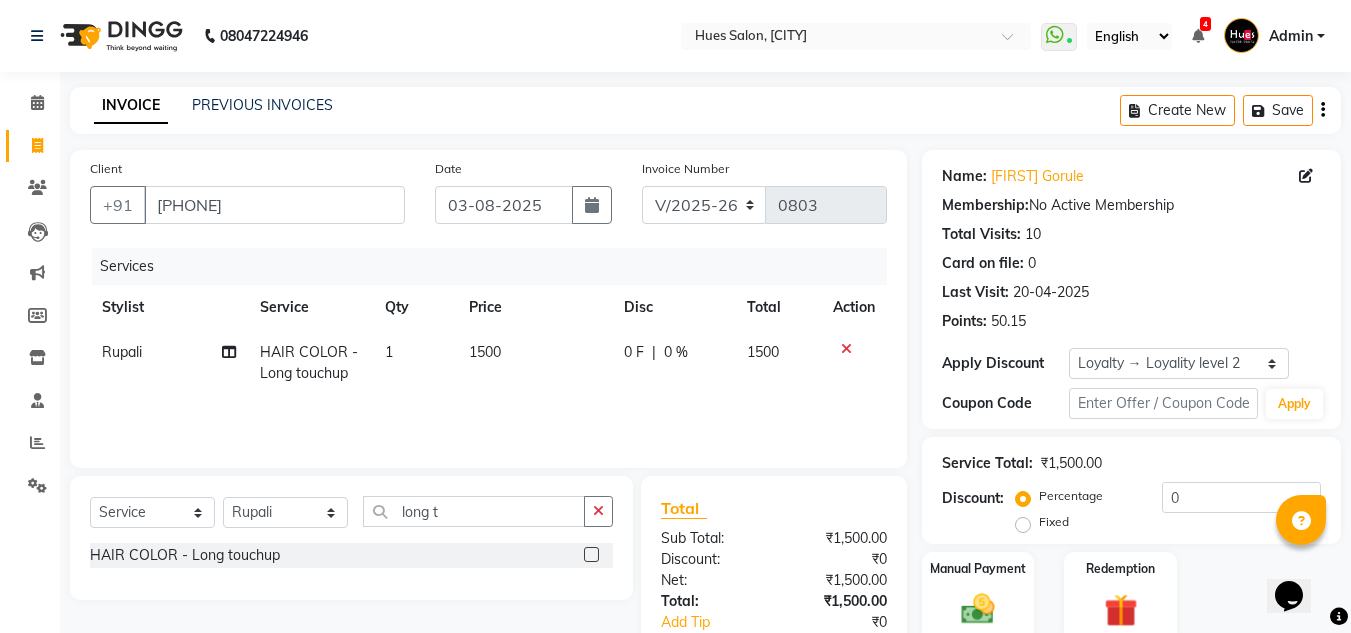 click on "1500" 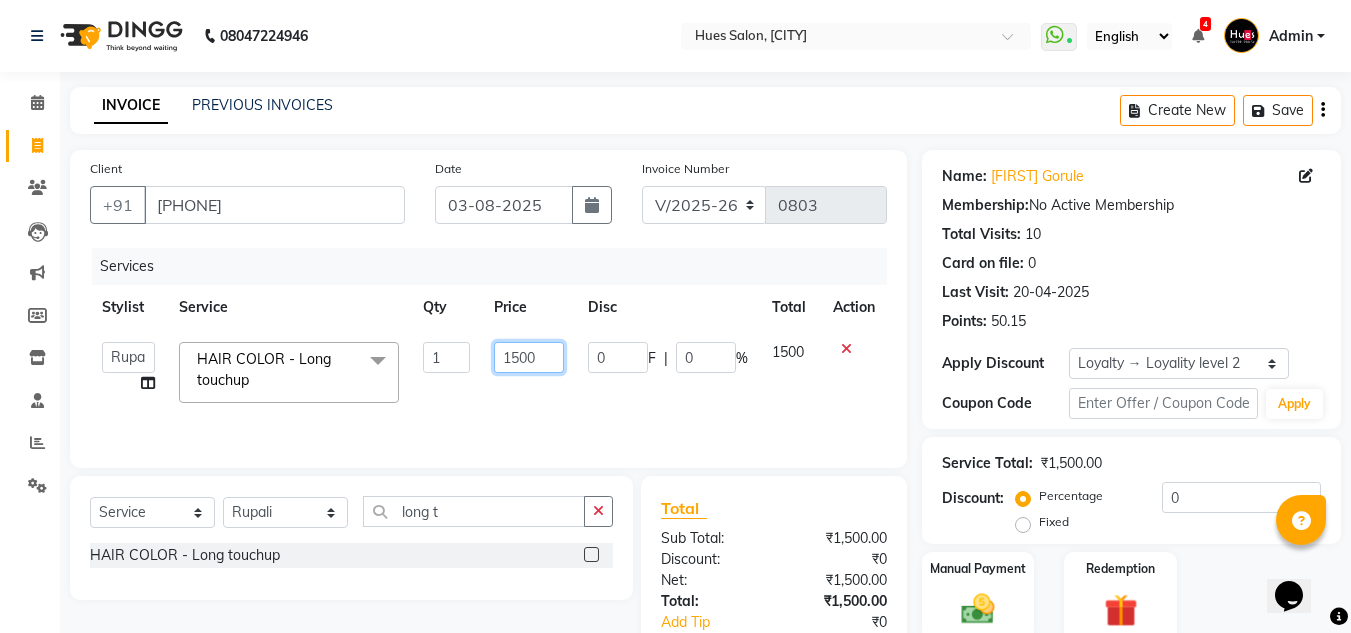 click on "1500" 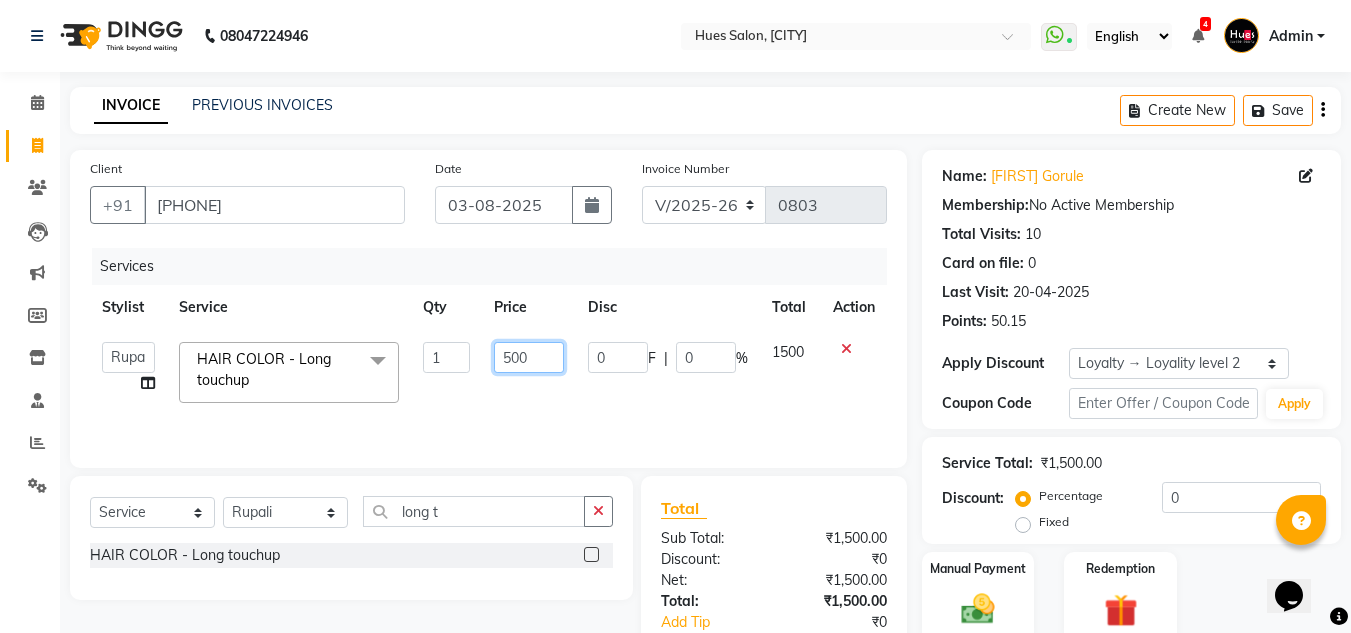type on "2500" 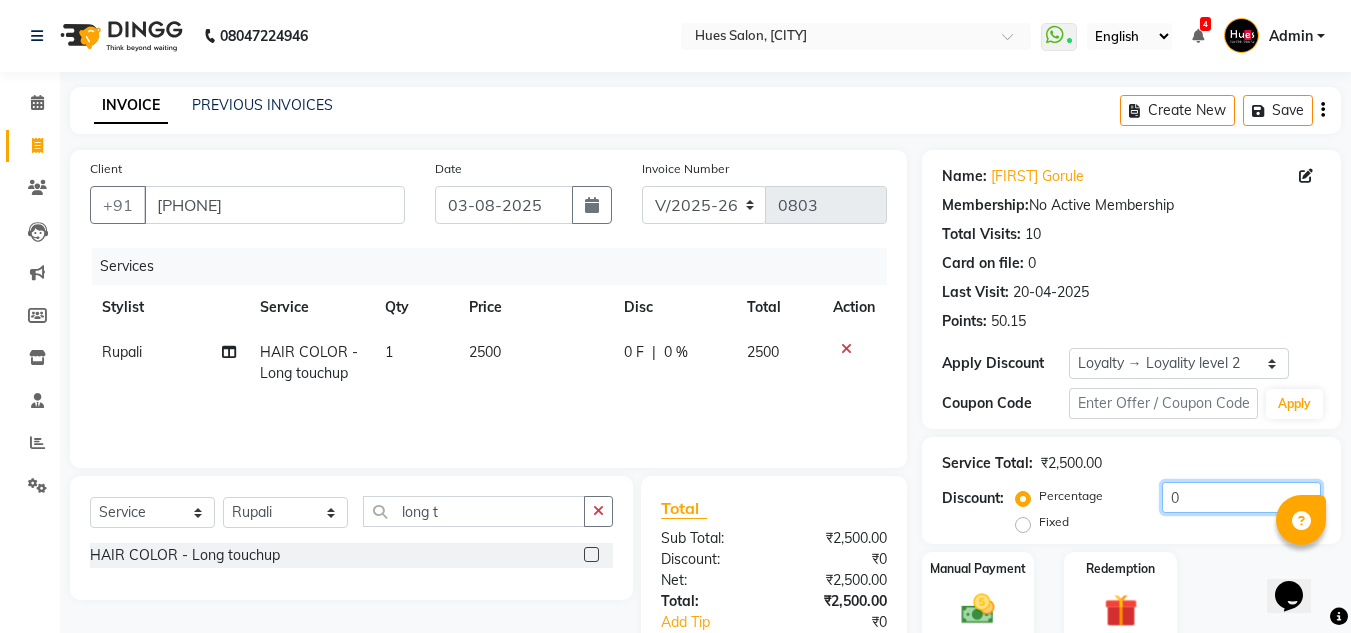 click on "0" 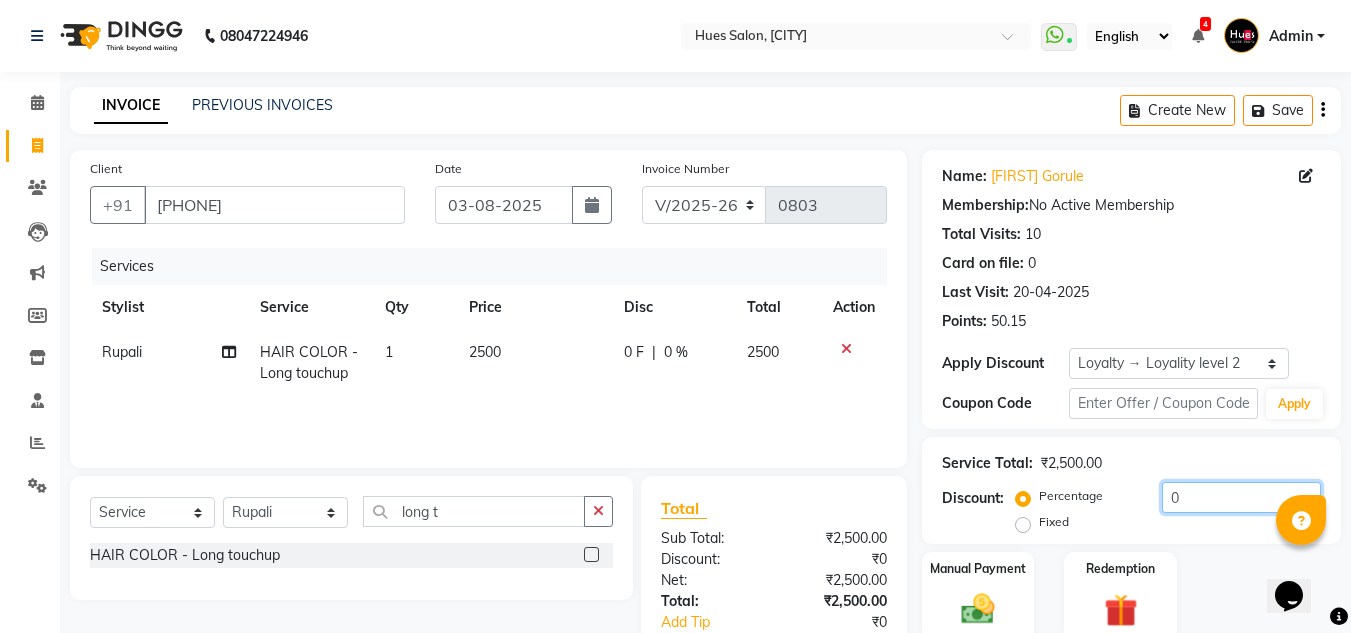 scroll, scrollTop: 125, scrollLeft: 0, axis: vertical 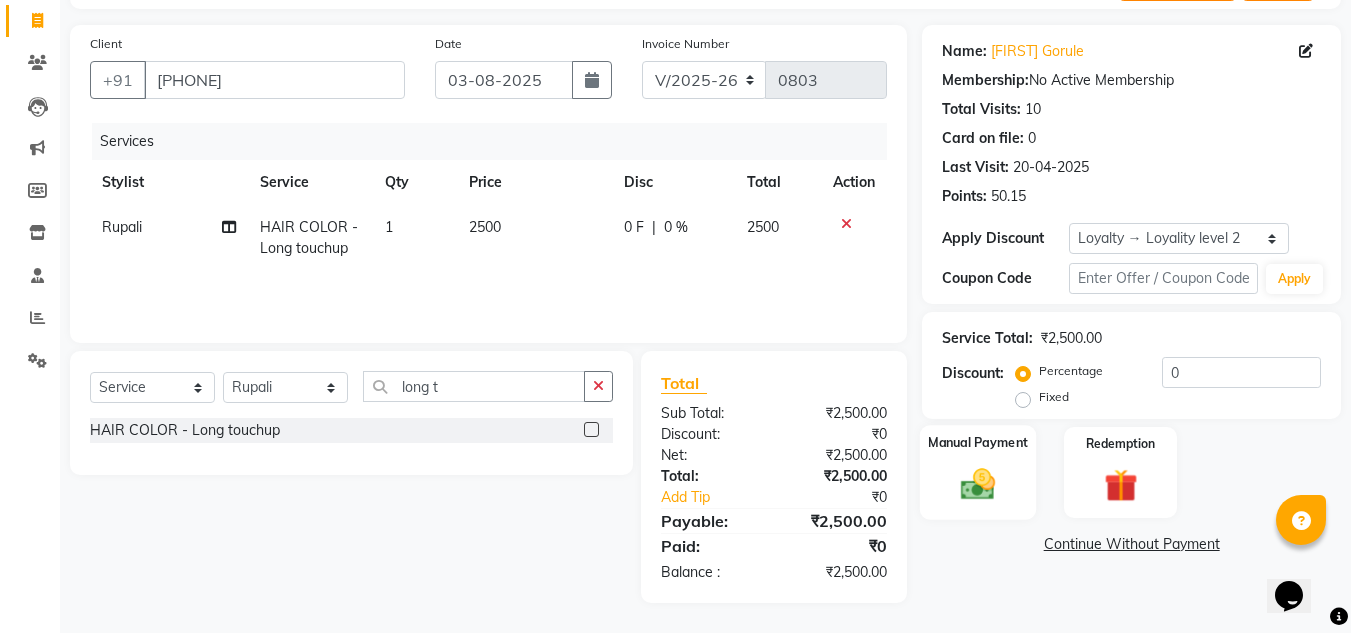 click 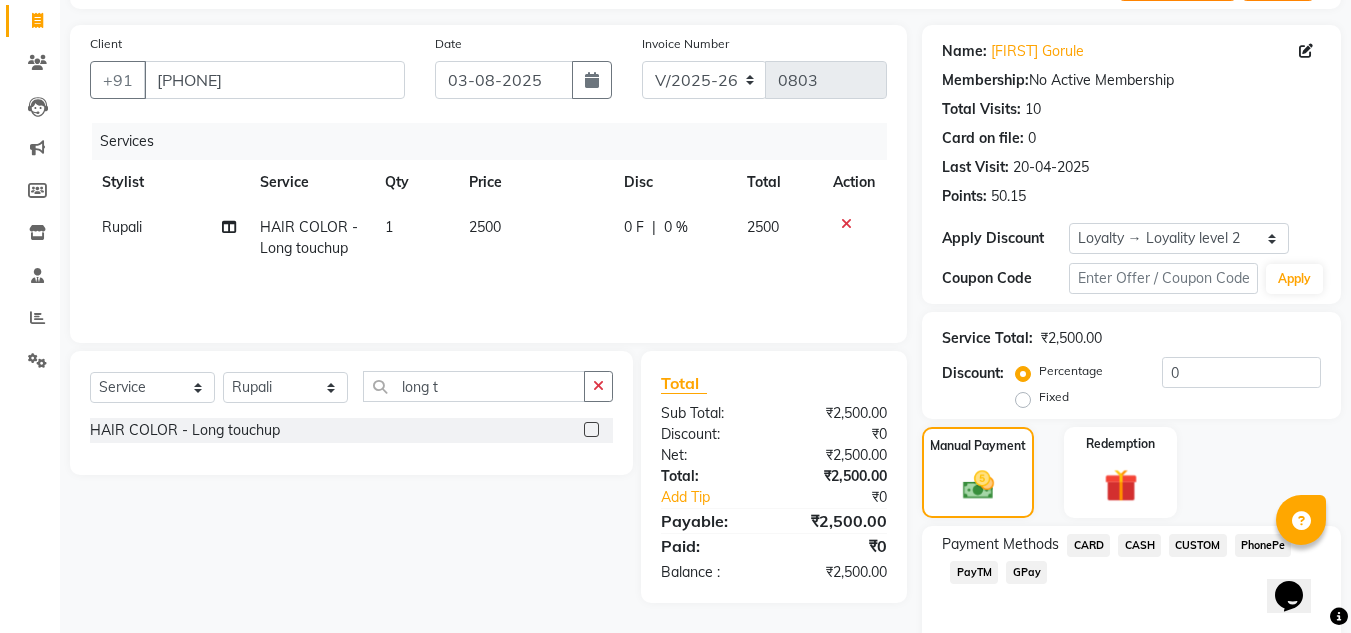 click on "PhonePe" 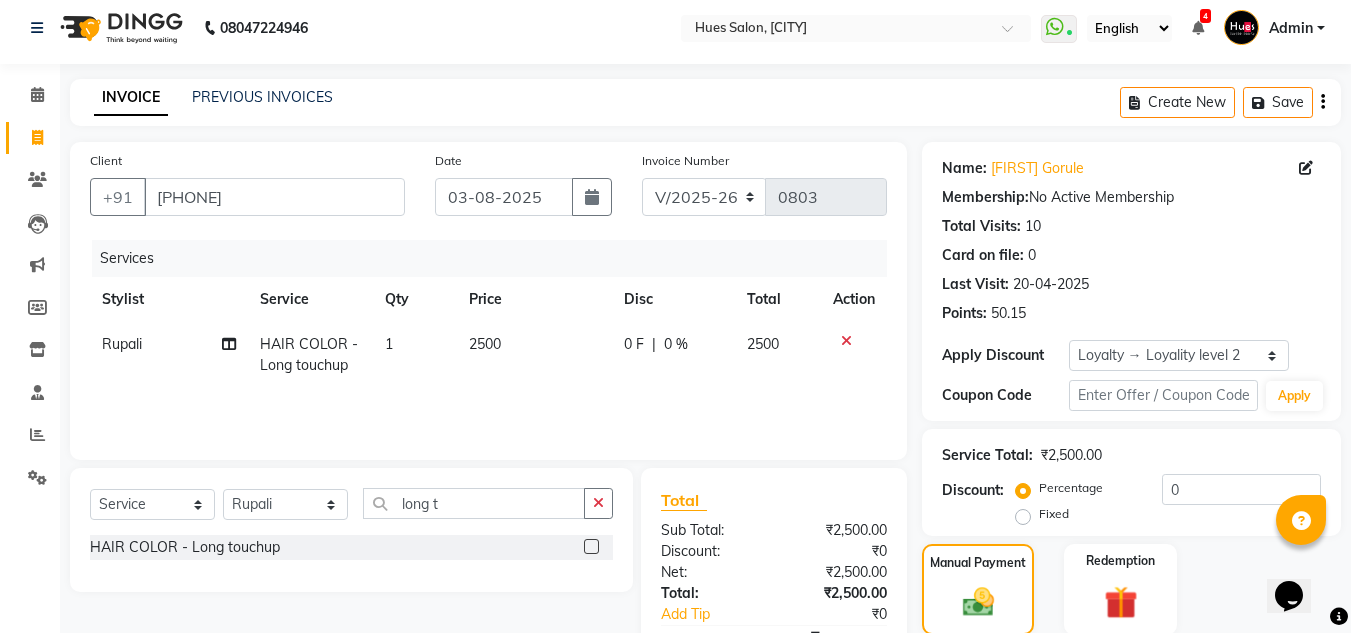 scroll, scrollTop: 0, scrollLeft: 0, axis: both 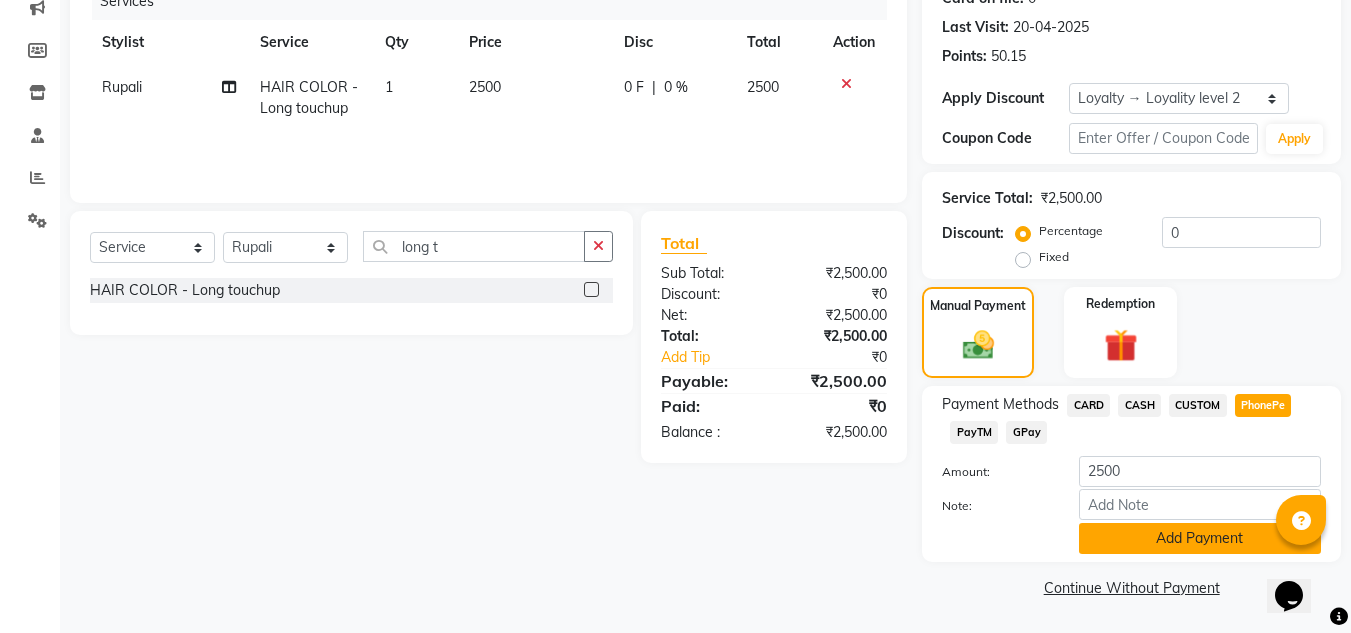 click on "Add Payment" 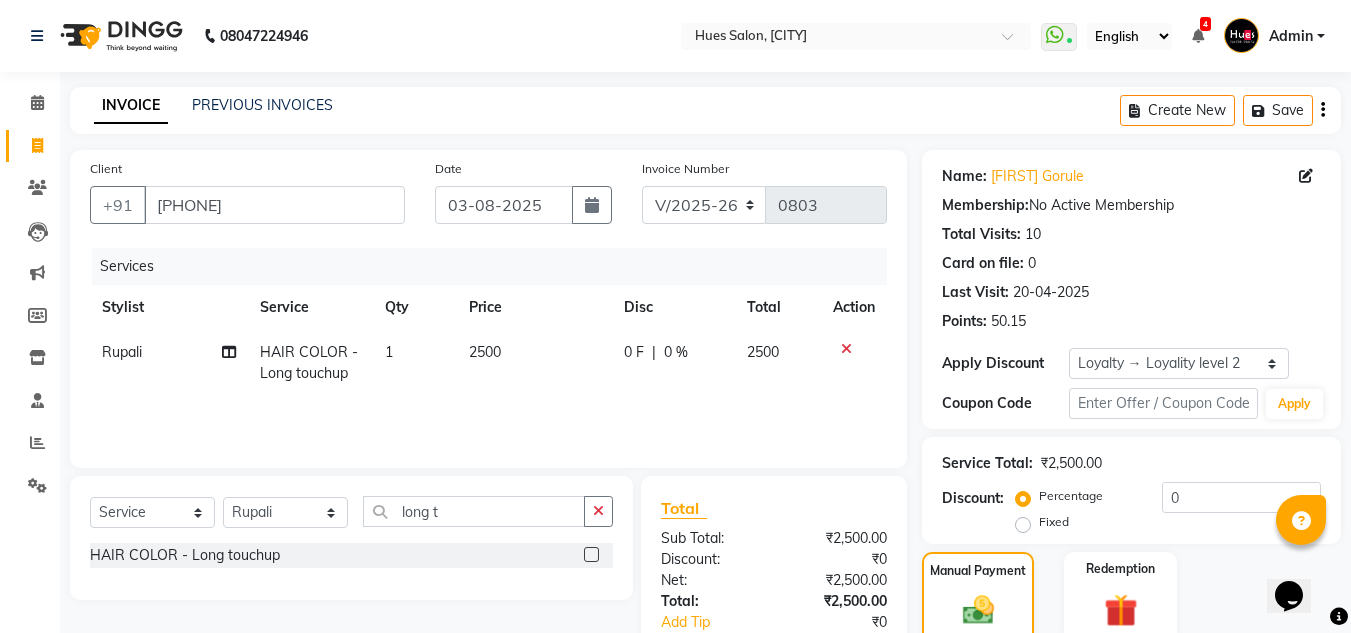 scroll, scrollTop: 293, scrollLeft: 0, axis: vertical 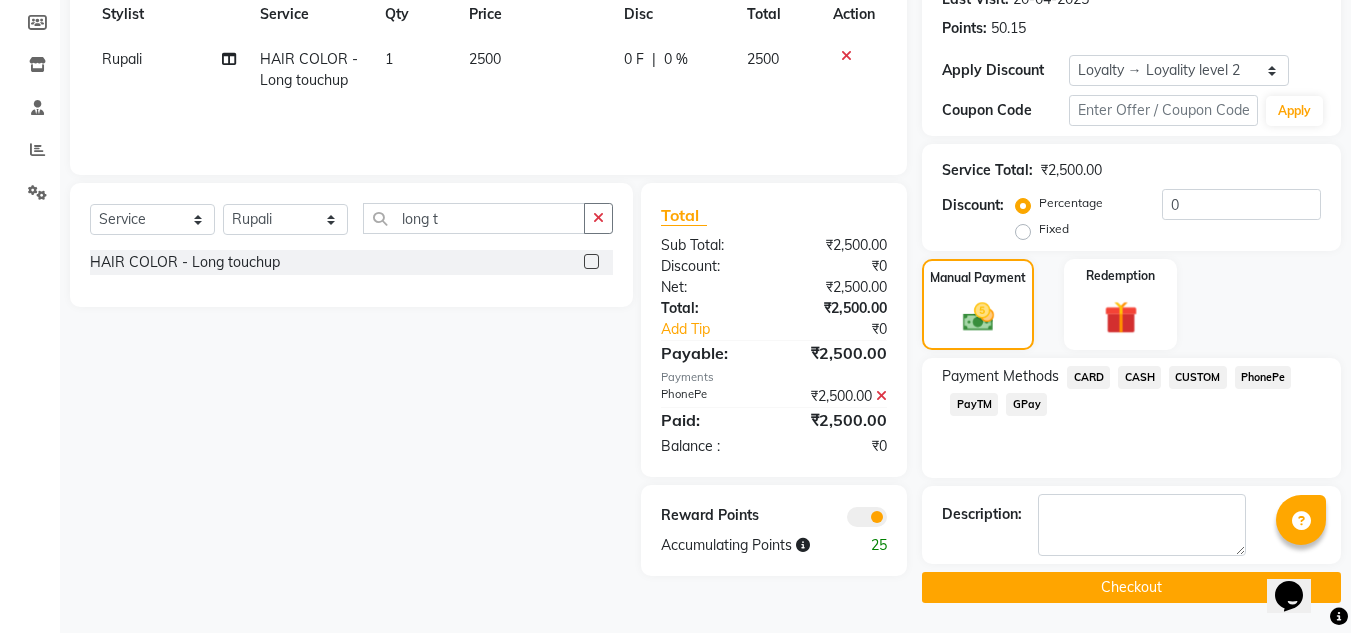 click on "Checkout" 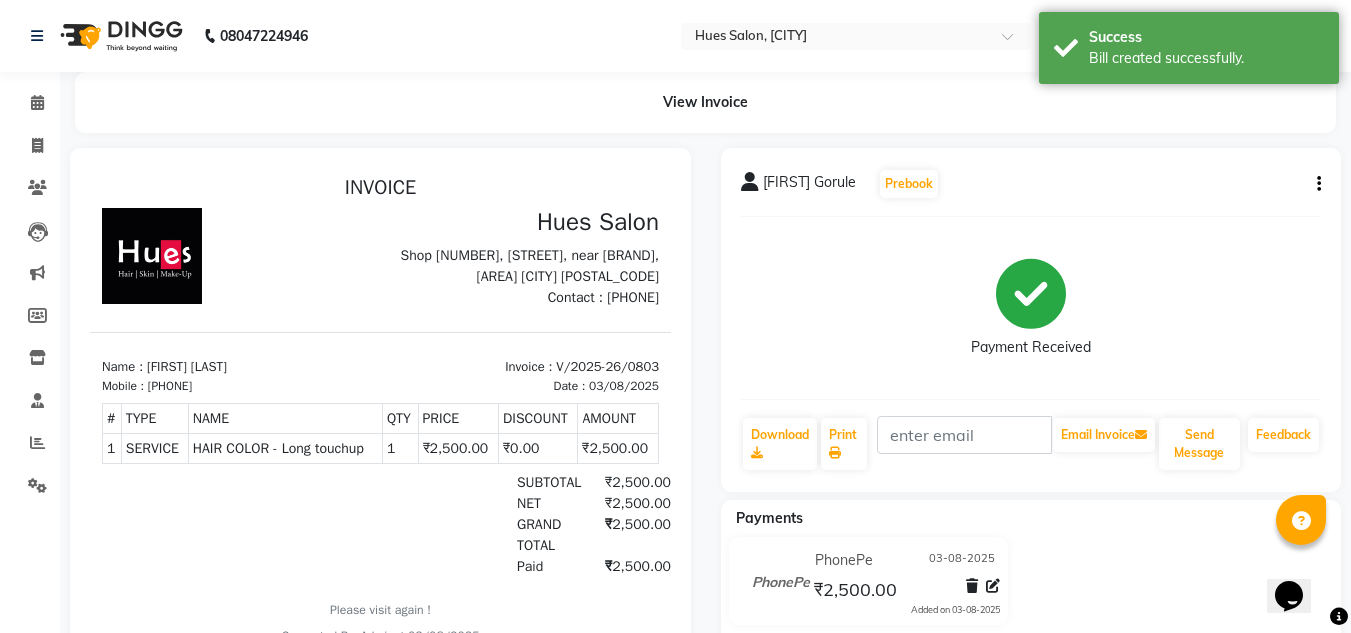 scroll, scrollTop: 0, scrollLeft: 0, axis: both 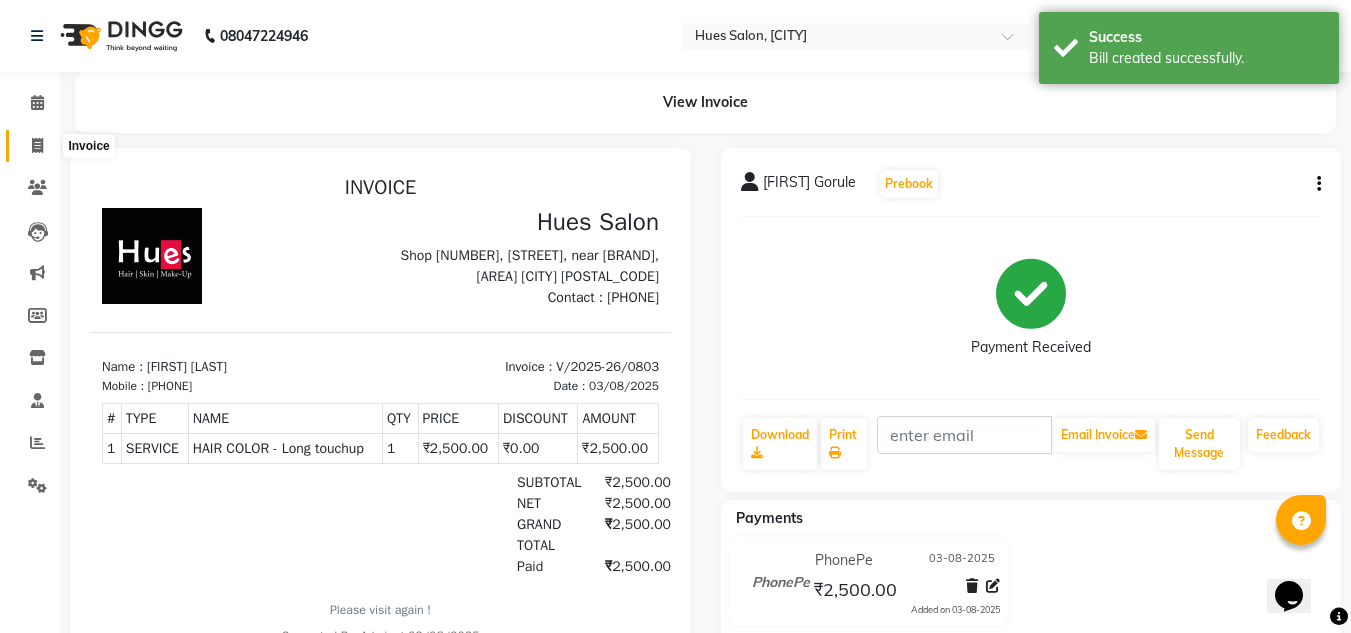 click 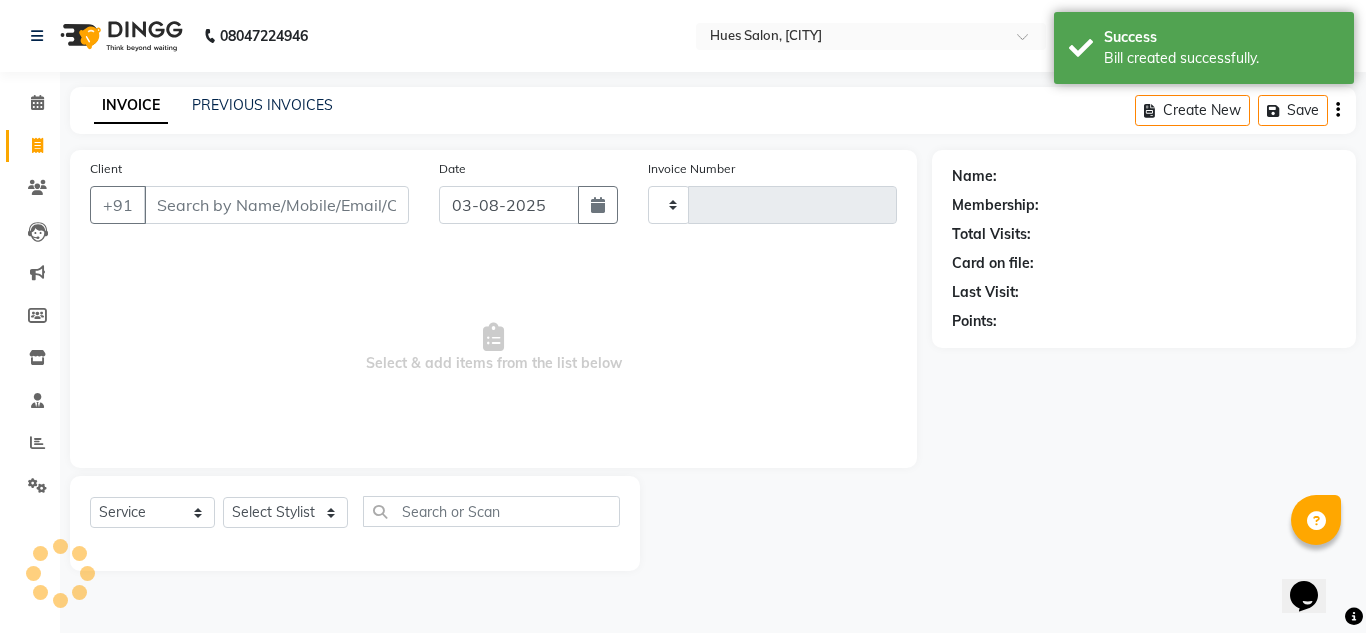 type on "0804" 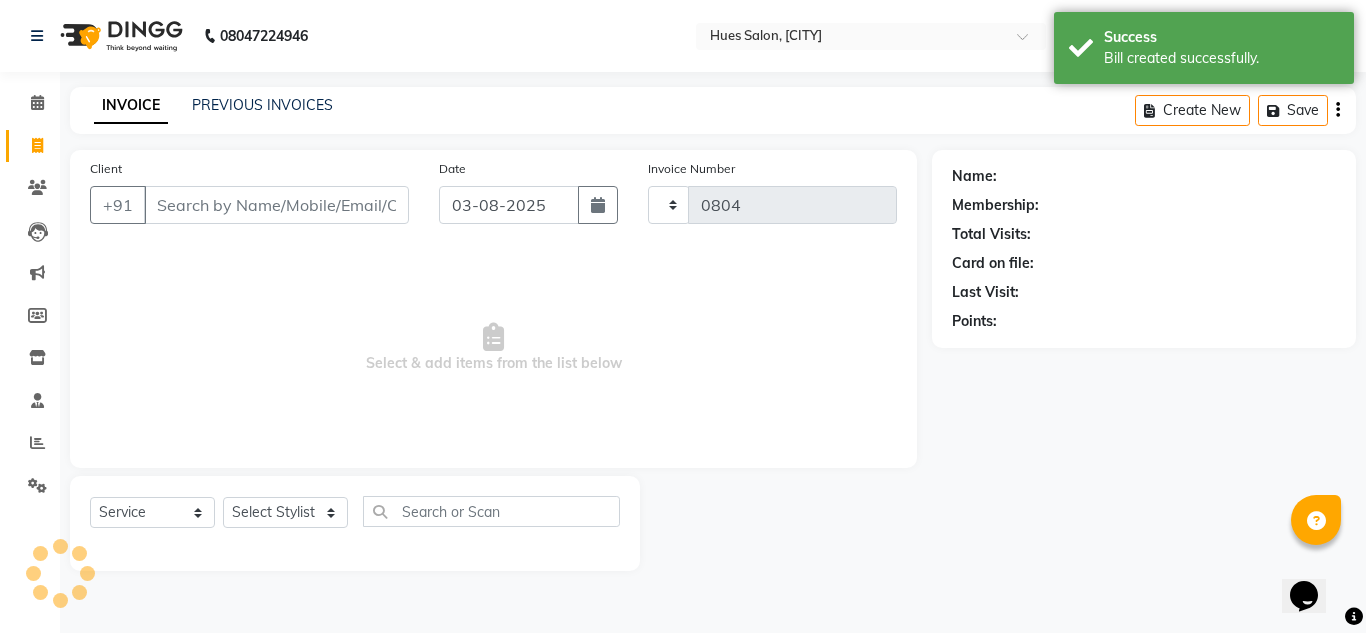 select on "3460" 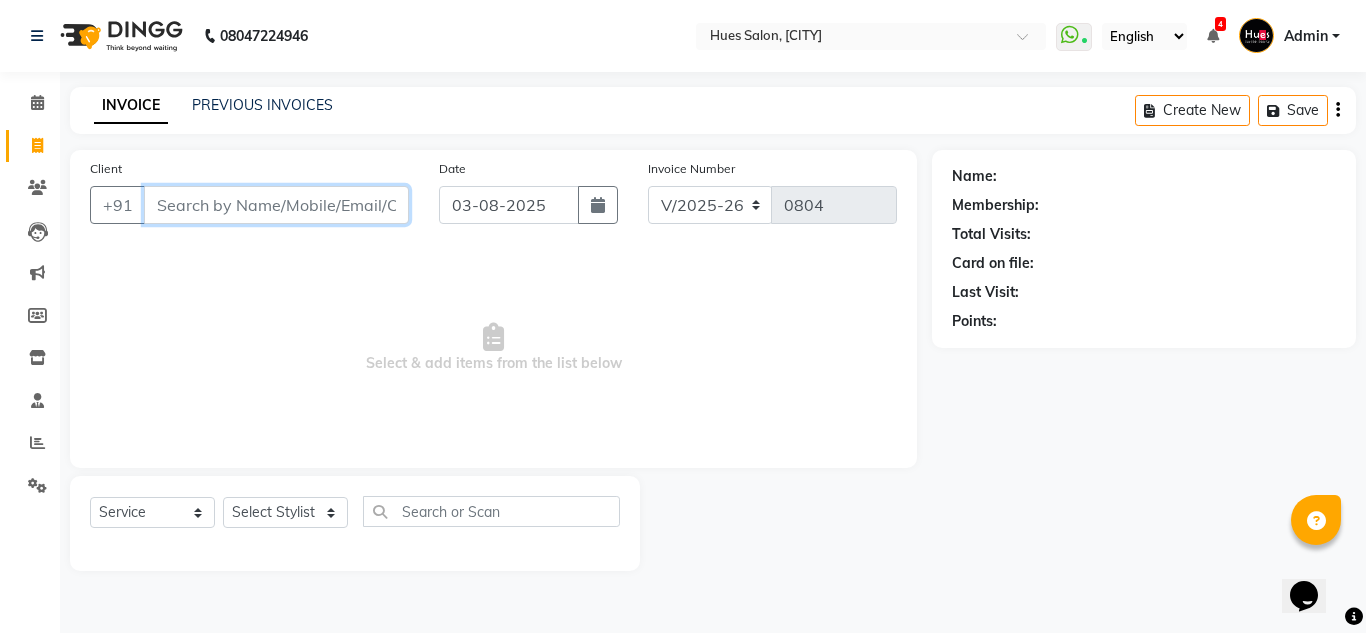 click on "Client" at bounding box center [276, 205] 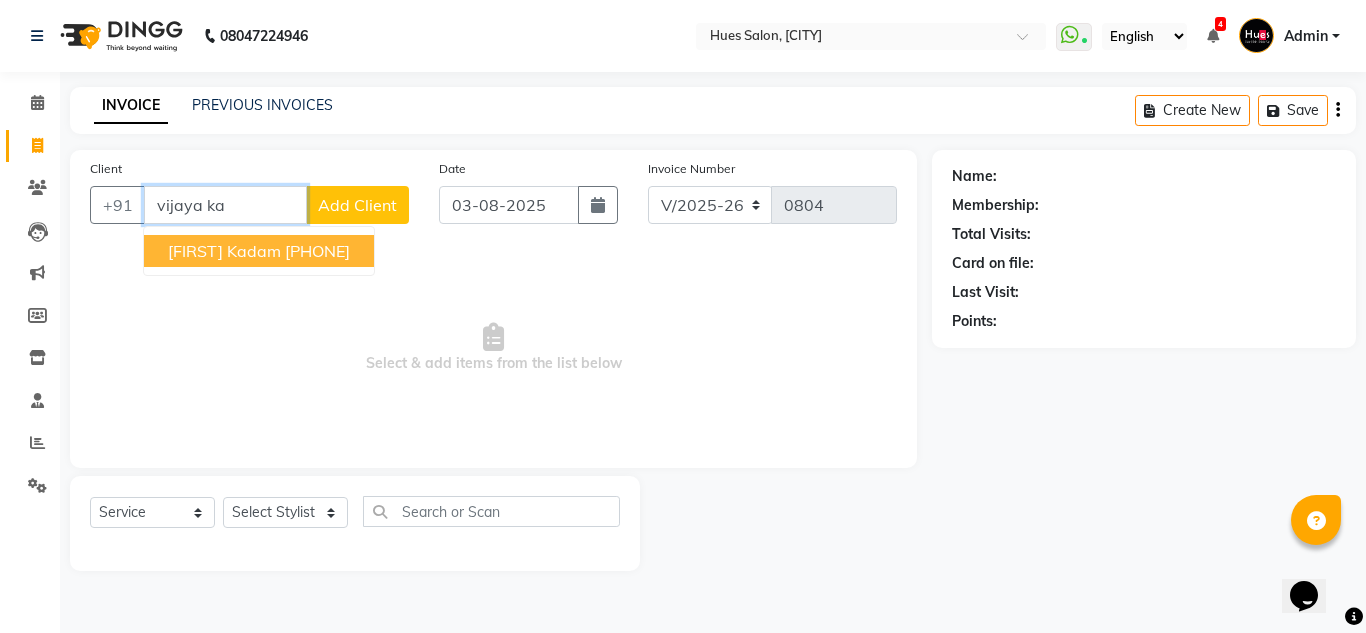 click on "[FIRST] Kadam" at bounding box center [224, 251] 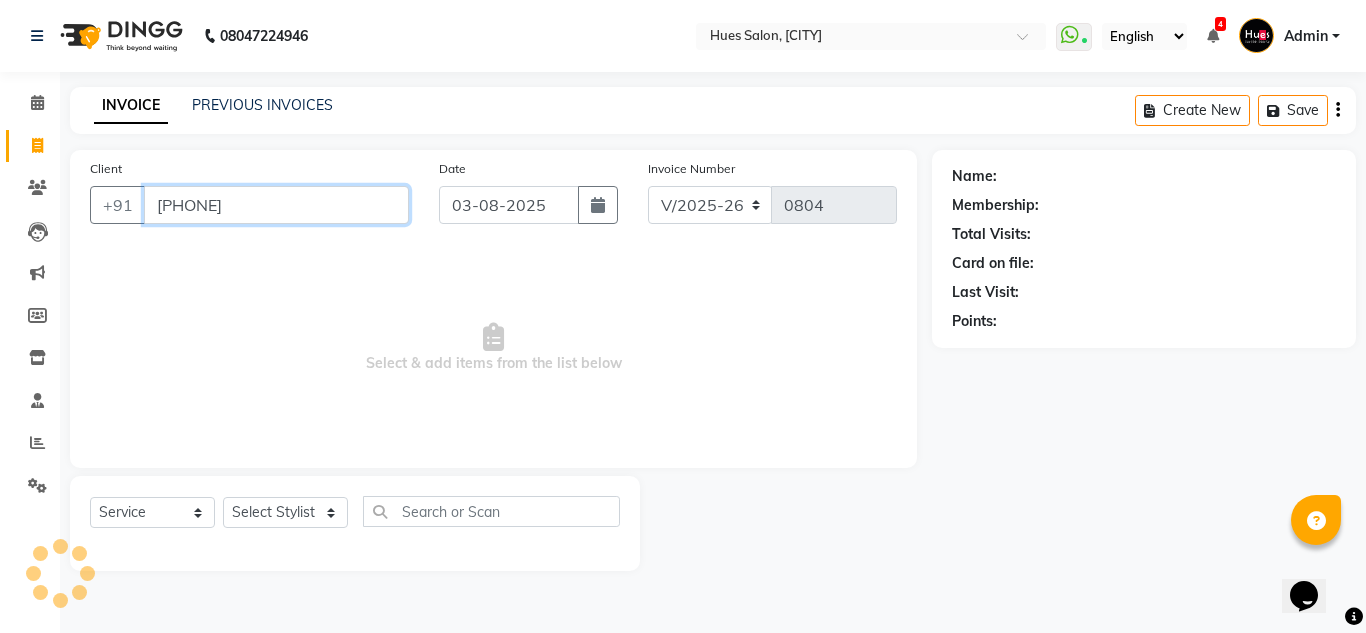 type on "[PHONE]" 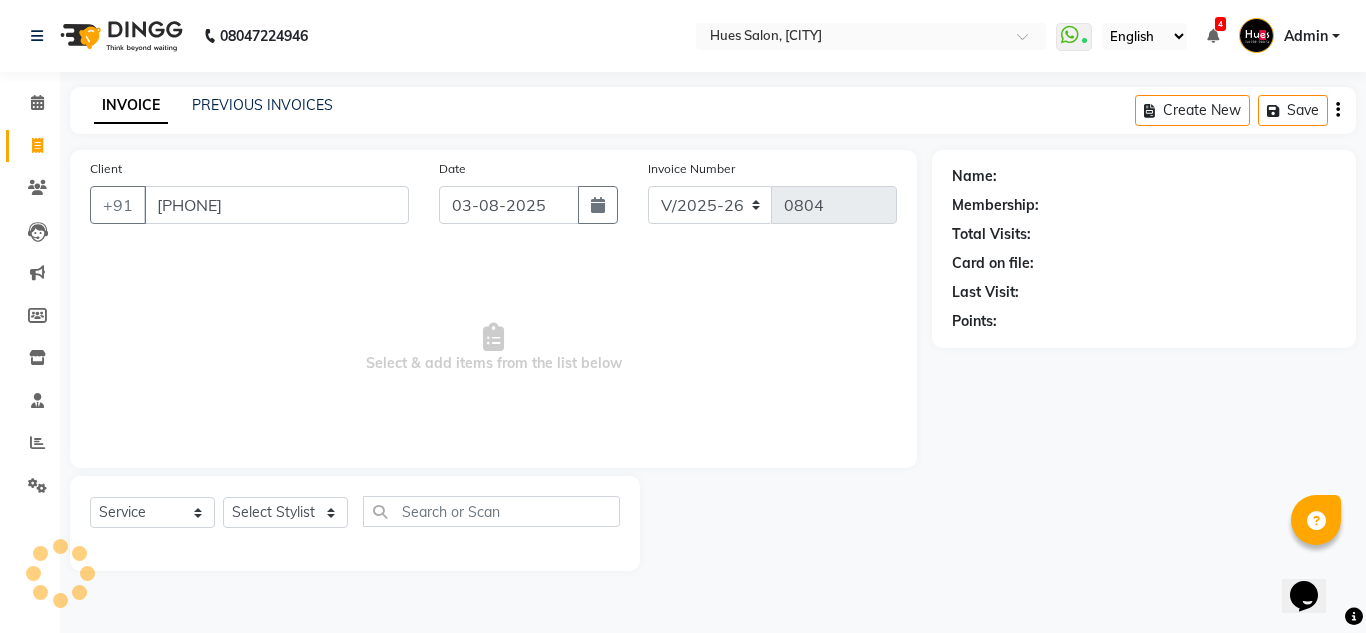 select on "1: Object" 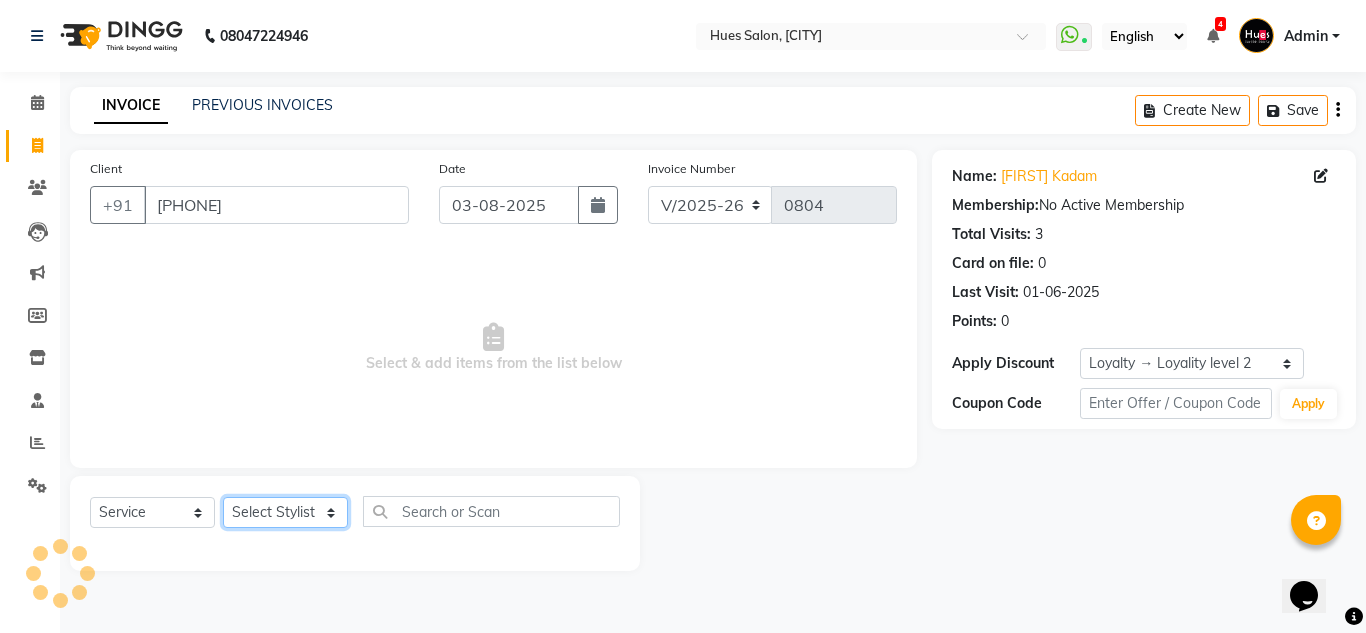 click on "Select Stylist [FIRST]  [FIRST] [FIRST] [FIRST] Office [FIRST] [FIRST] [FIRST]  [FIRST] Sen sunil [LAST]" 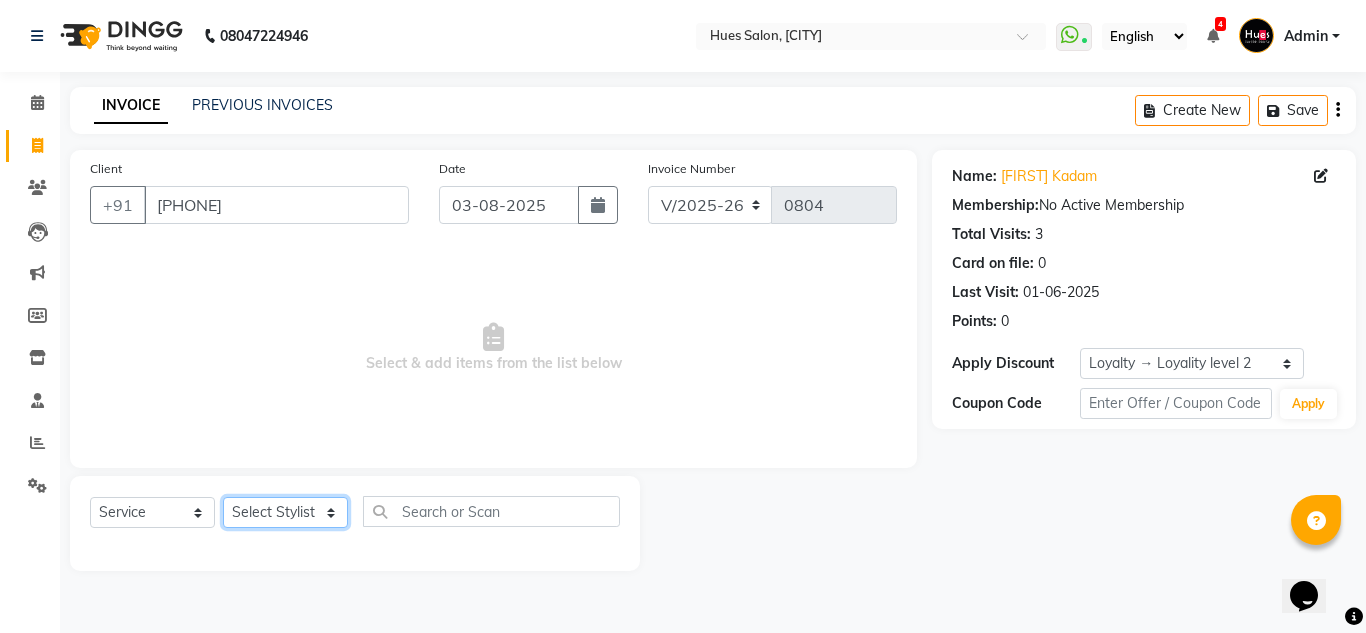 select on "77758" 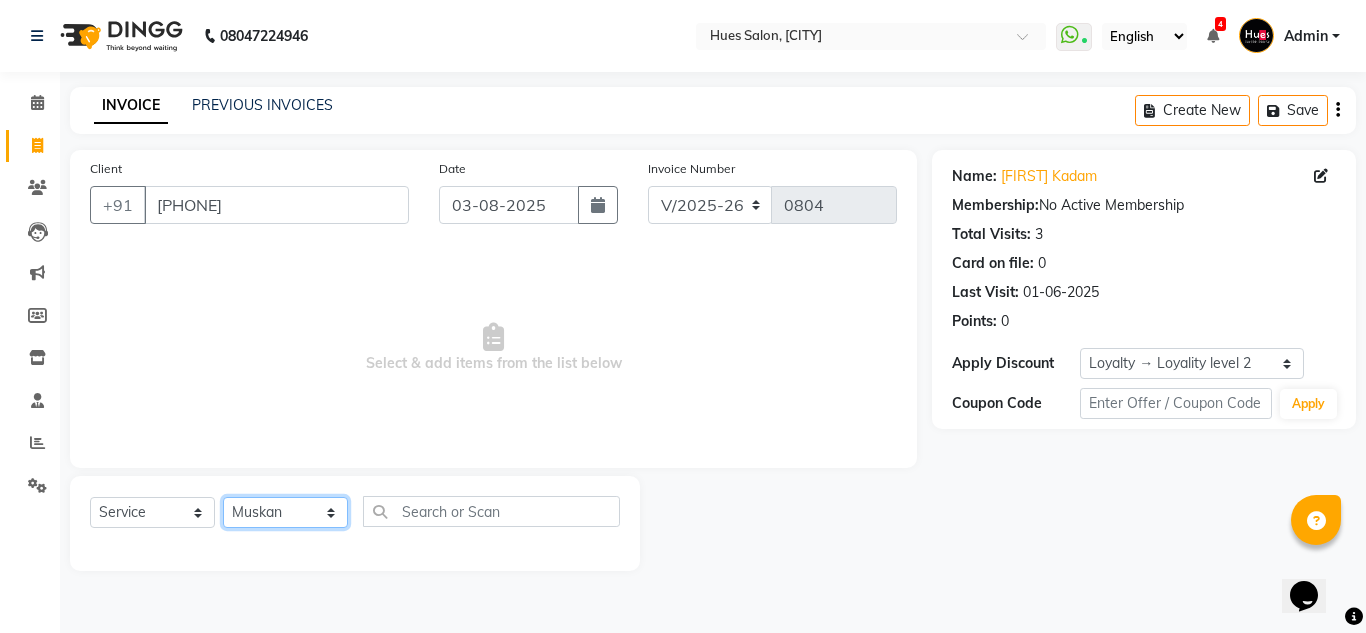 click on "Select Stylist [FIRST]  [FIRST] [FIRST] [FIRST] Office [FIRST] [FIRST] [FIRST]  [FIRST] Sen sunil [LAST]" 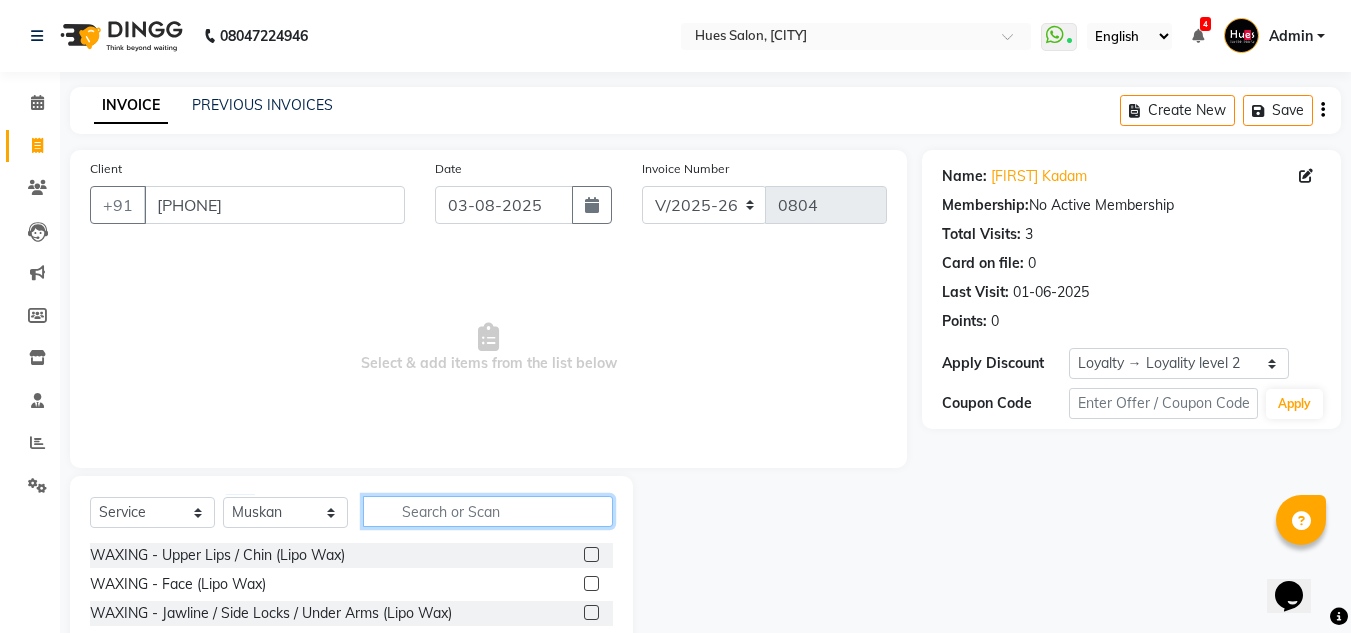 click 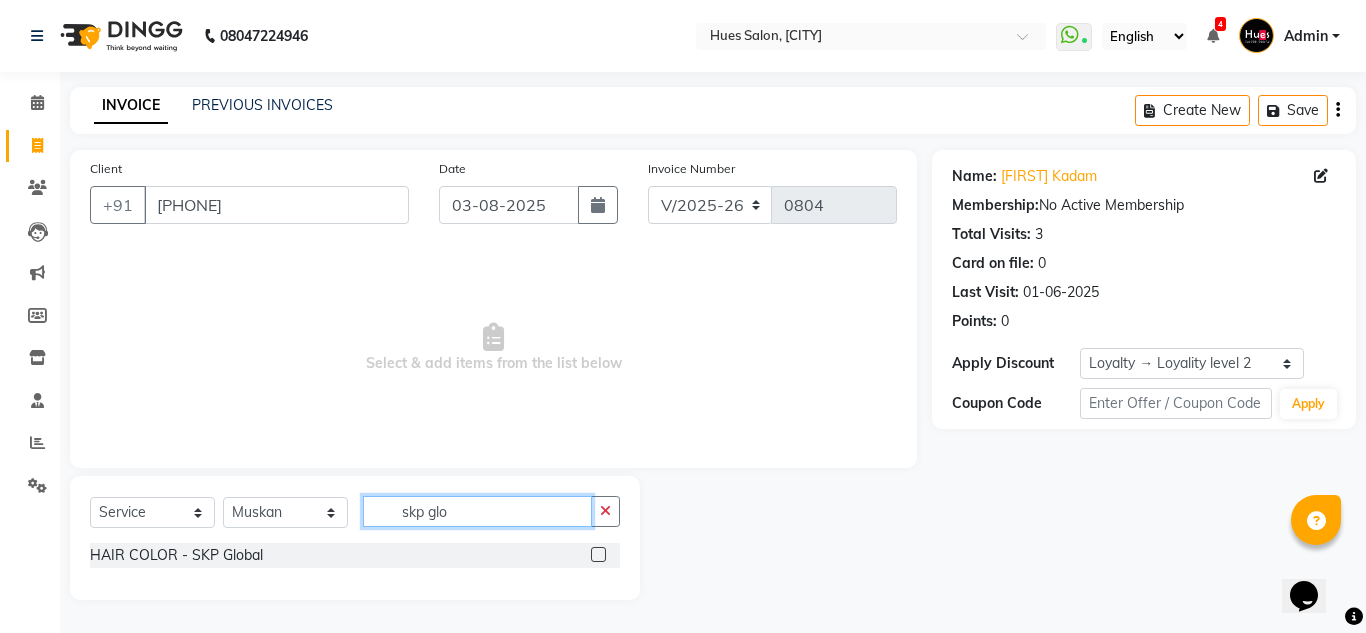 type on "skp glo" 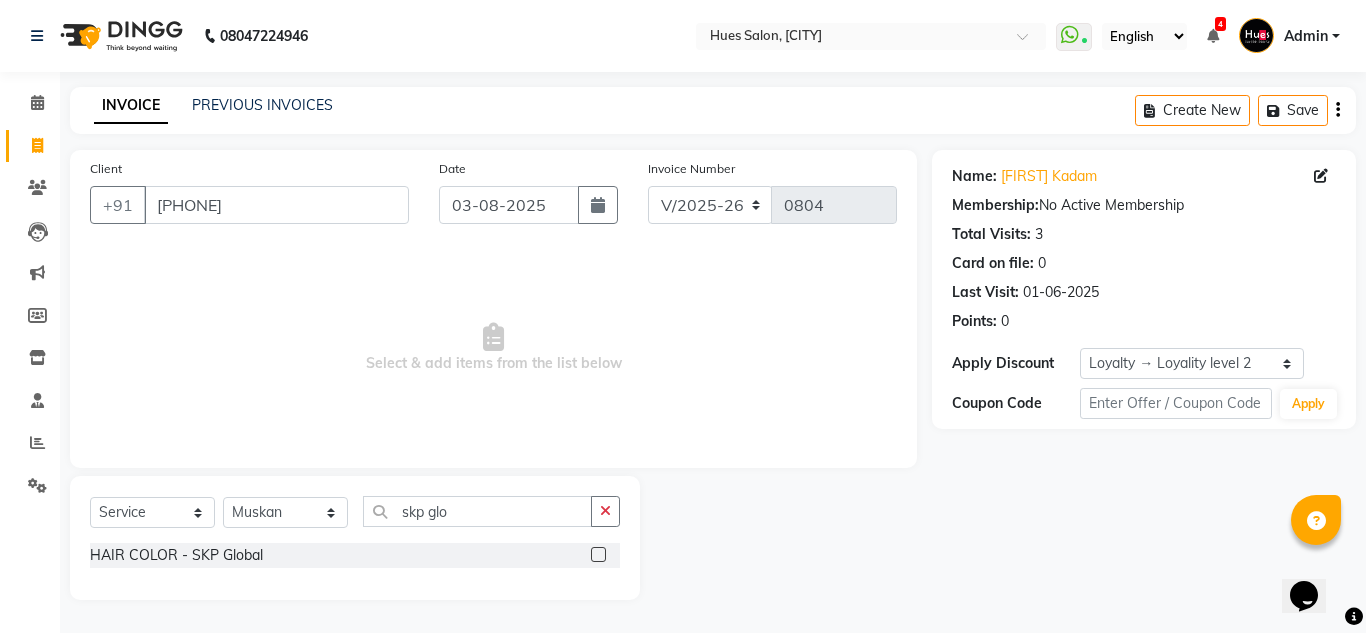 click 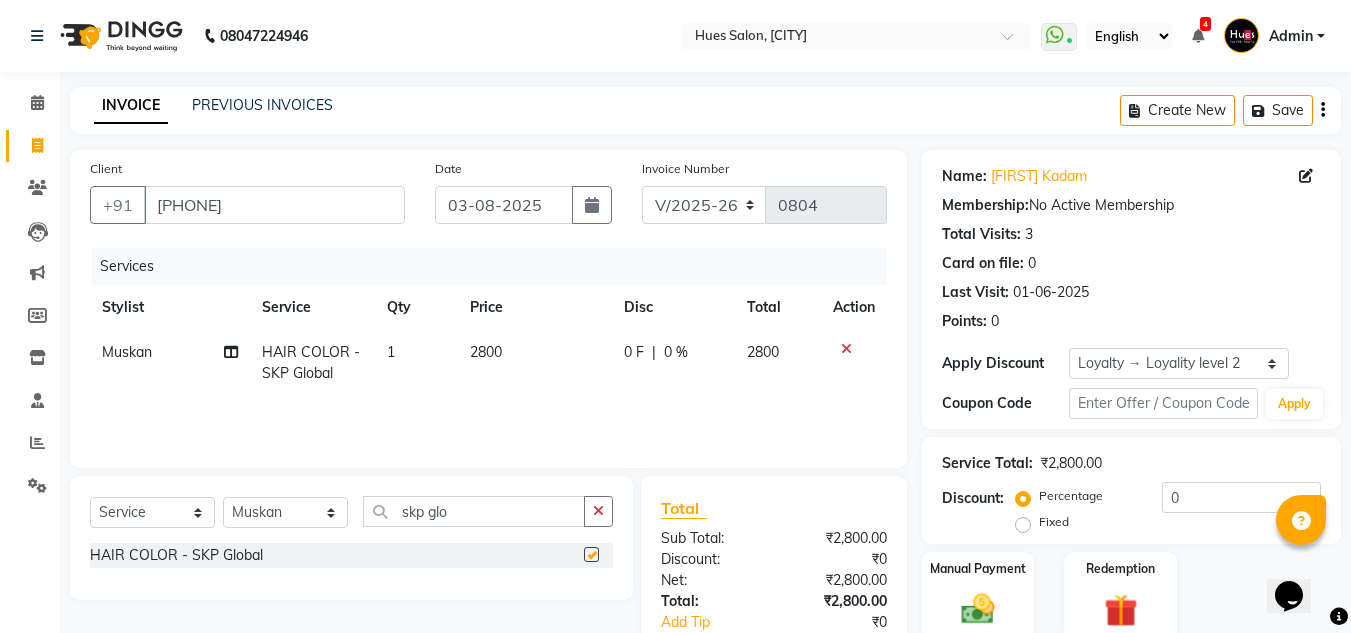 checkbox on "false" 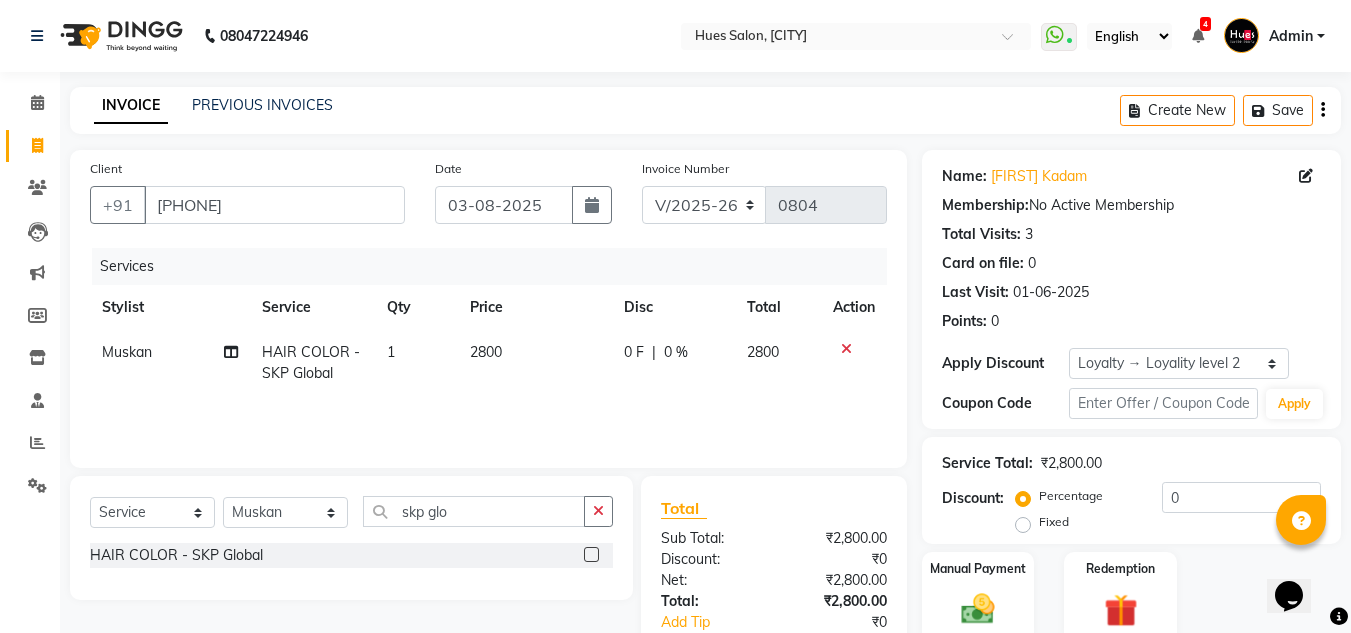 click on "2800" 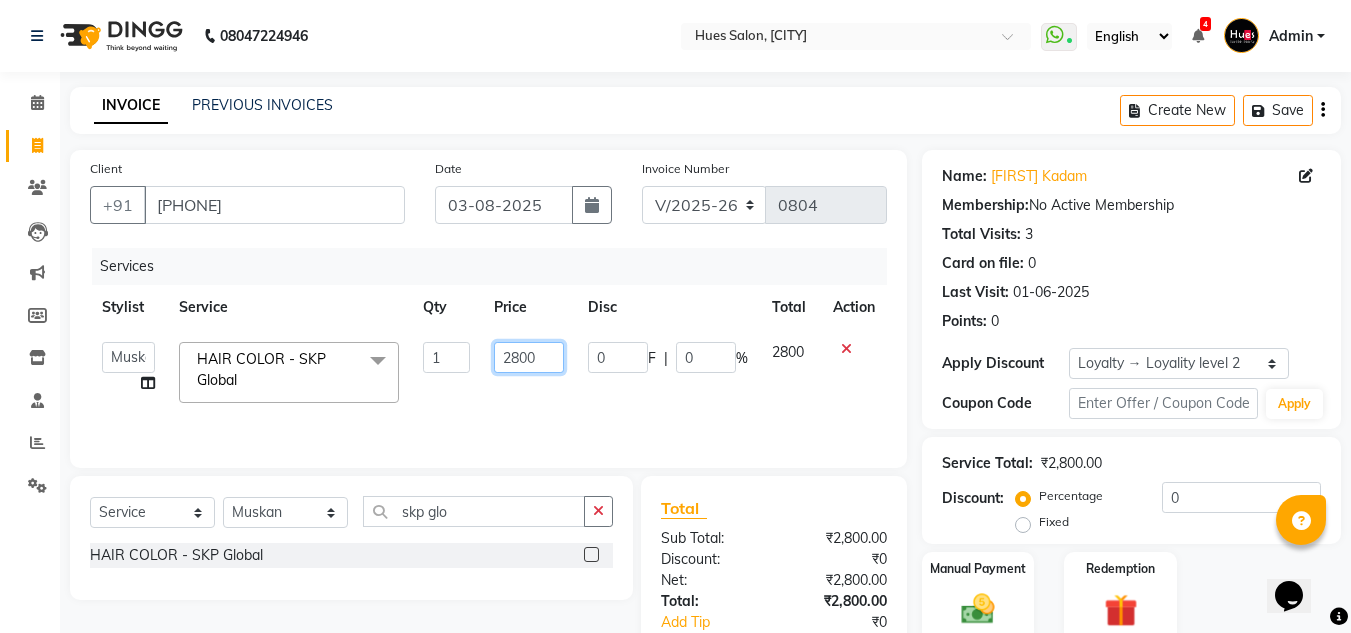 click on "2800" 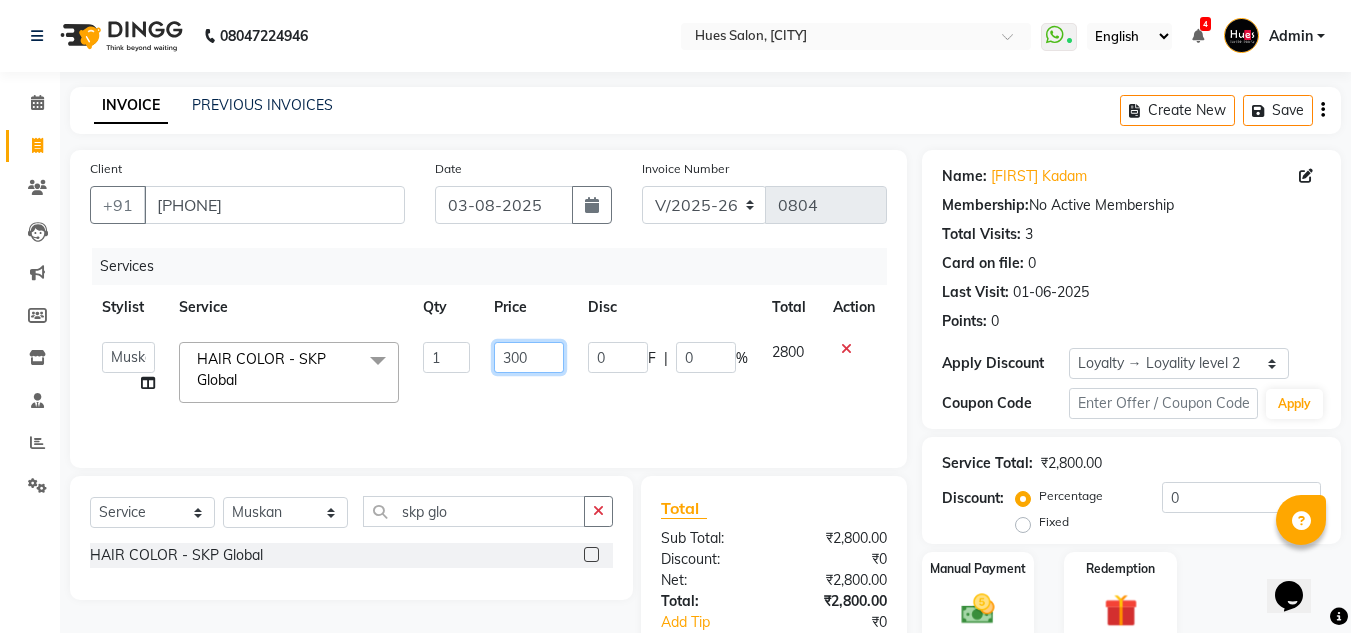 type on "3000" 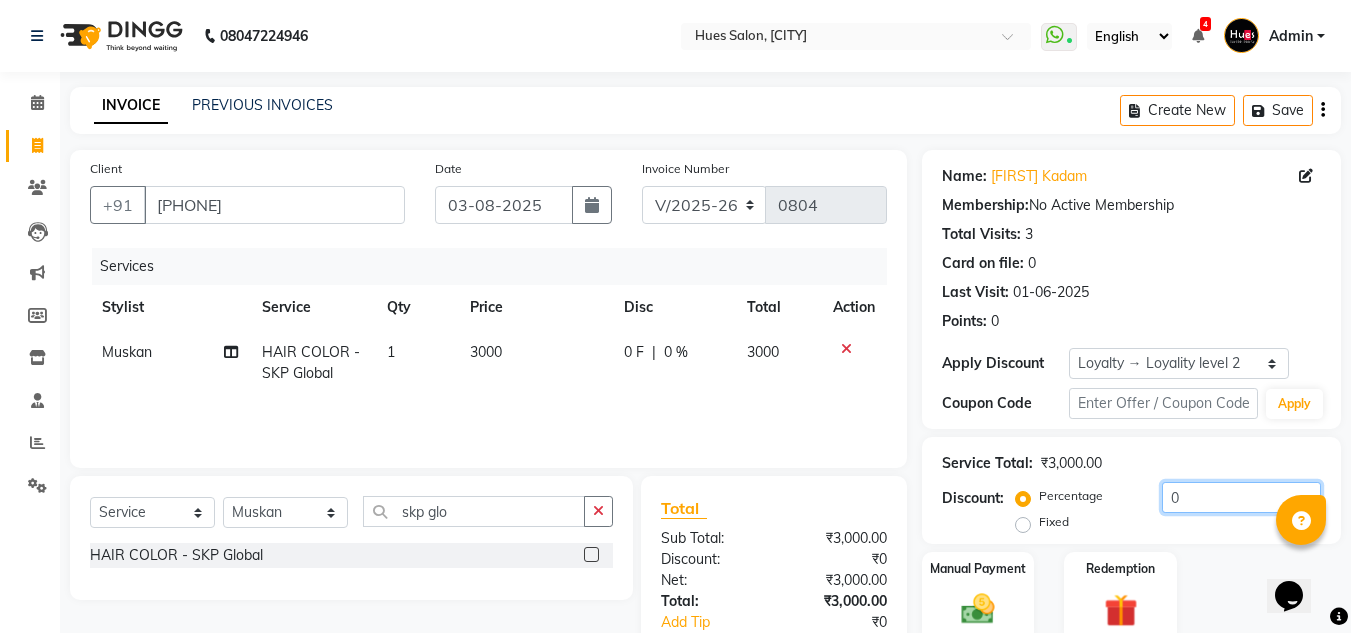 click on "0" 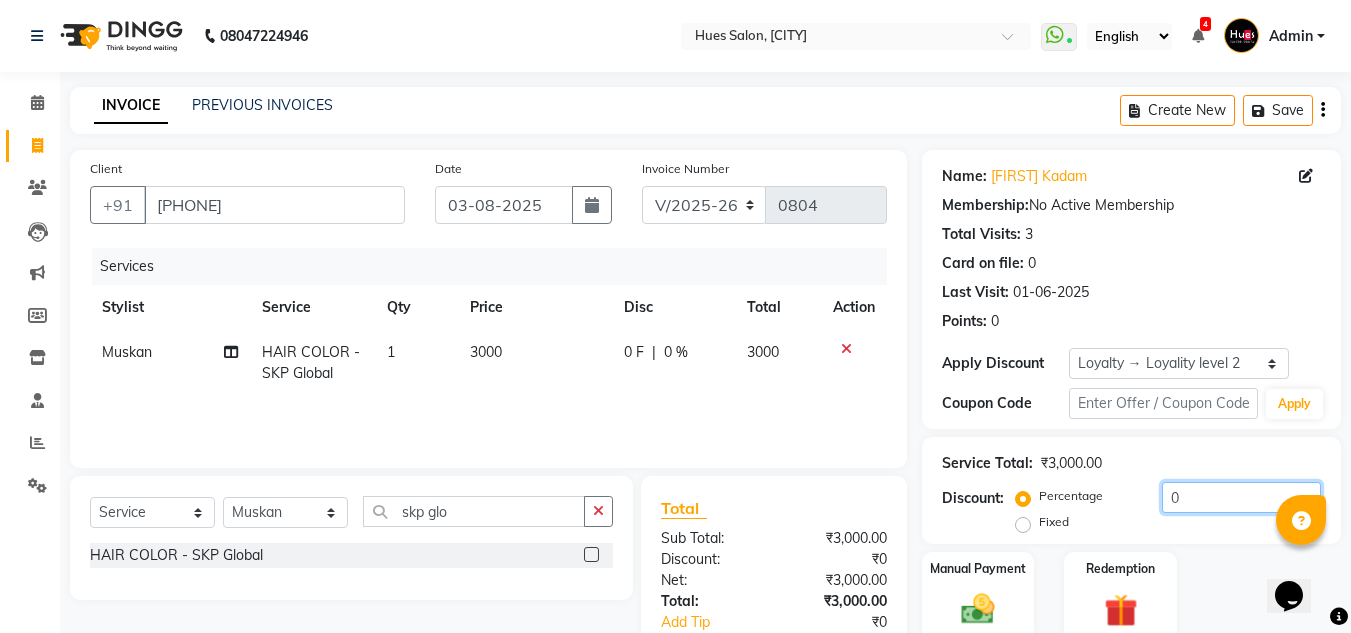 scroll, scrollTop: 125, scrollLeft: 0, axis: vertical 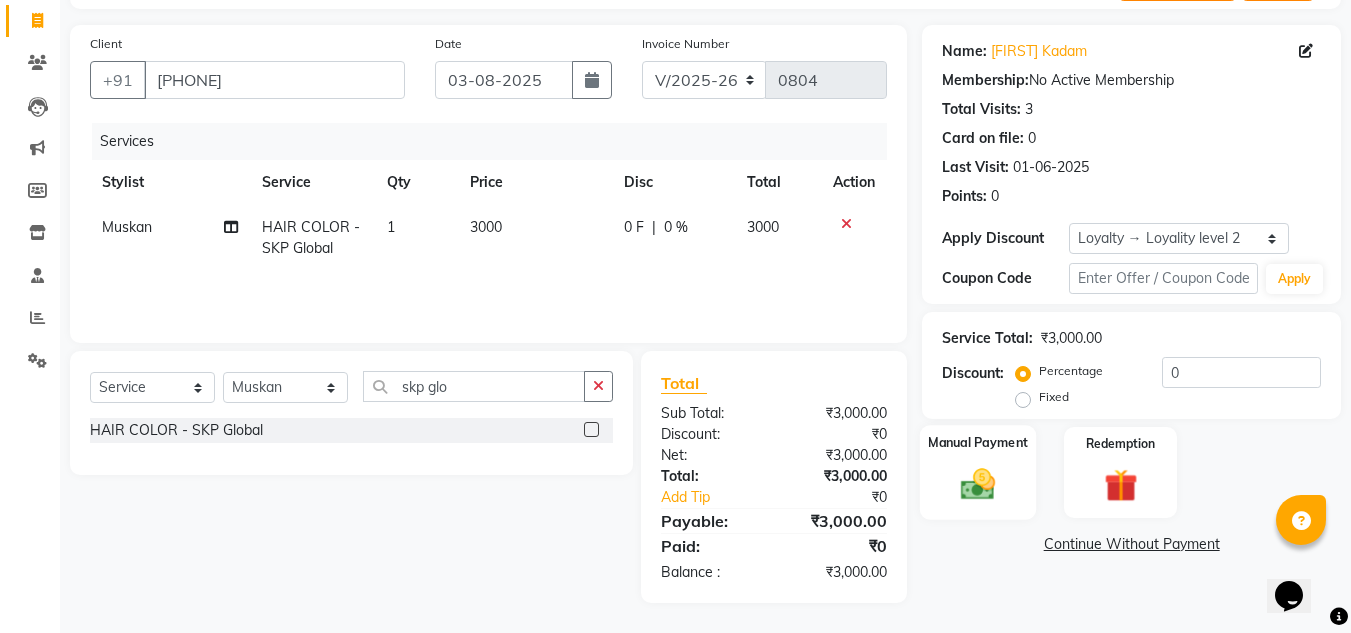 click 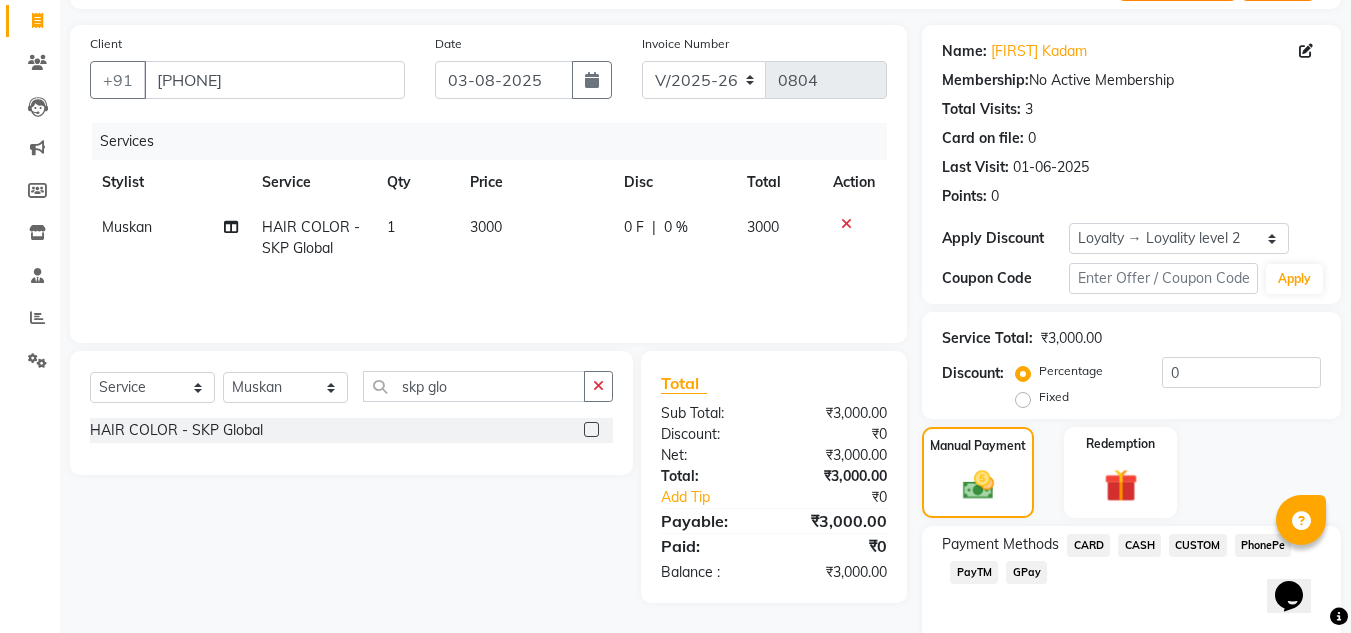 scroll, scrollTop: 209, scrollLeft: 0, axis: vertical 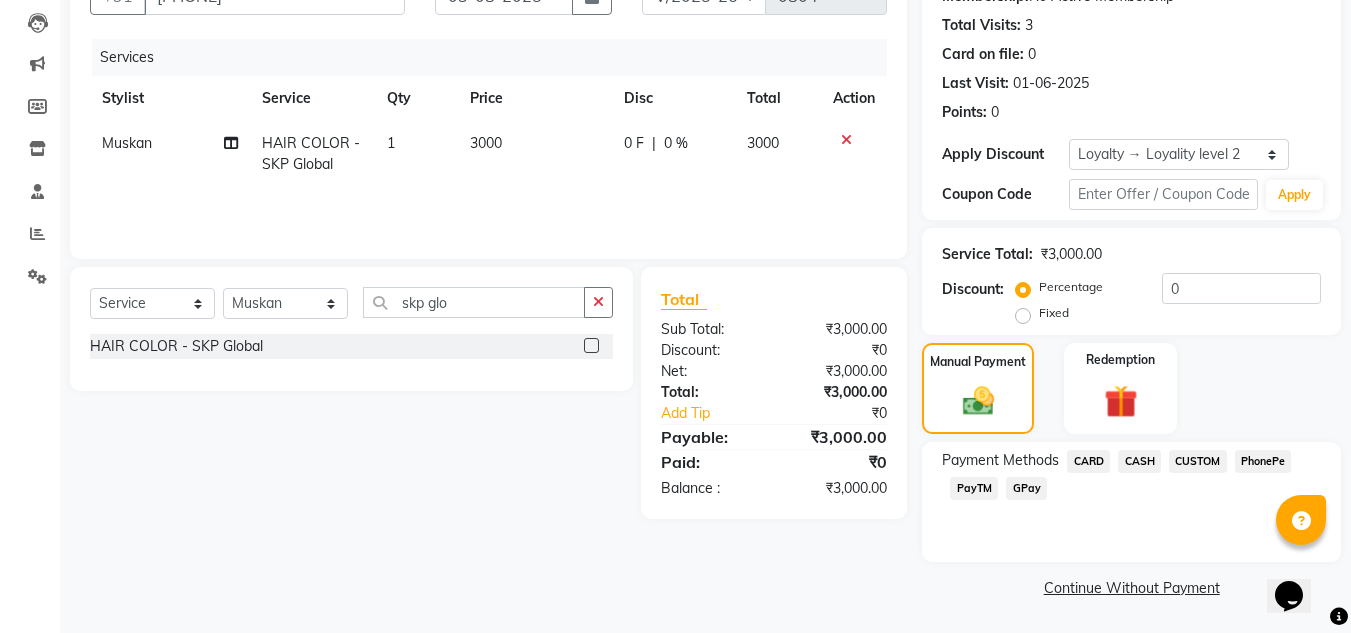 click on "PhonePe" 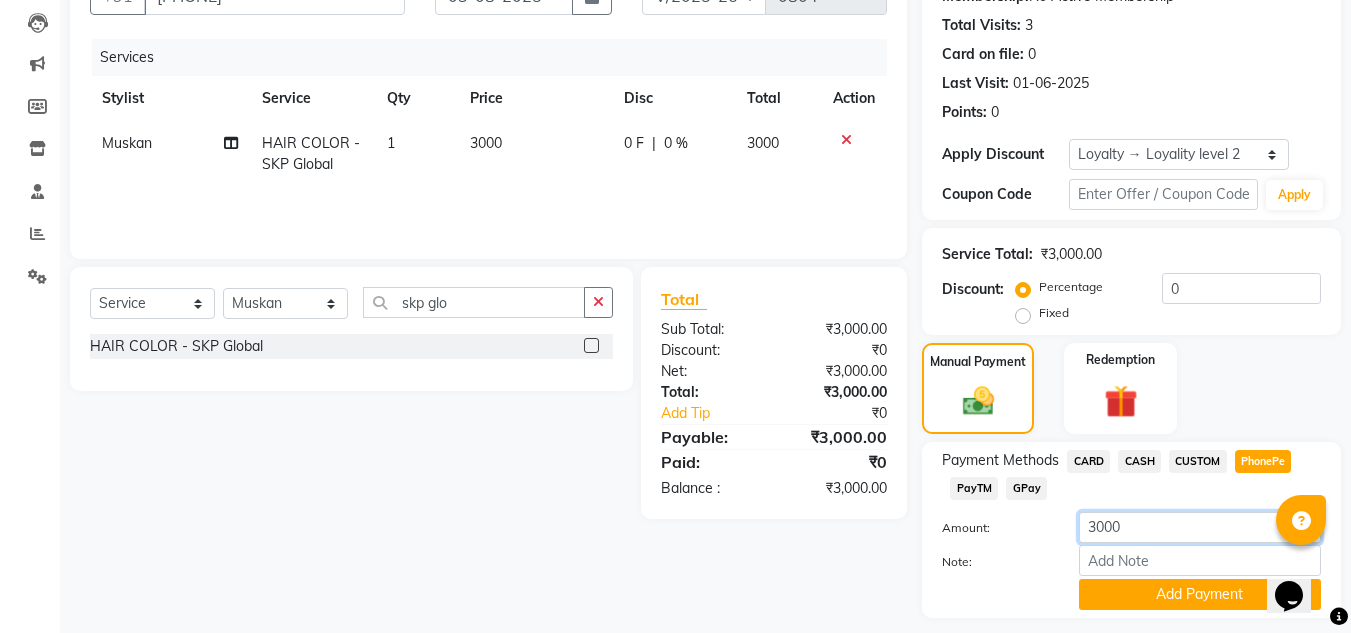 drag, startPoint x: 1136, startPoint y: 510, endPoint x: 1136, endPoint y: 522, distance: 12 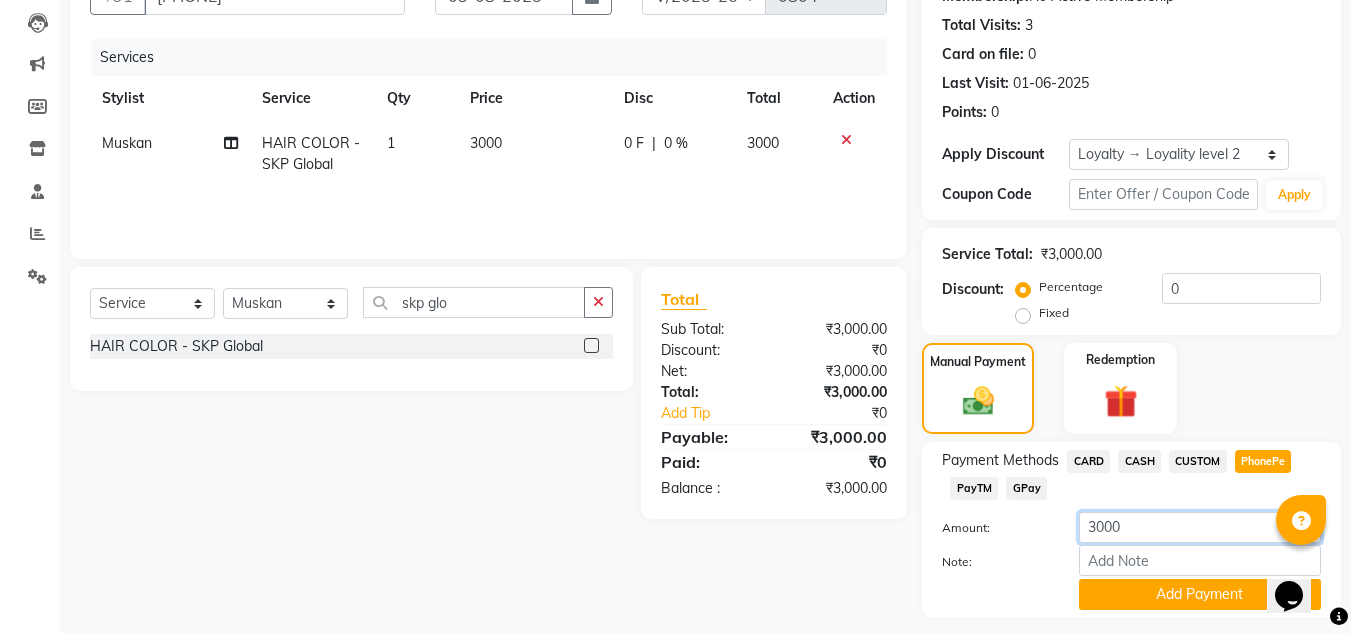 drag, startPoint x: 1136, startPoint y: 522, endPoint x: 651, endPoint y: 601, distance: 491.3919 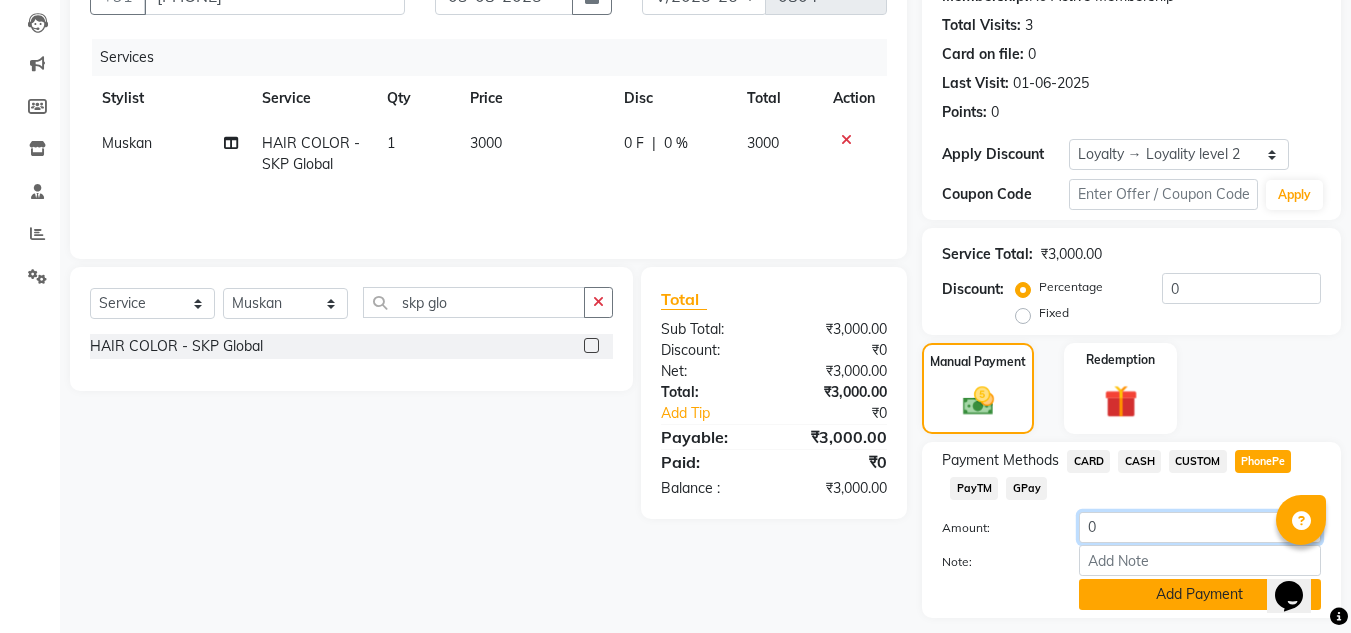 type on "0" 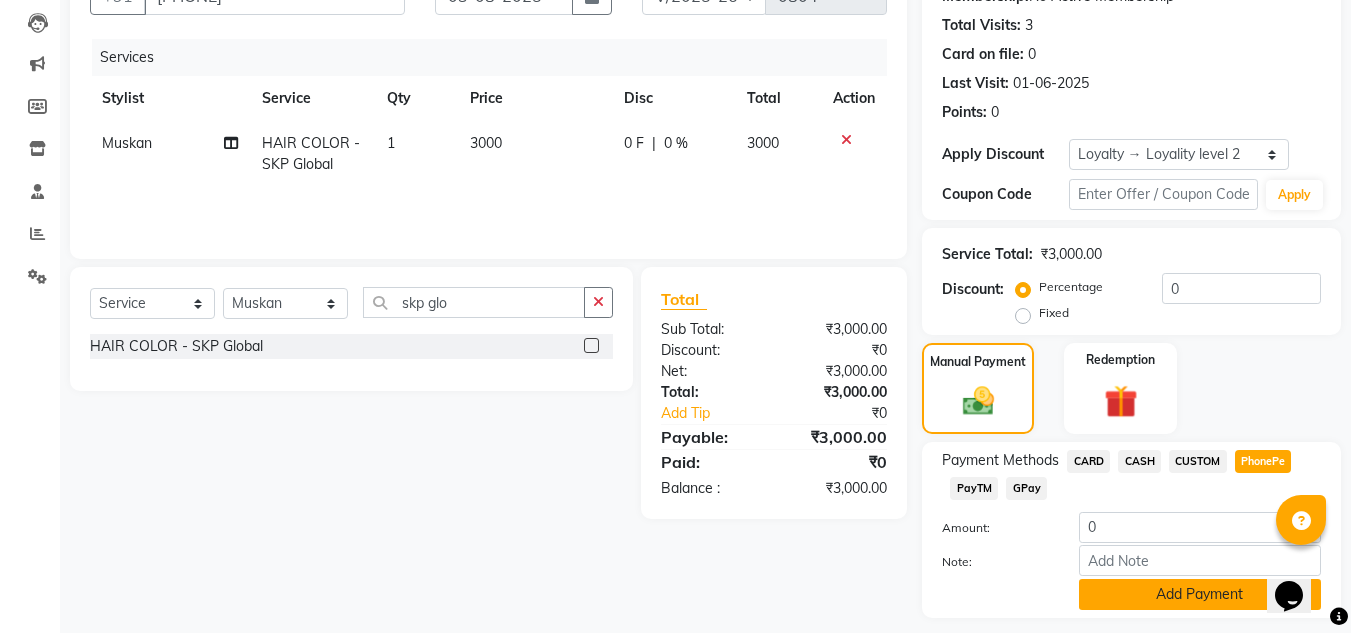 click on "Add Payment" 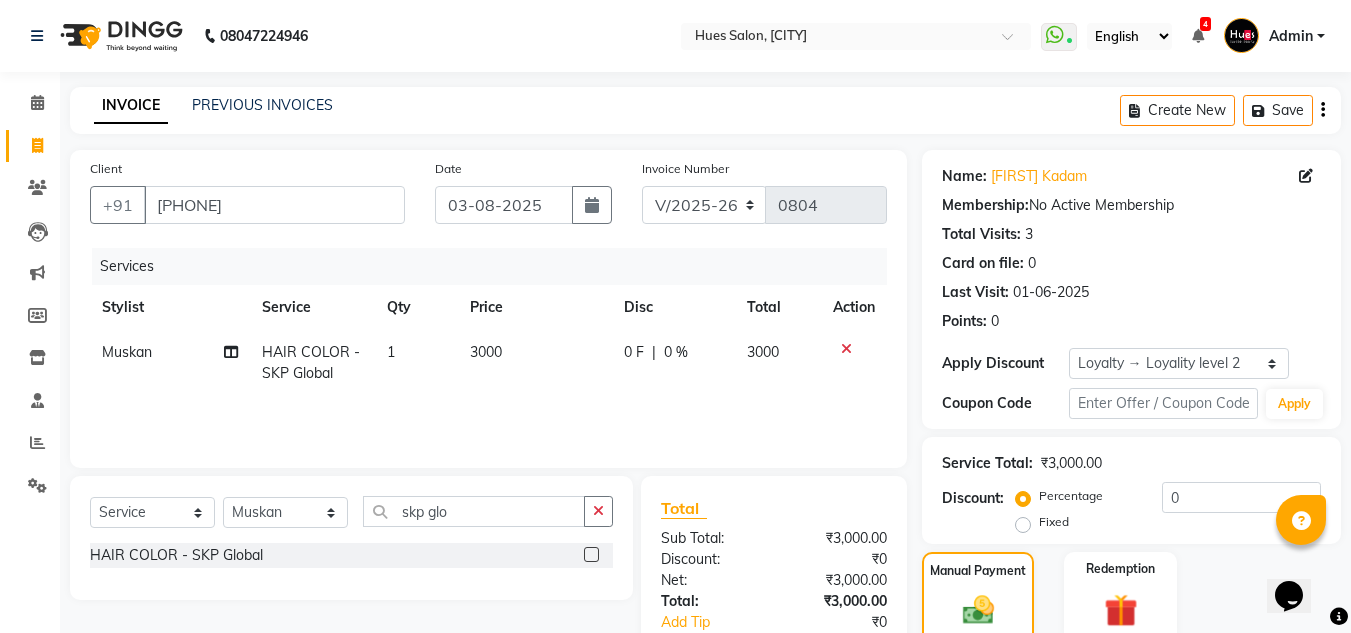 scroll, scrollTop: 293, scrollLeft: 0, axis: vertical 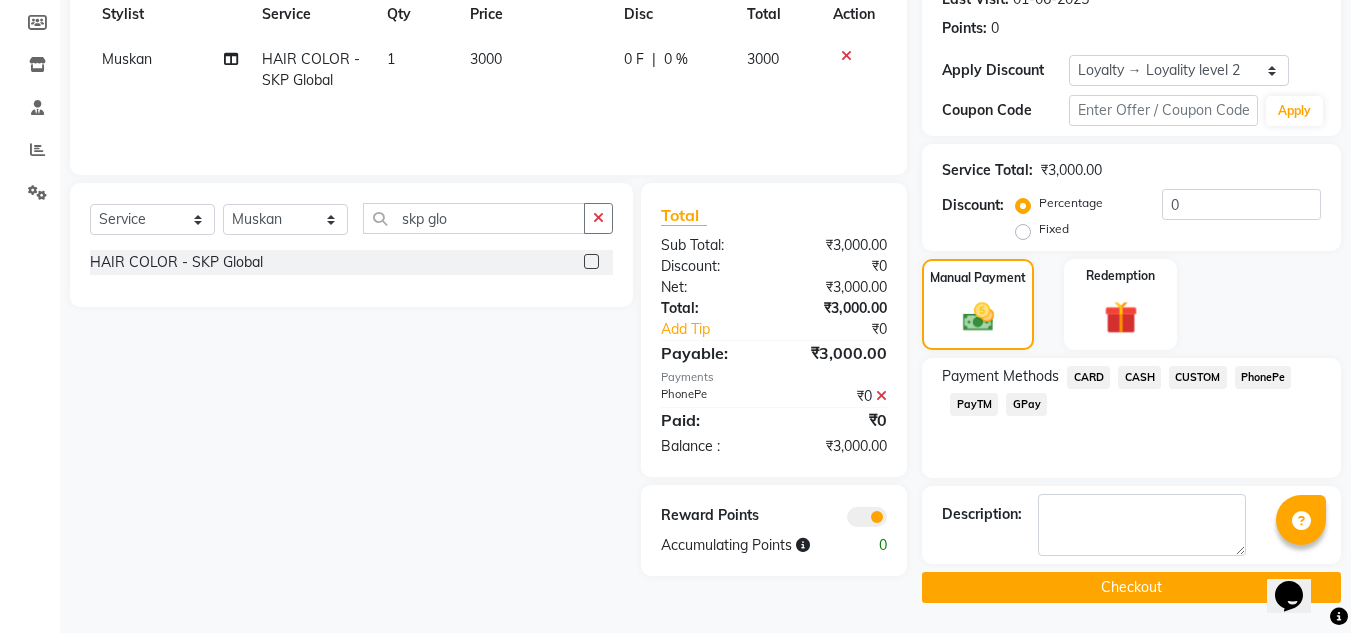 click on "Checkout" 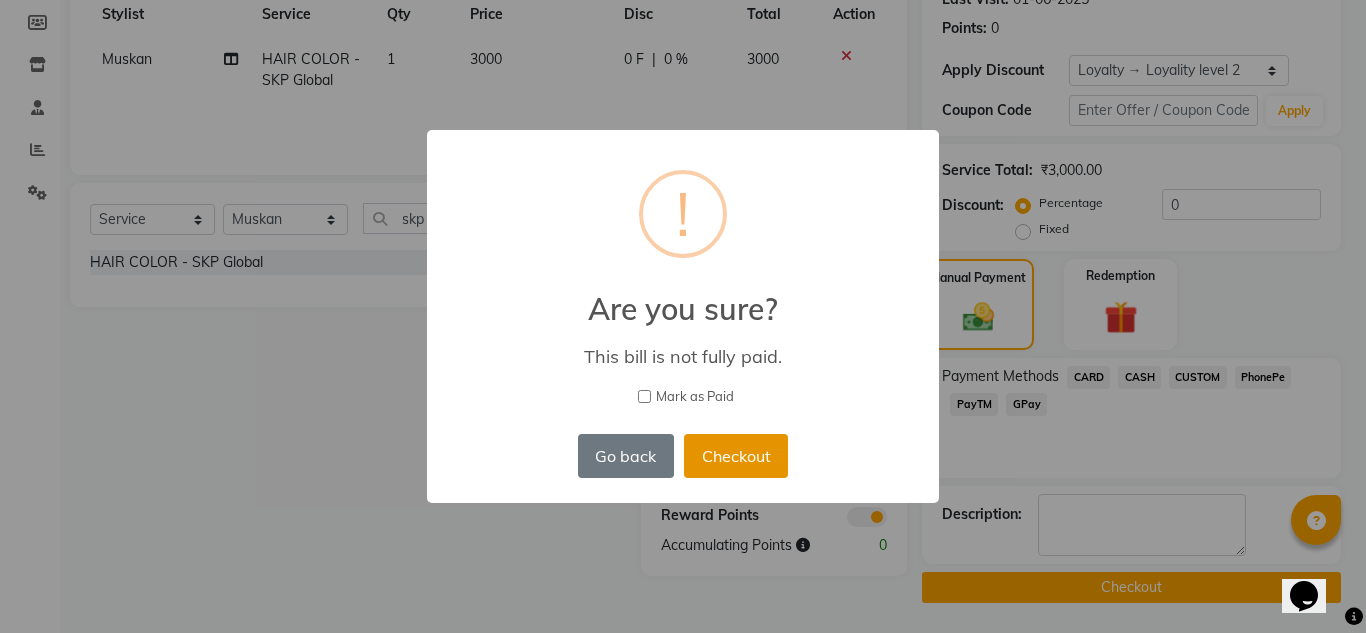 click on "Checkout" at bounding box center (736, 456) 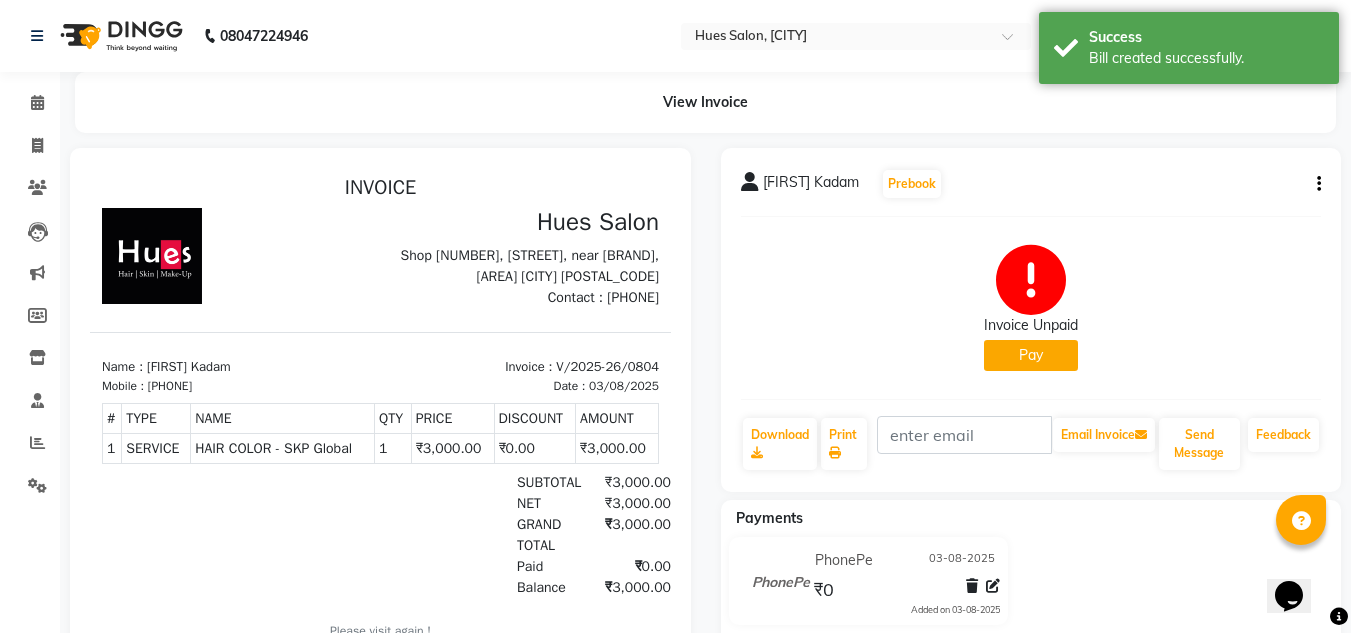 scroll, scrollTop: 0, scrollLeft: 0, axis: both 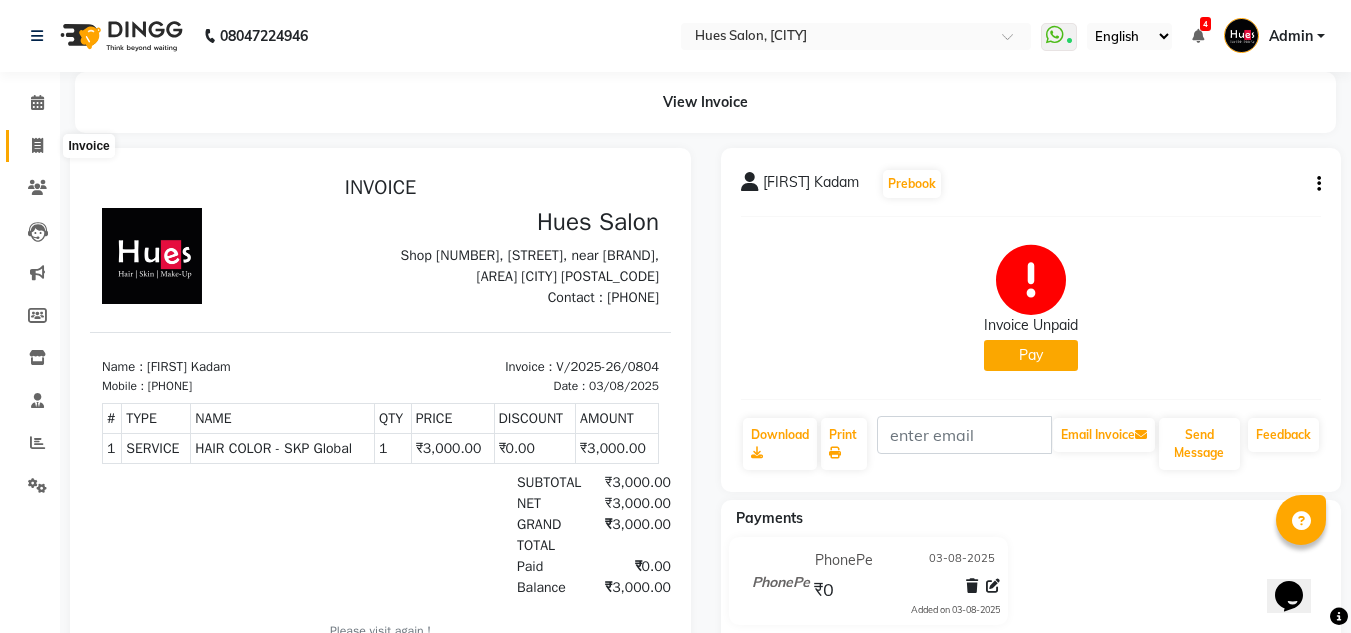 click 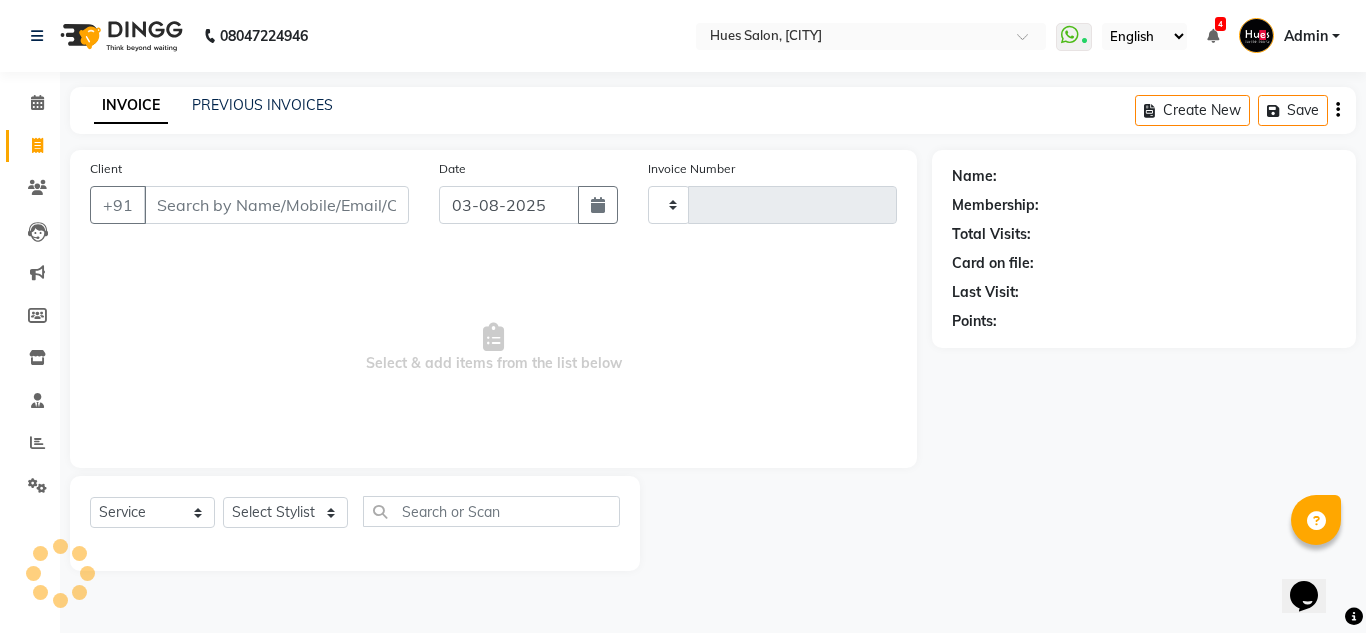 type on "0805" 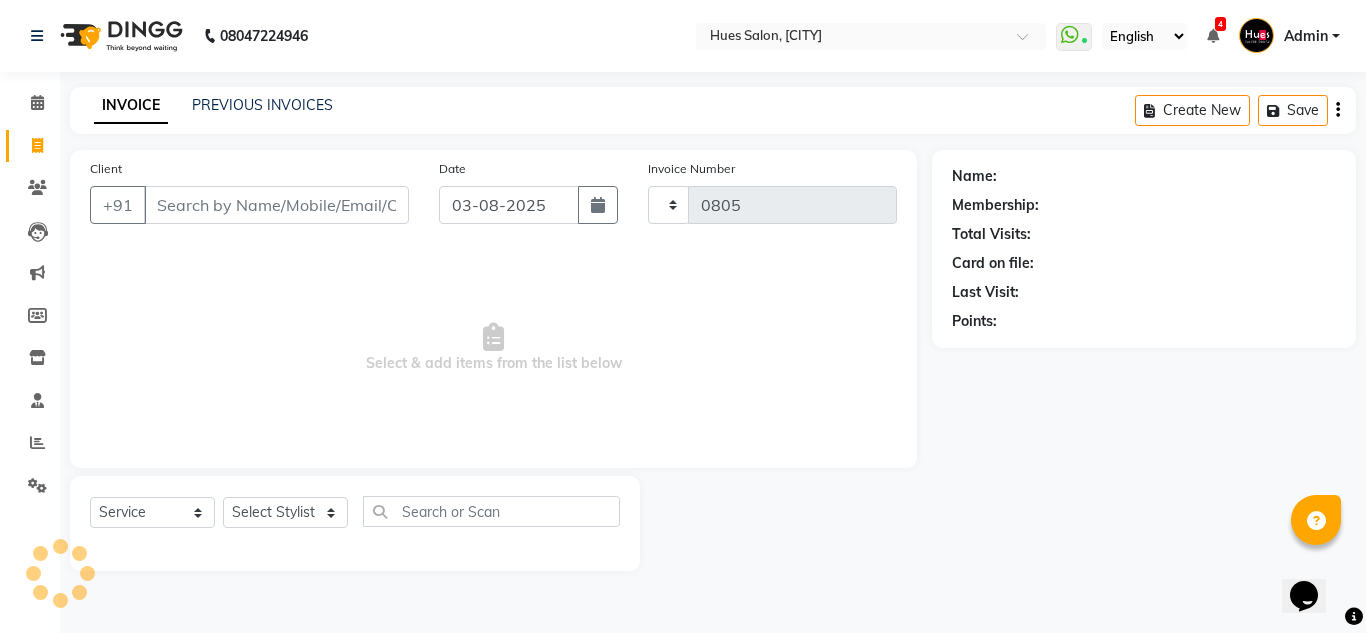 select on "3460" 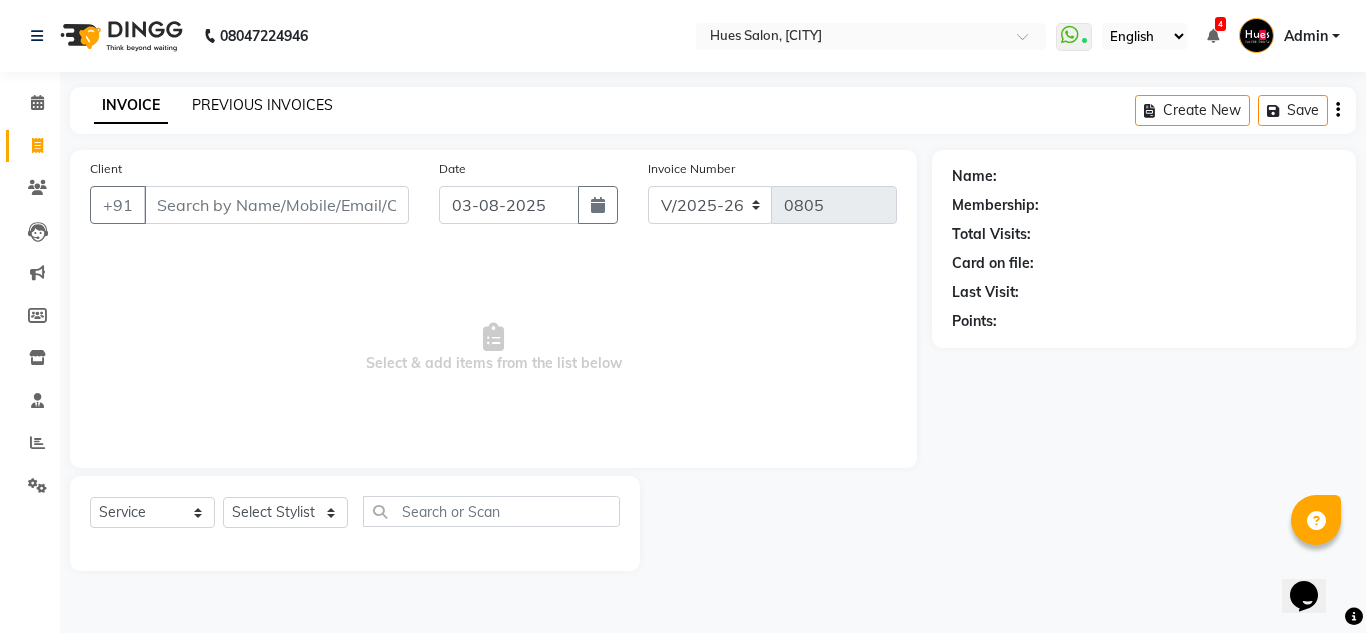 click on "PREVIOUS INVOICES" 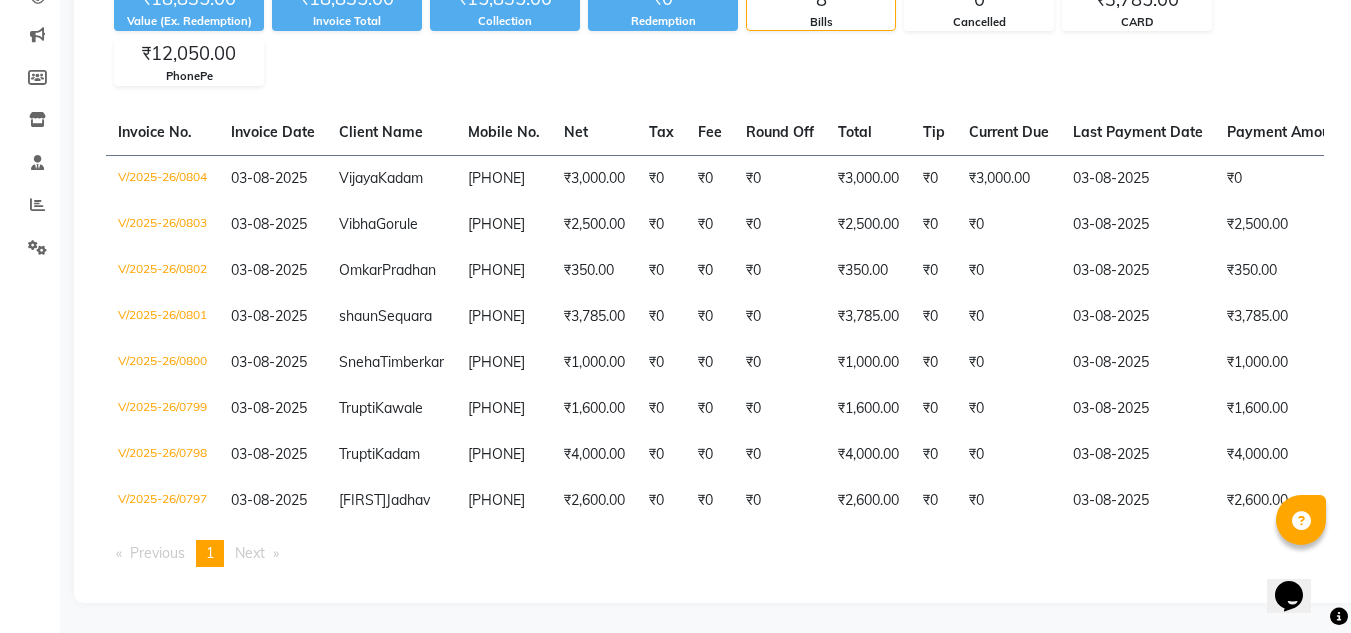 scroll, scrollTop: 254, scrollLeft: 0, axis: vertical 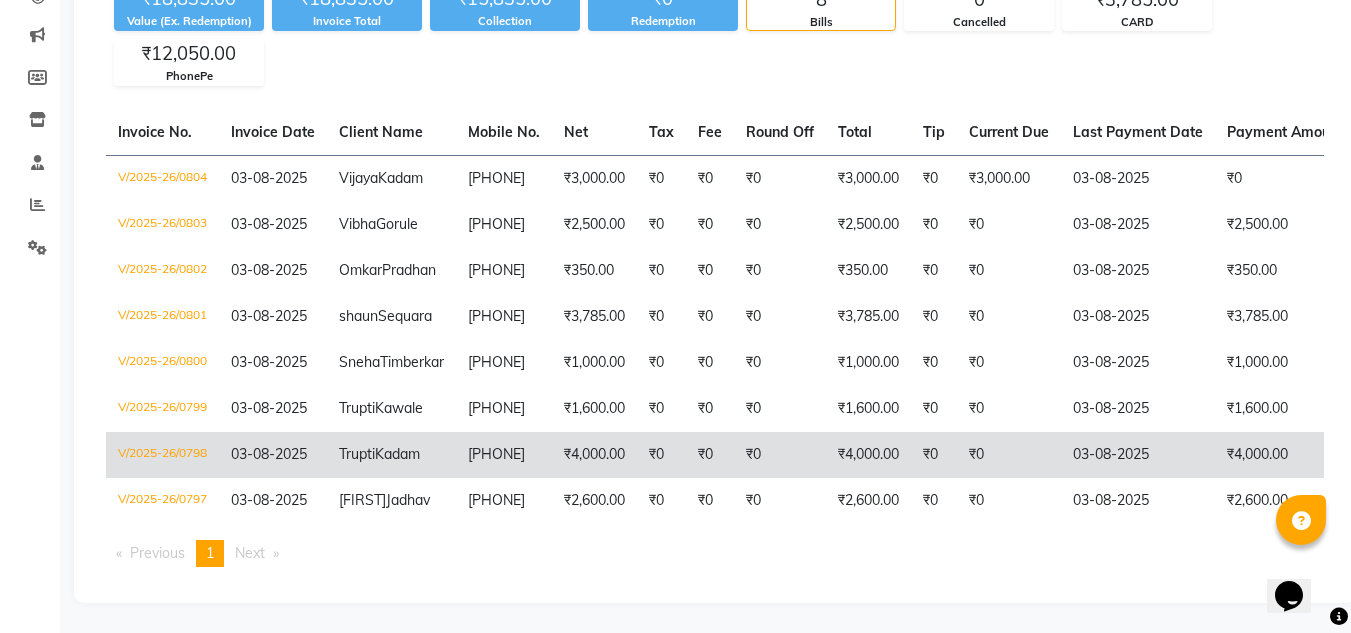 click on "[PHONE]" 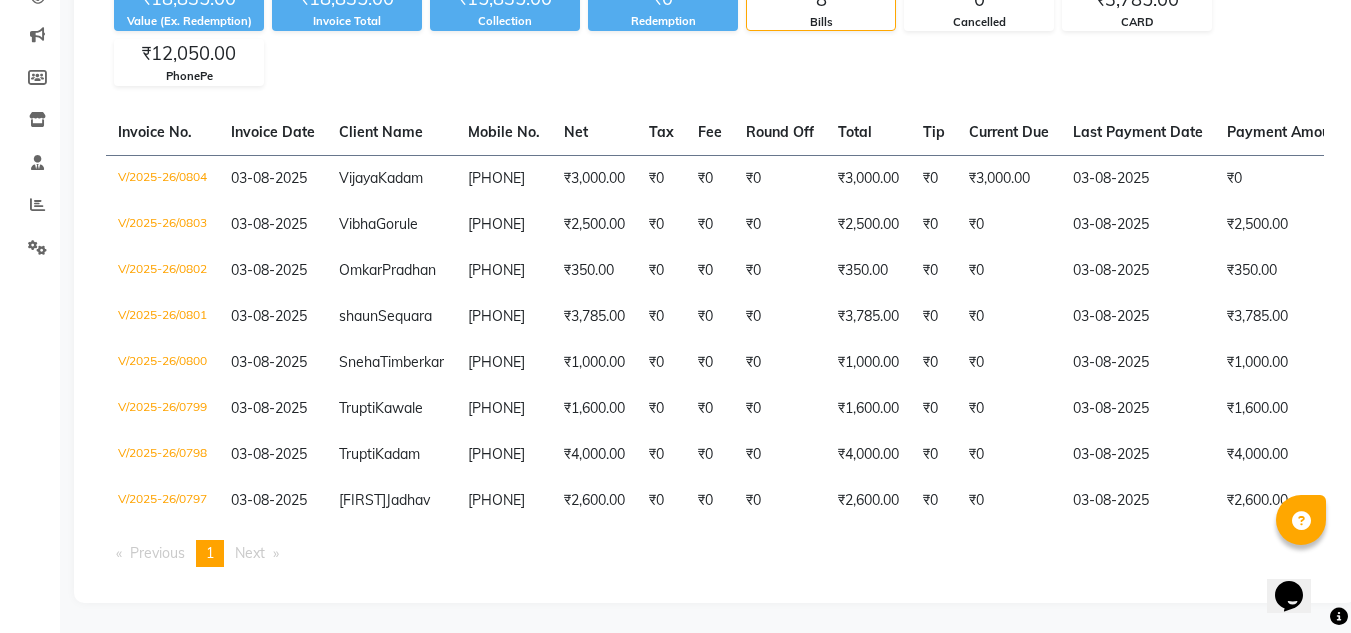 scroll, scrollTop: 0, scrollLeft: 0, axis: both 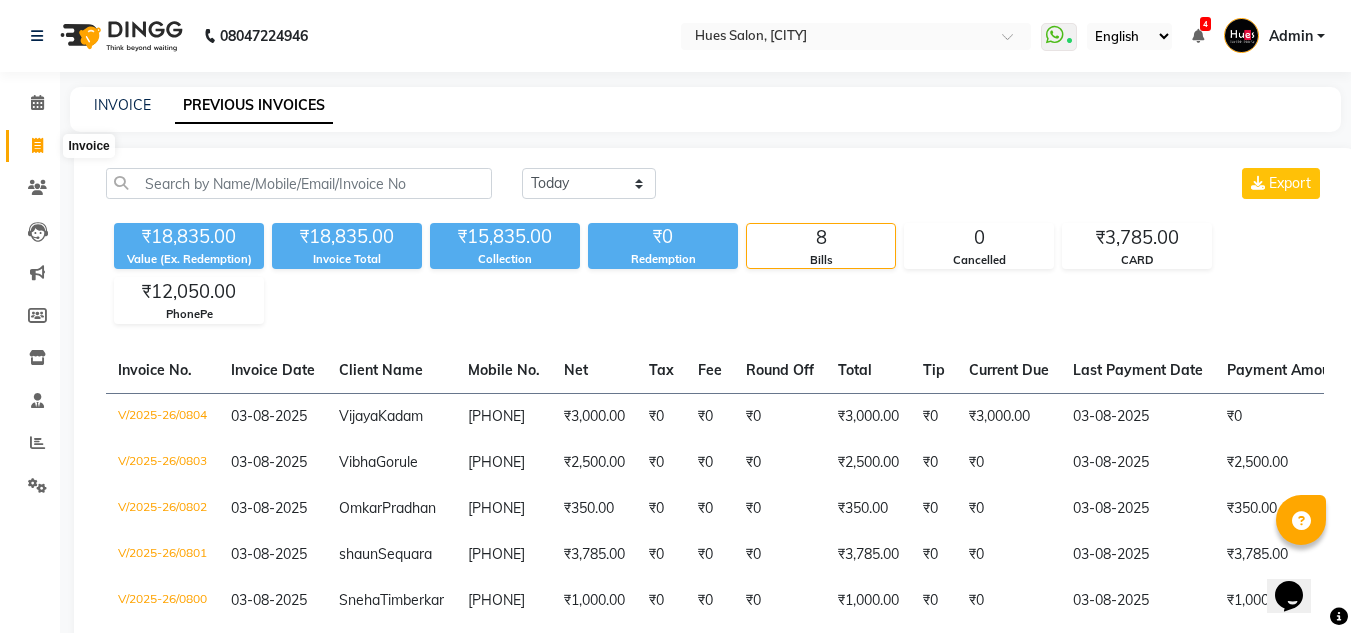 click 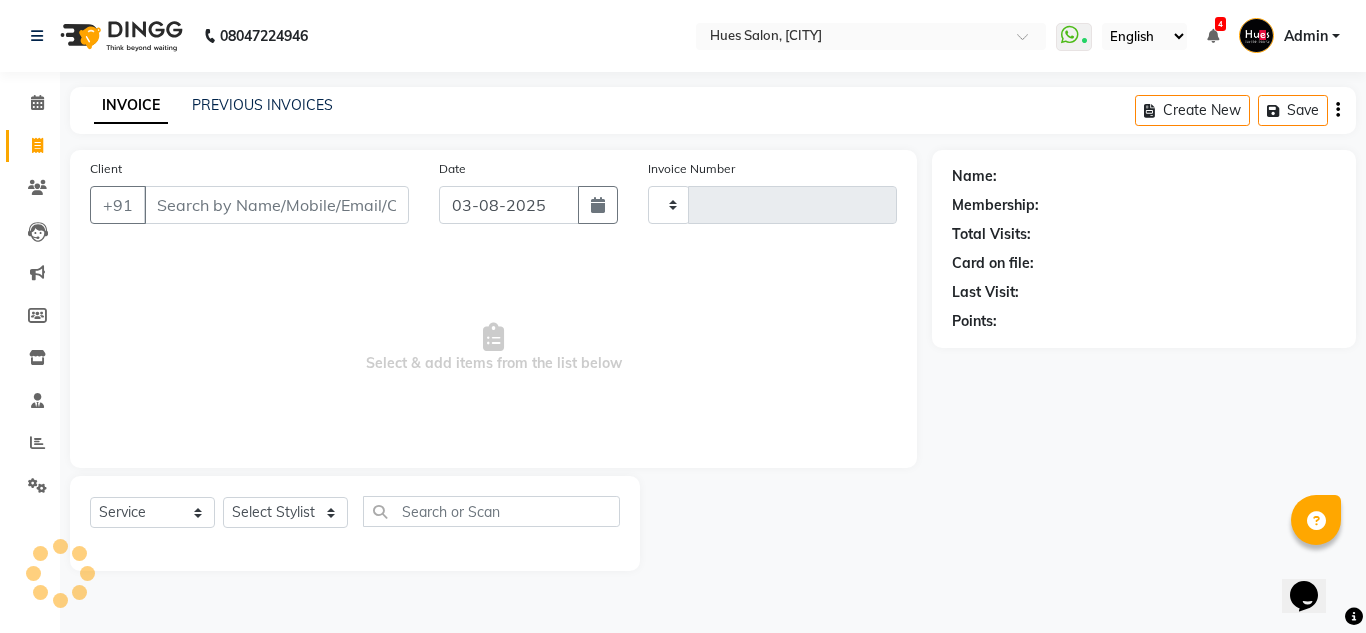 type on "0805" 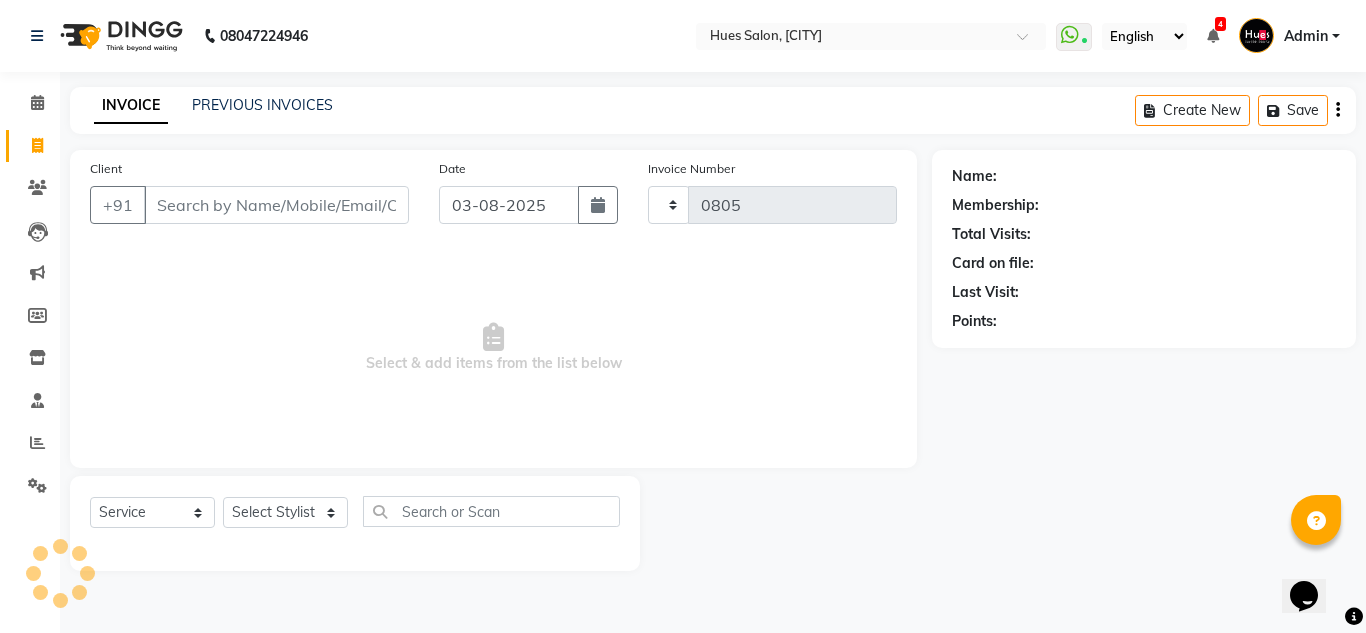 select on "3460" 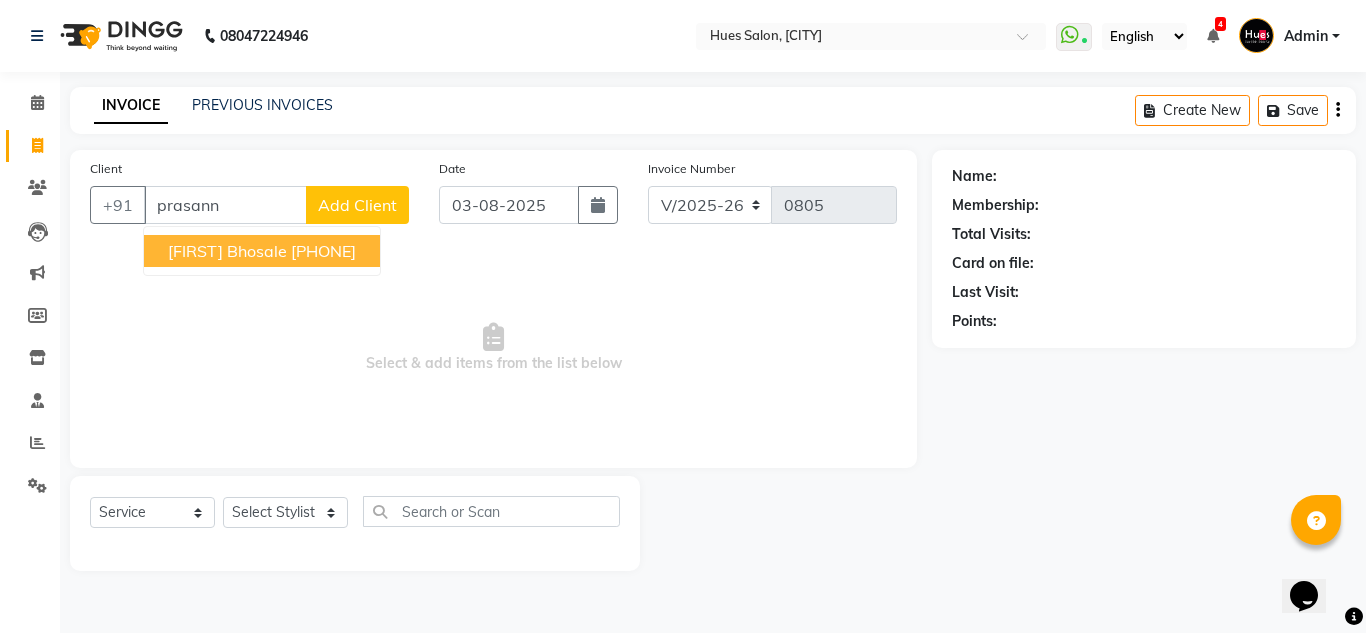 click on "[FIRST] Bhosale" at bounding box center [227, 251] 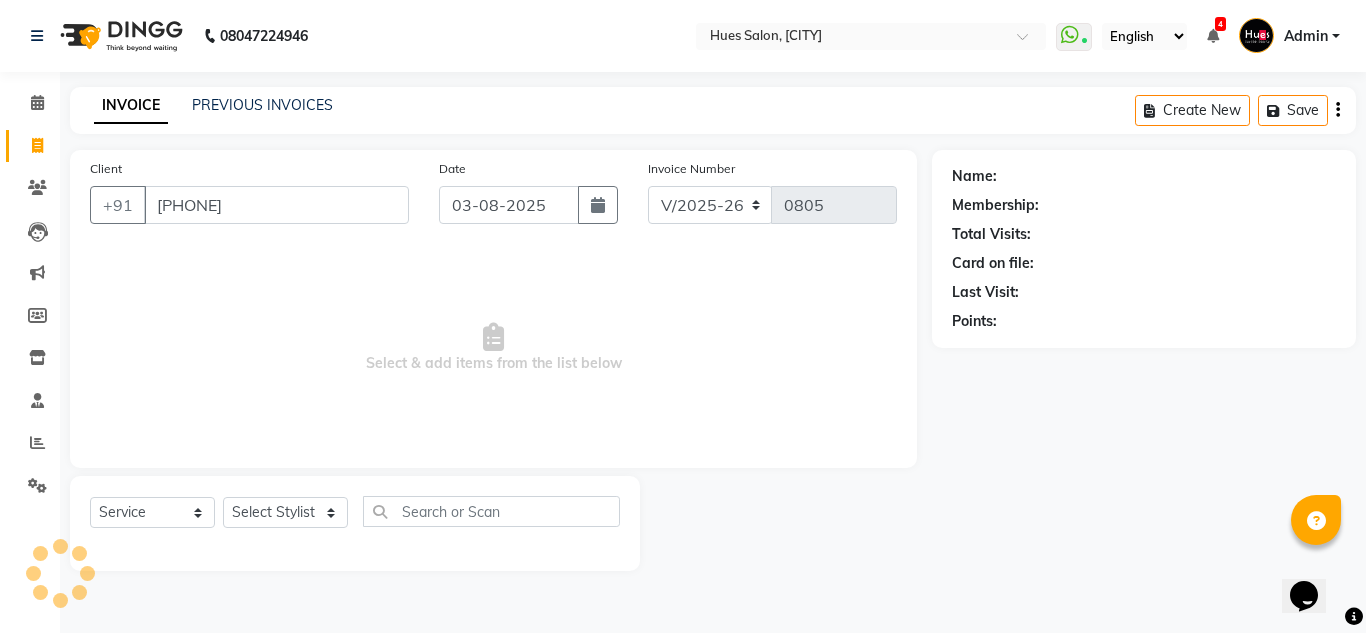 type on "[PHONE]" 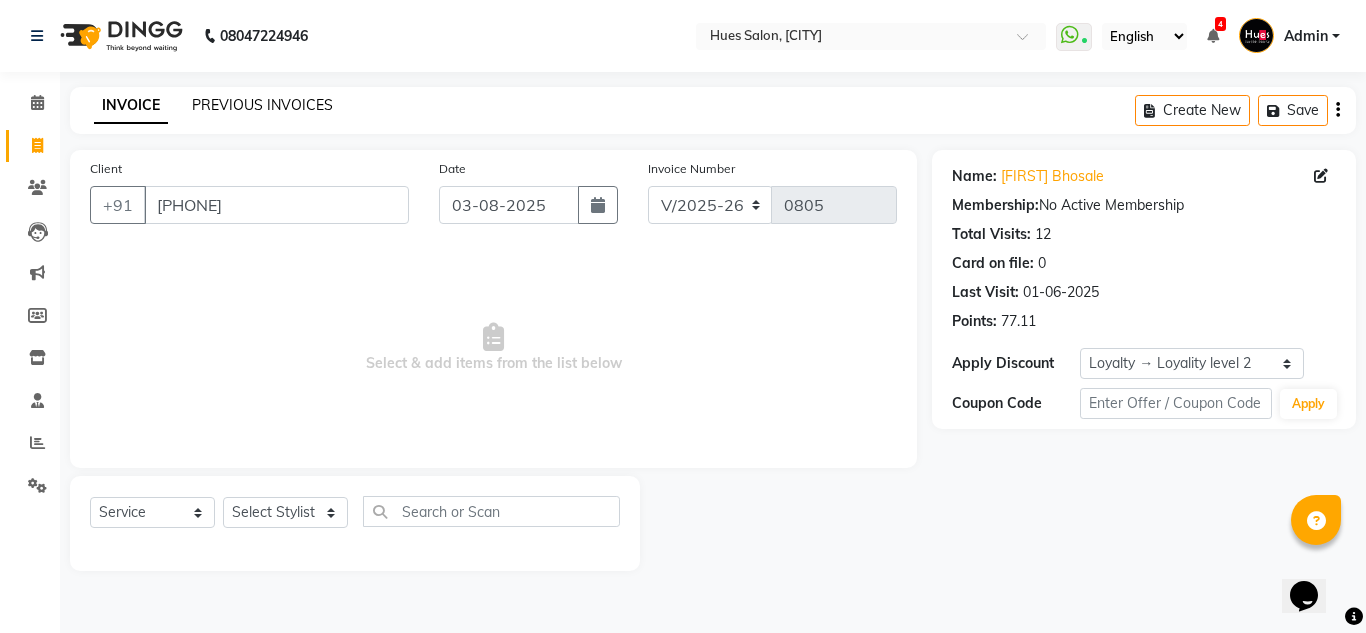 click on "PREVIOUS INVOICES" 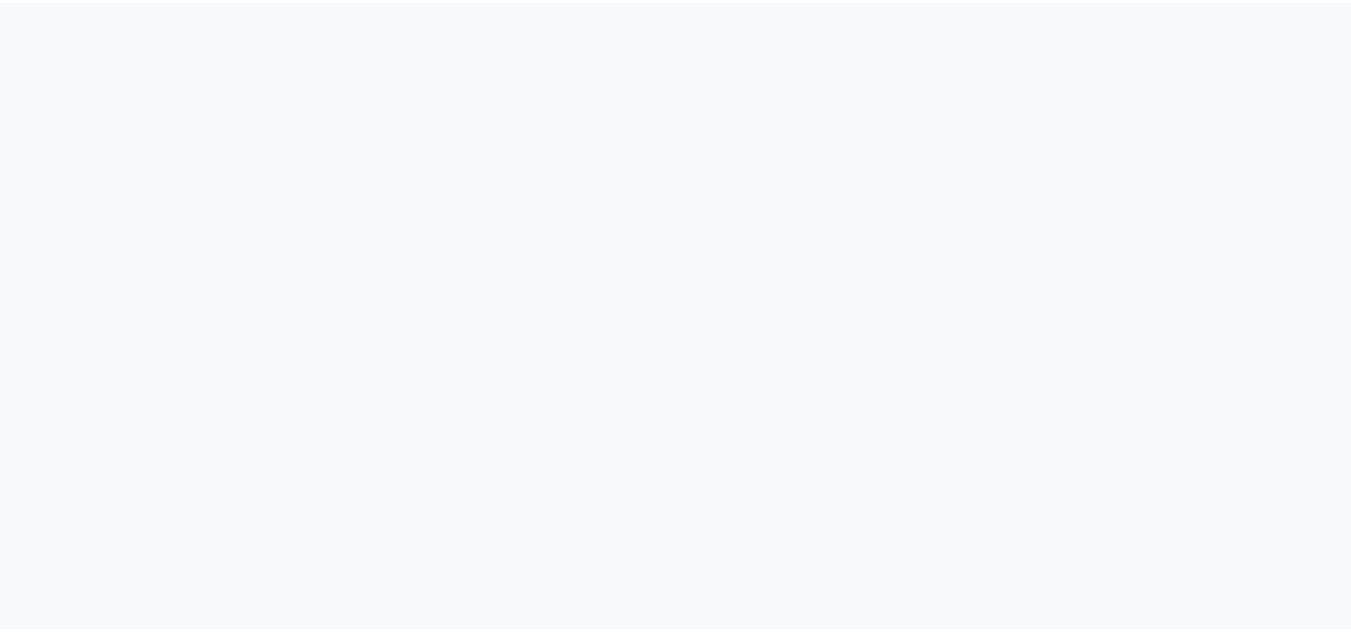 scroll, scrollTop: 0, scrollLeft: 0, axis: both 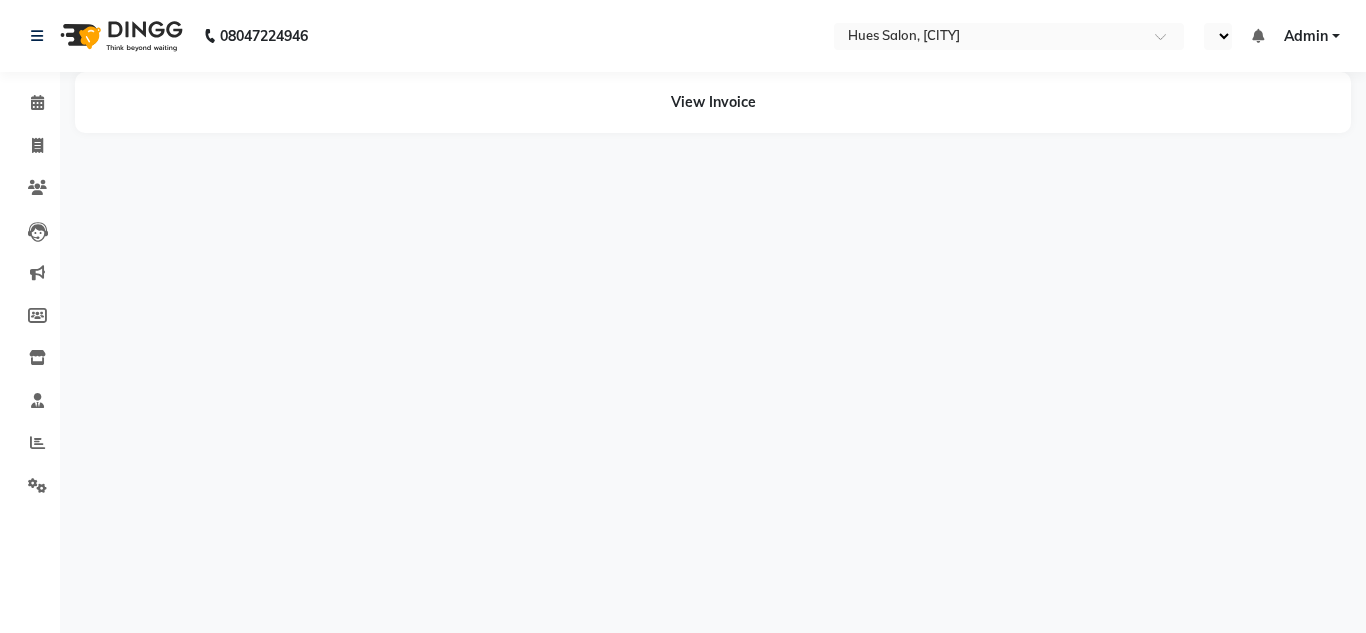 select on "en" 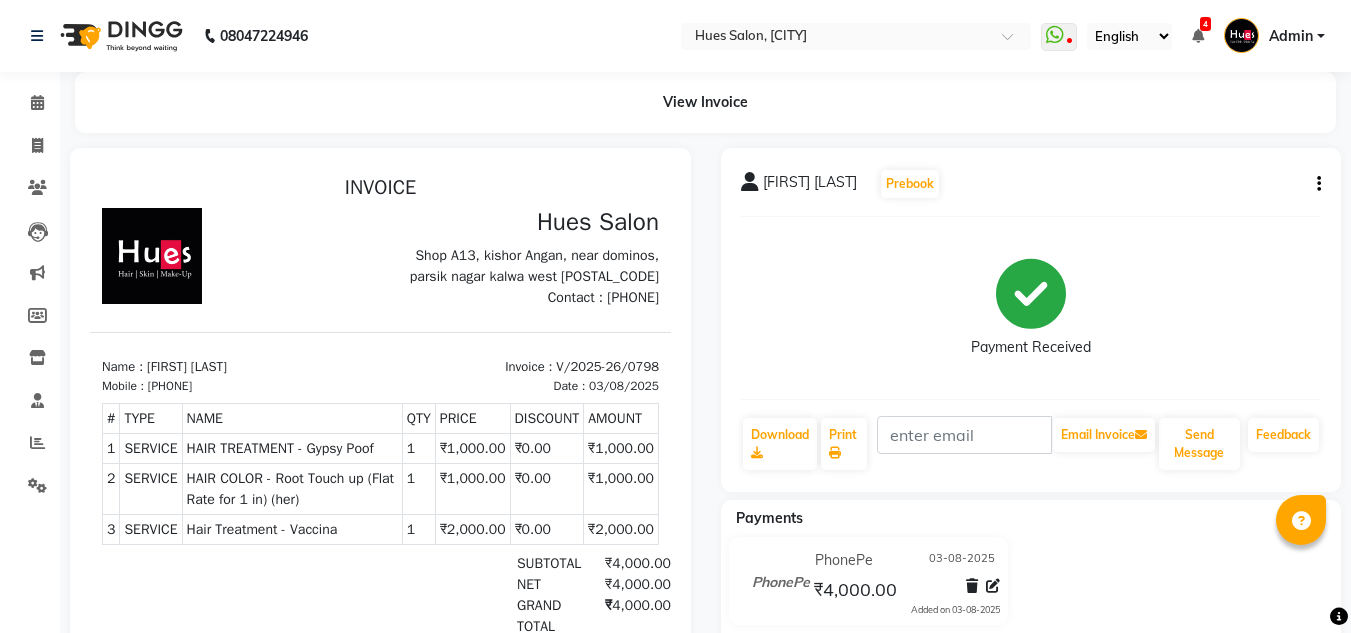 scroll, scrollTop: 0, scrollLeft: 0, axis: both 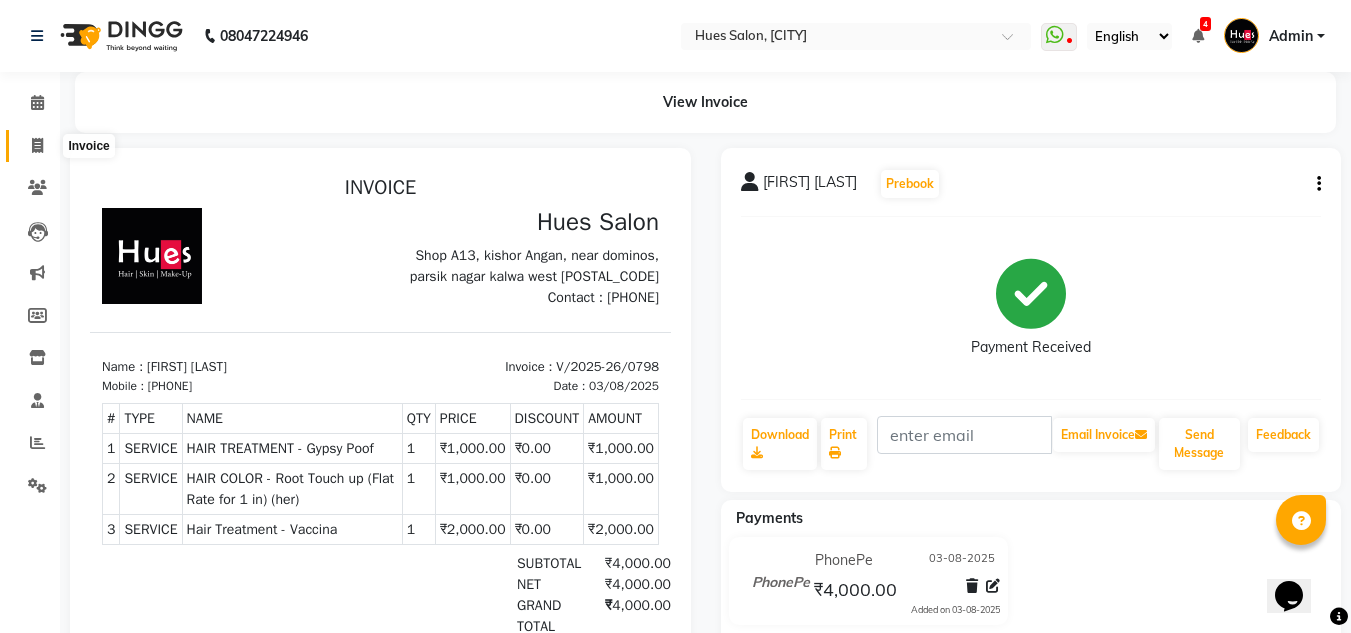 click 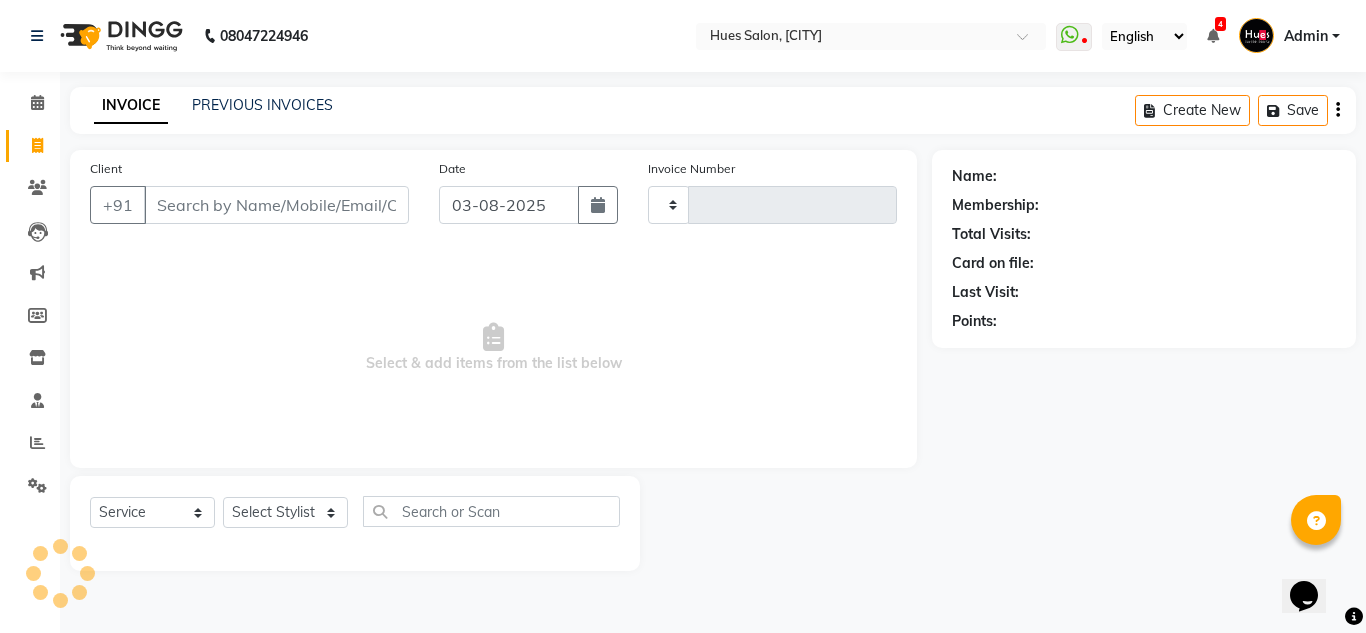 type on "0805" 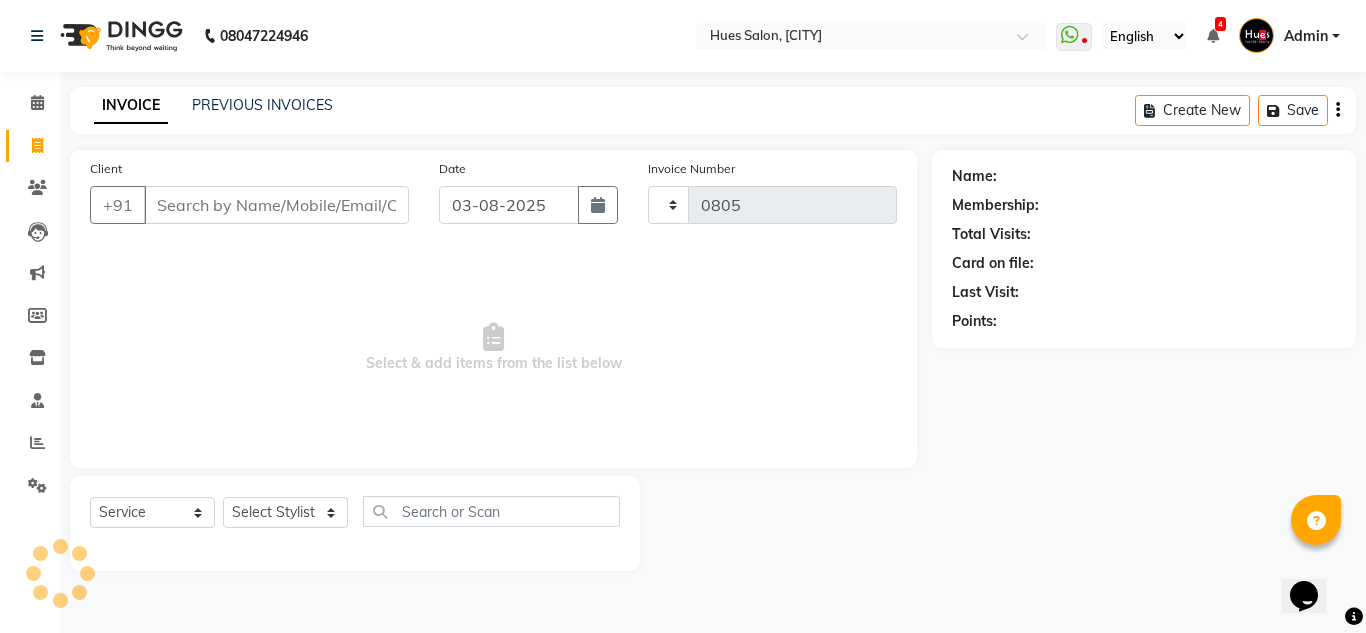 select on "3460" 